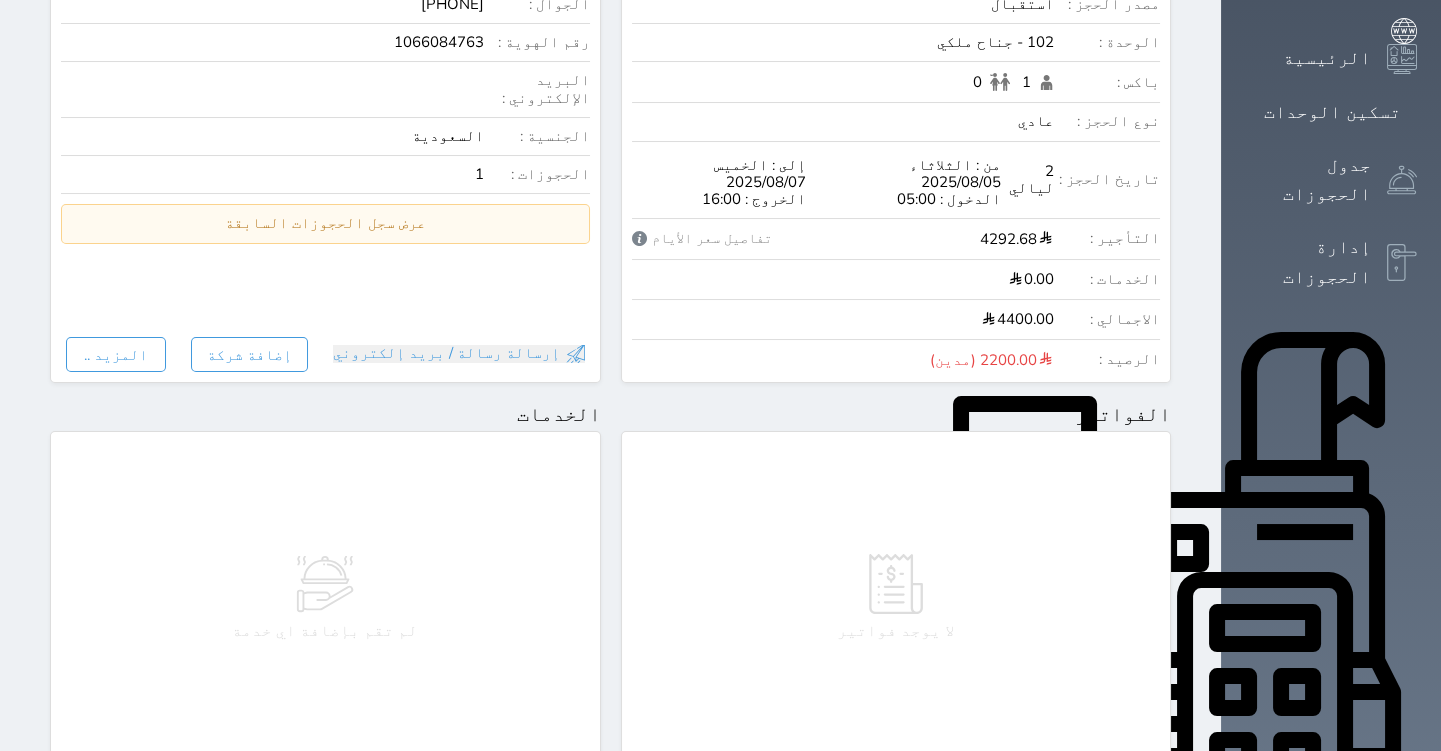 scroll, scrollTop: 0, scrollLeft: 0, axis: both 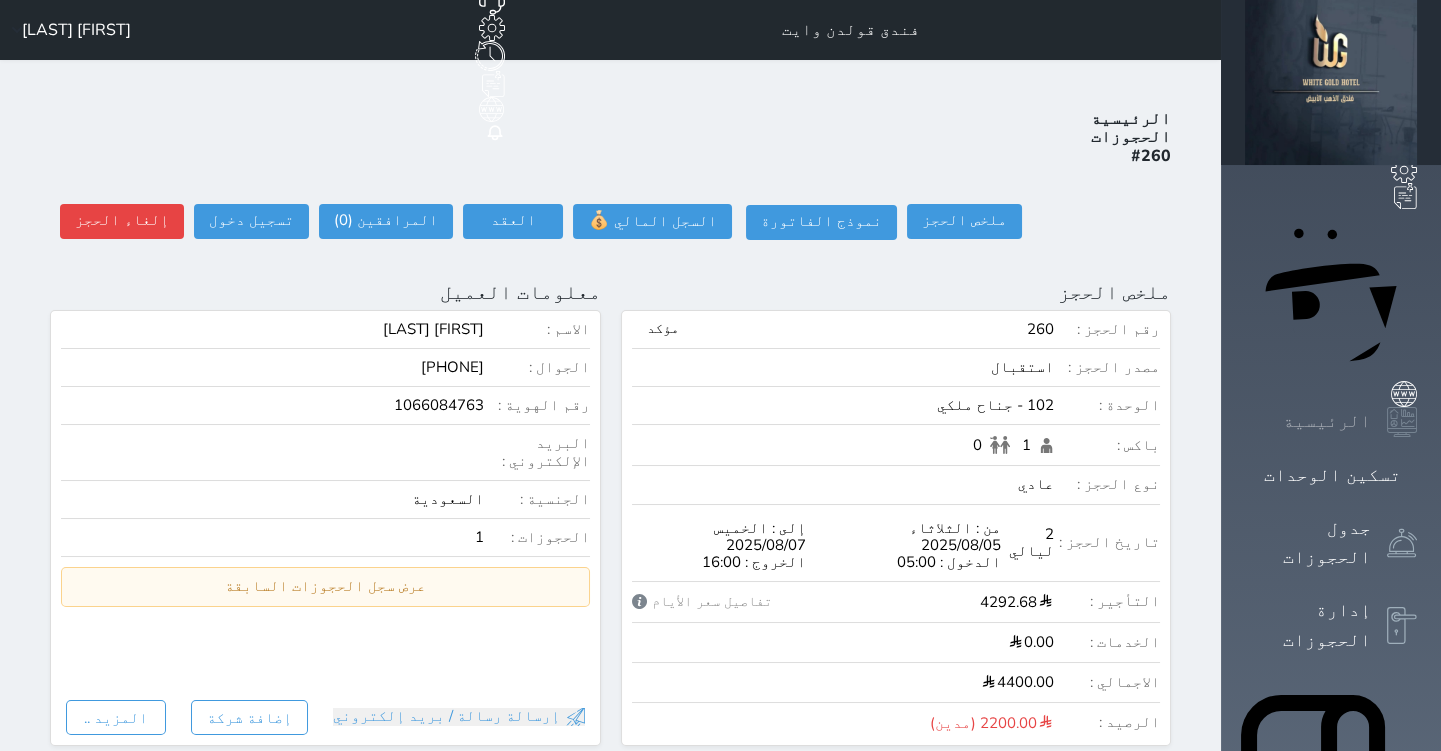 click on "الرئيسية" at bounding box center (1327, 421) 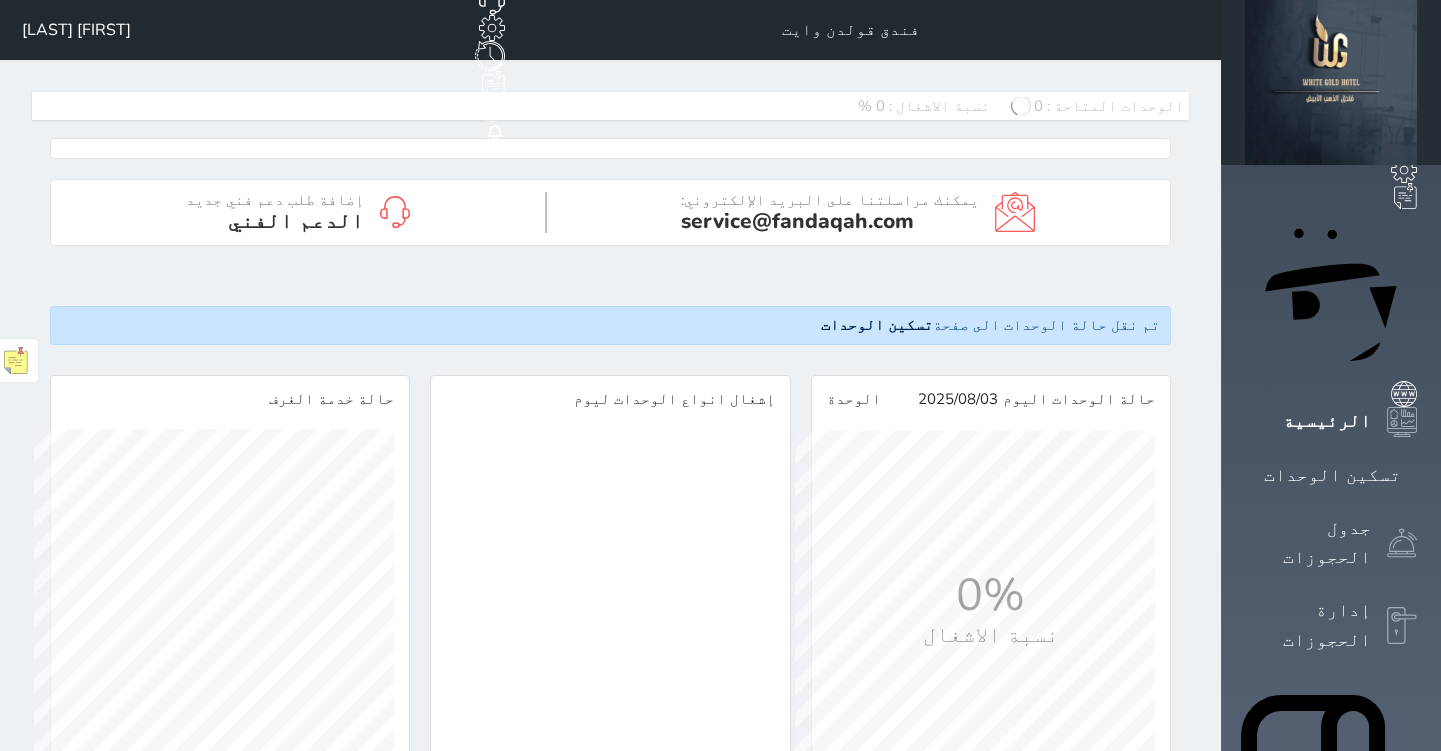 scroll, scrollTop: 999640, scrollLeft: 999624, axis: both 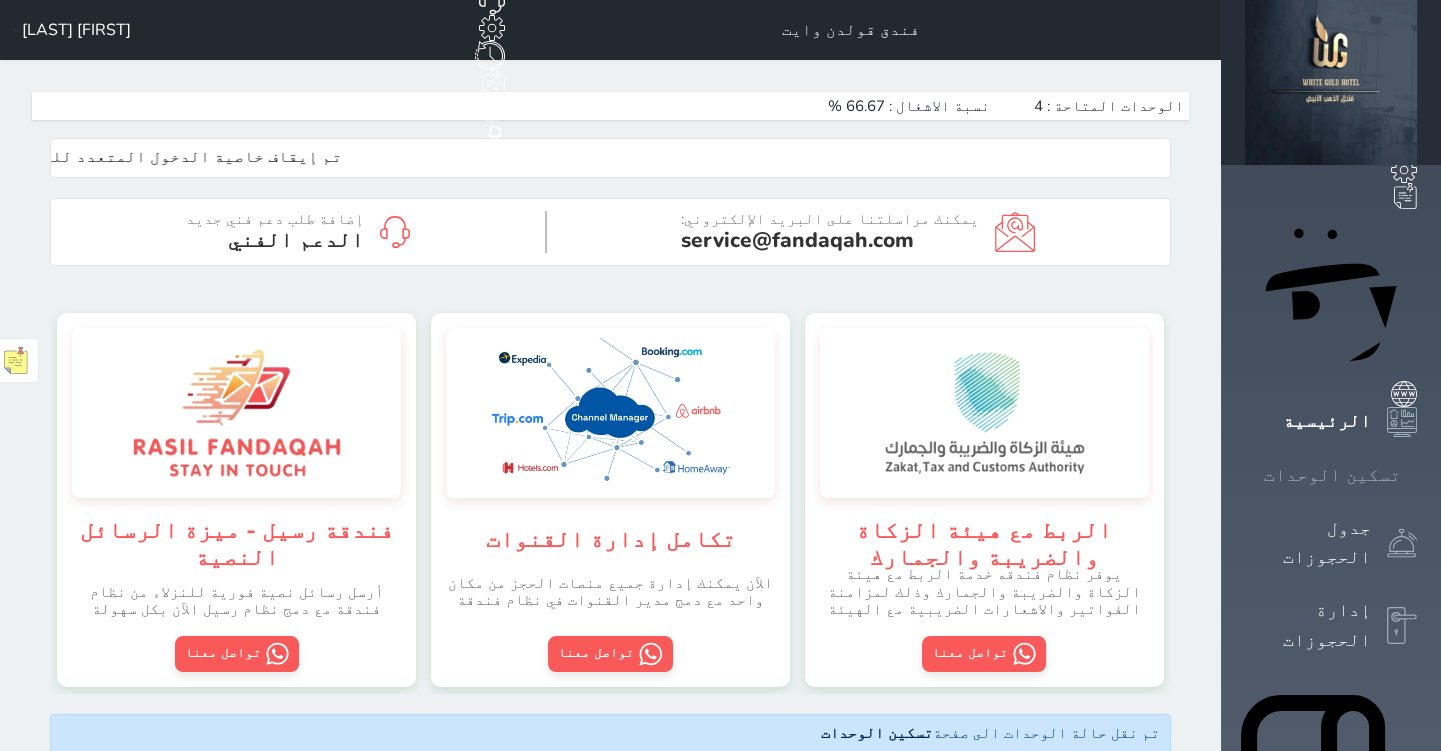 click 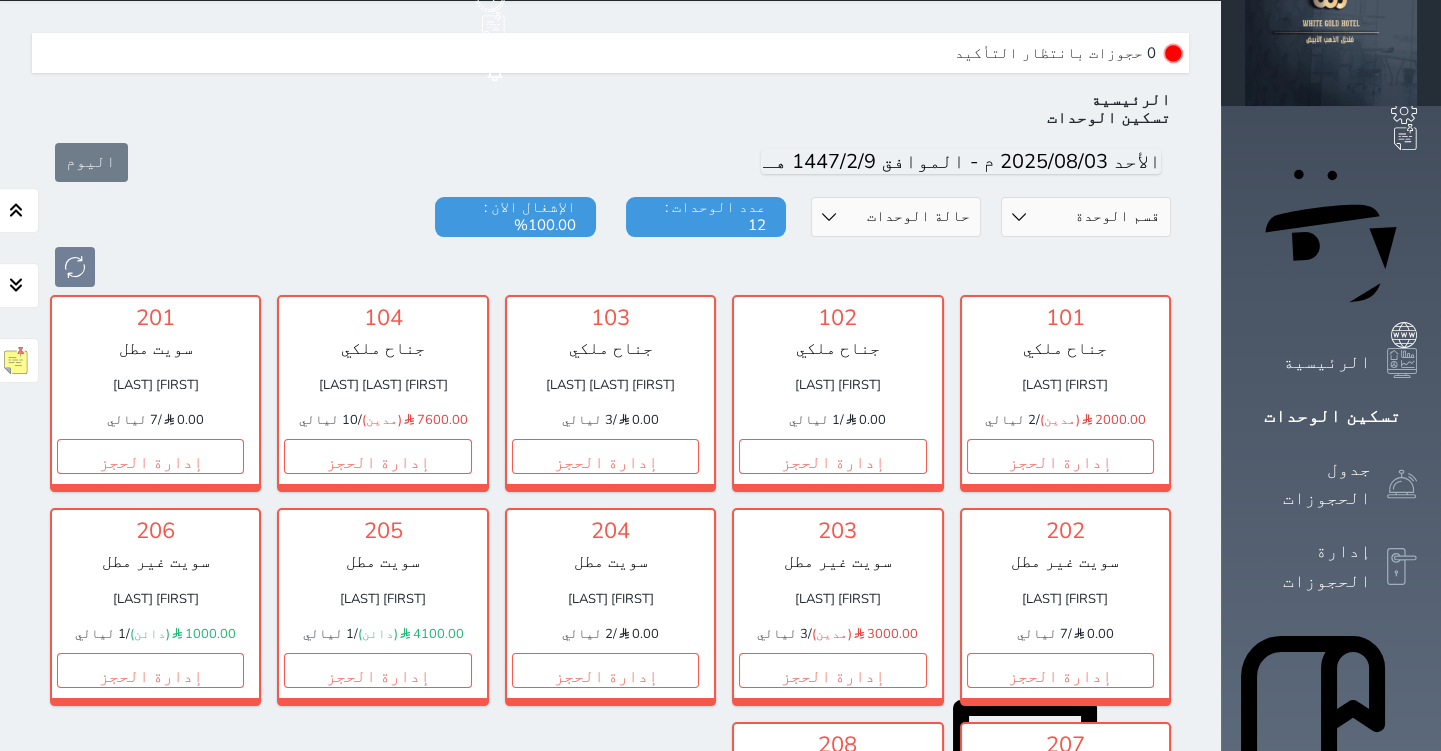 scroll, scrollTop: 90, scrollLeft: 0, axis: vertical 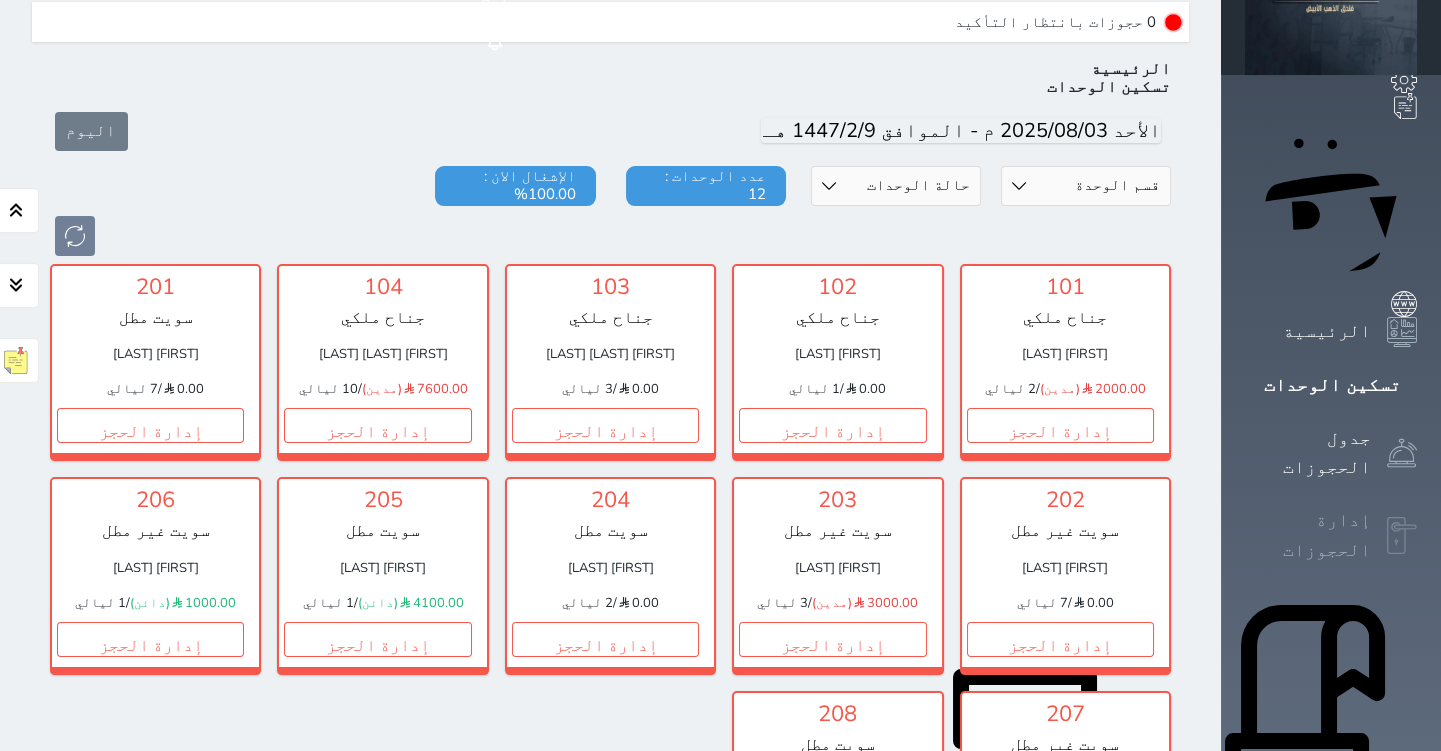 click on "إدارة الحجوزات" at bounding box center [1308, 535] 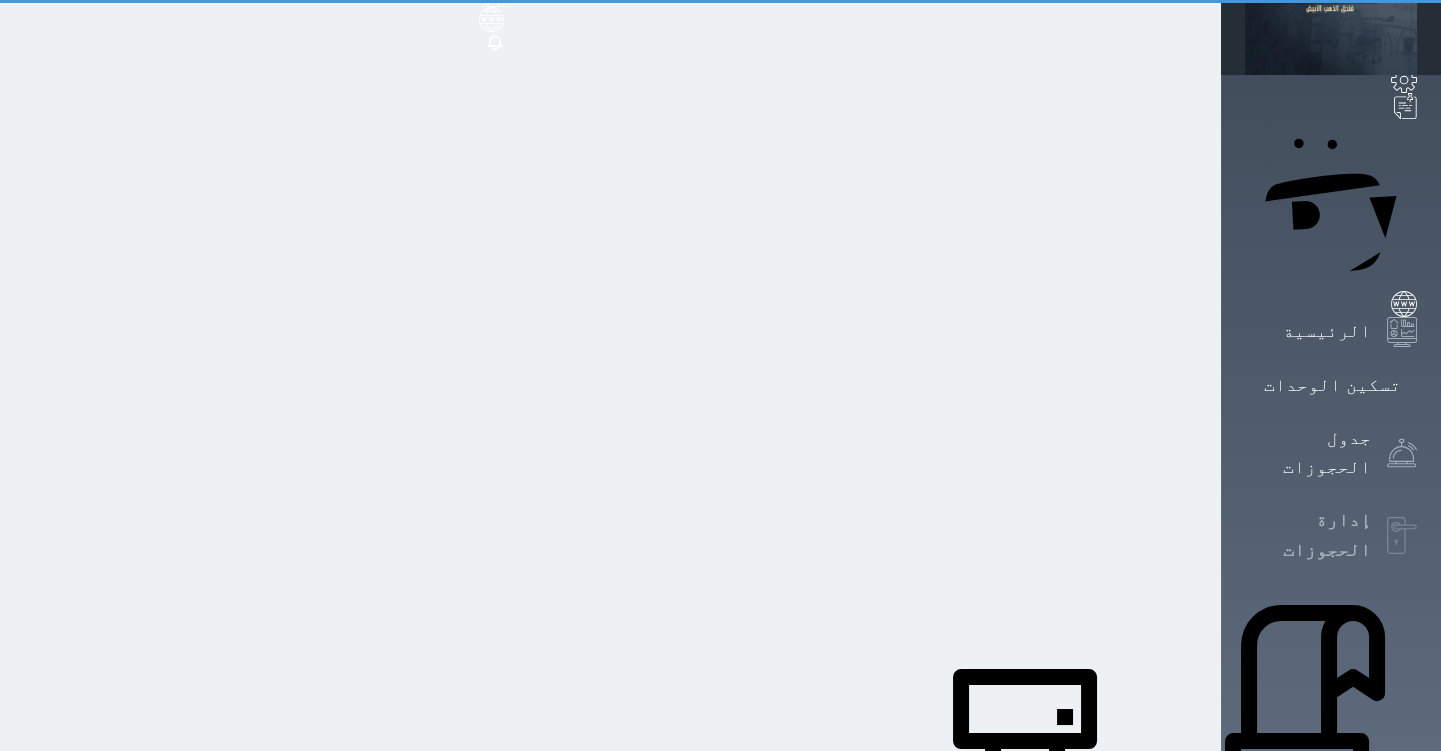 scroll, scrollTop: 0, scrollLeft: 0, axis: both 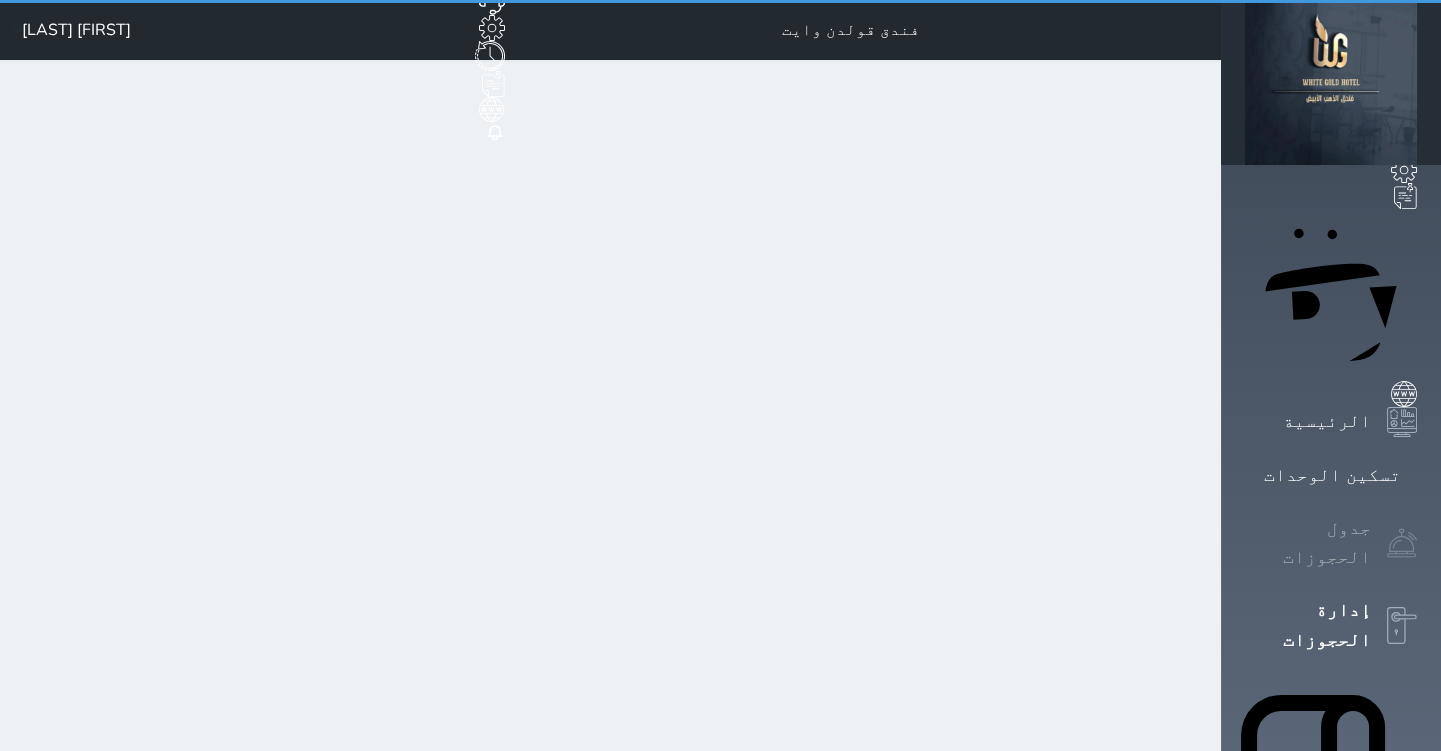 select on "open_all" 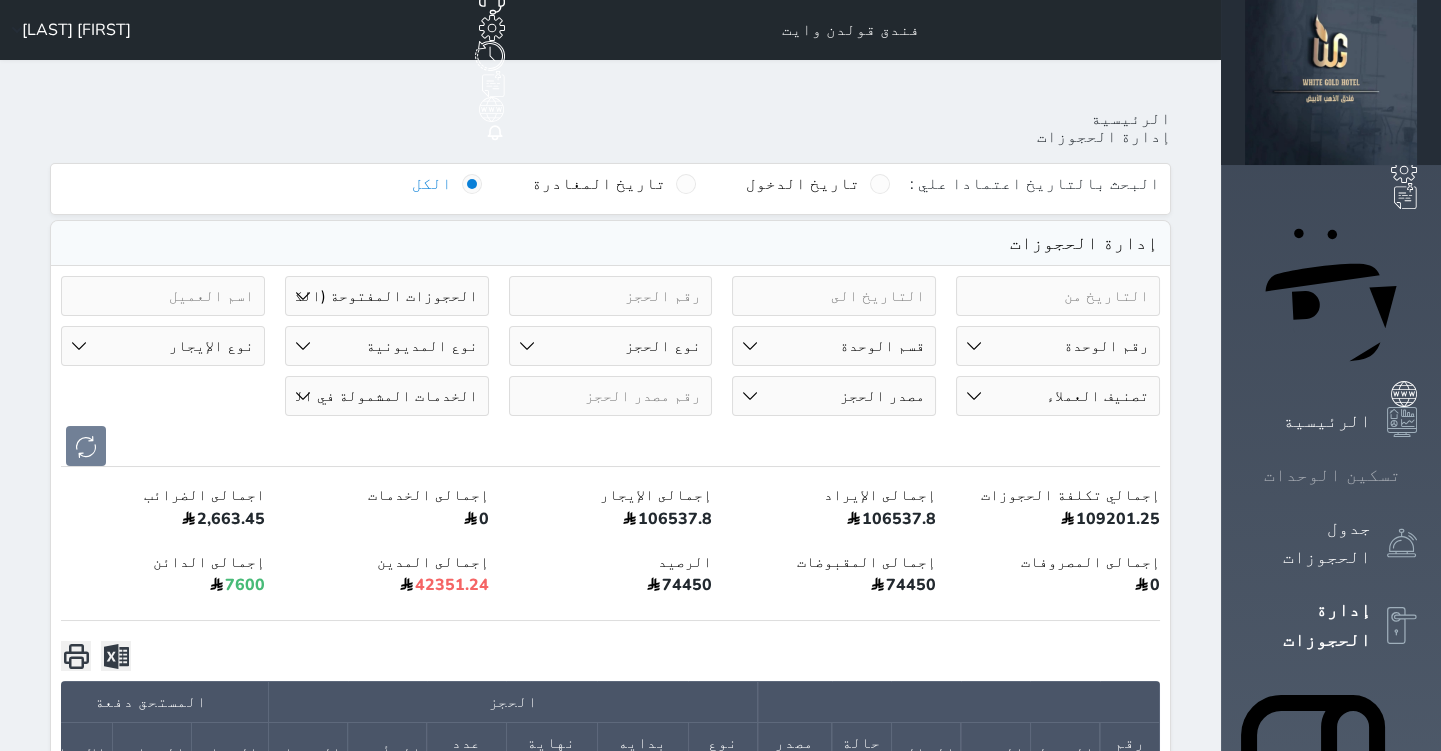 click on "تسكين الوحدات" at bounding box center [1332, 475] 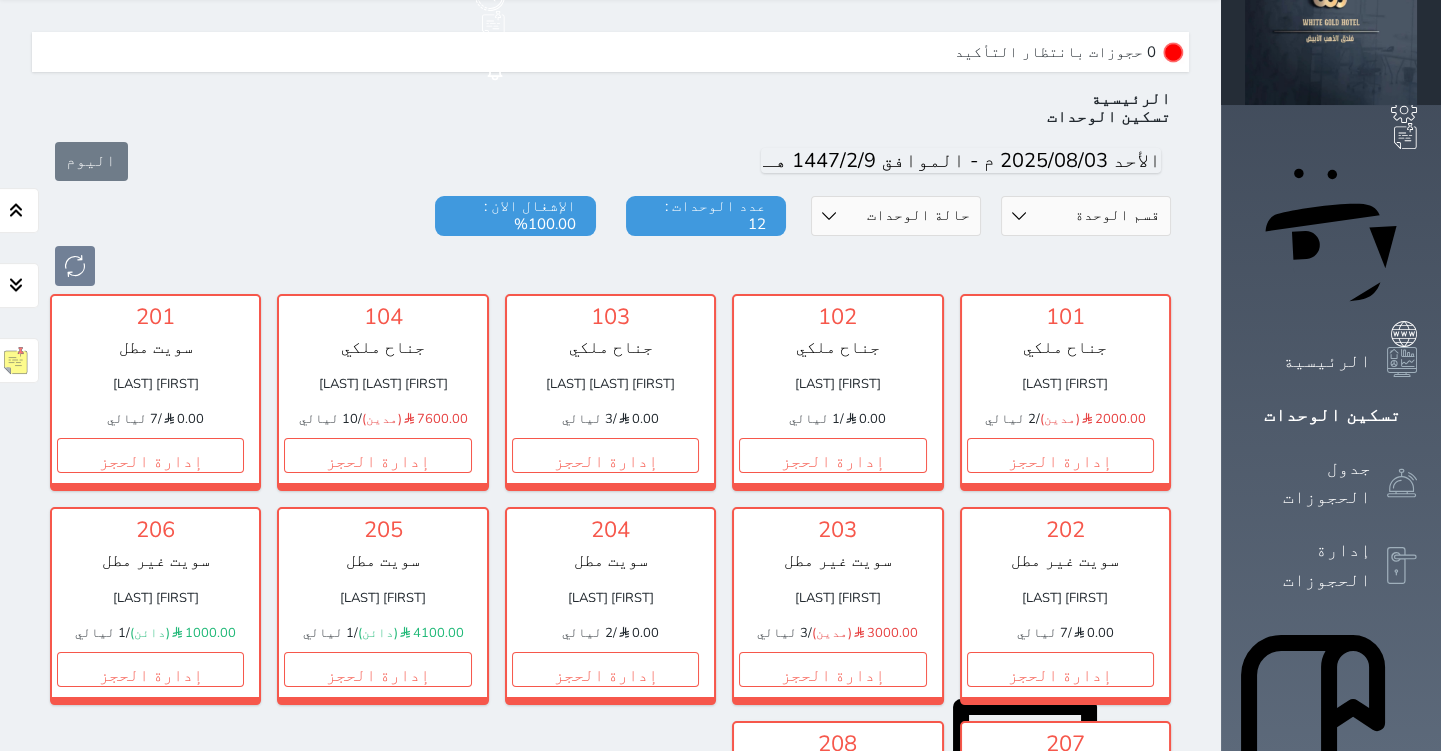 scroll, scrollTop: 0, scrollLeft: 0, axis: both 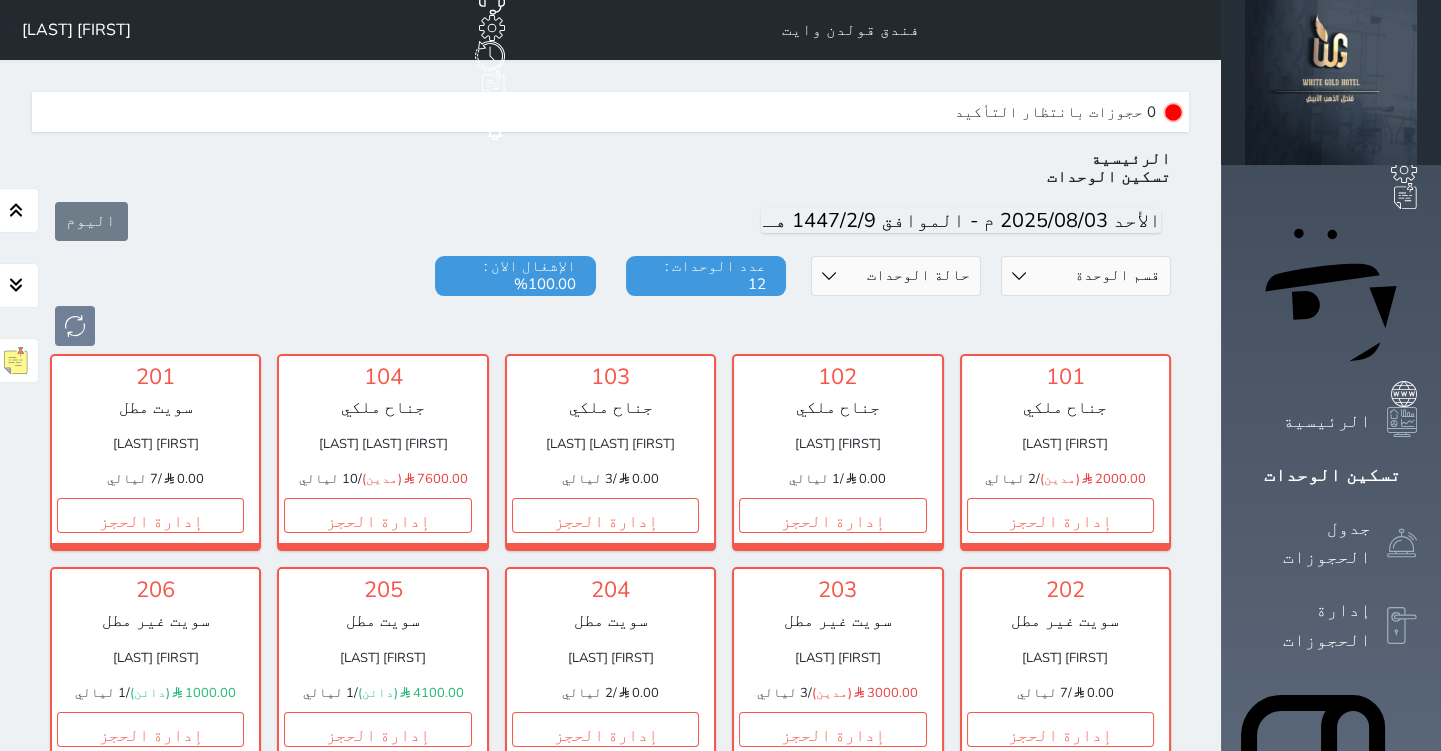 click on "حجز جديد" at bounding box center (336, -78) 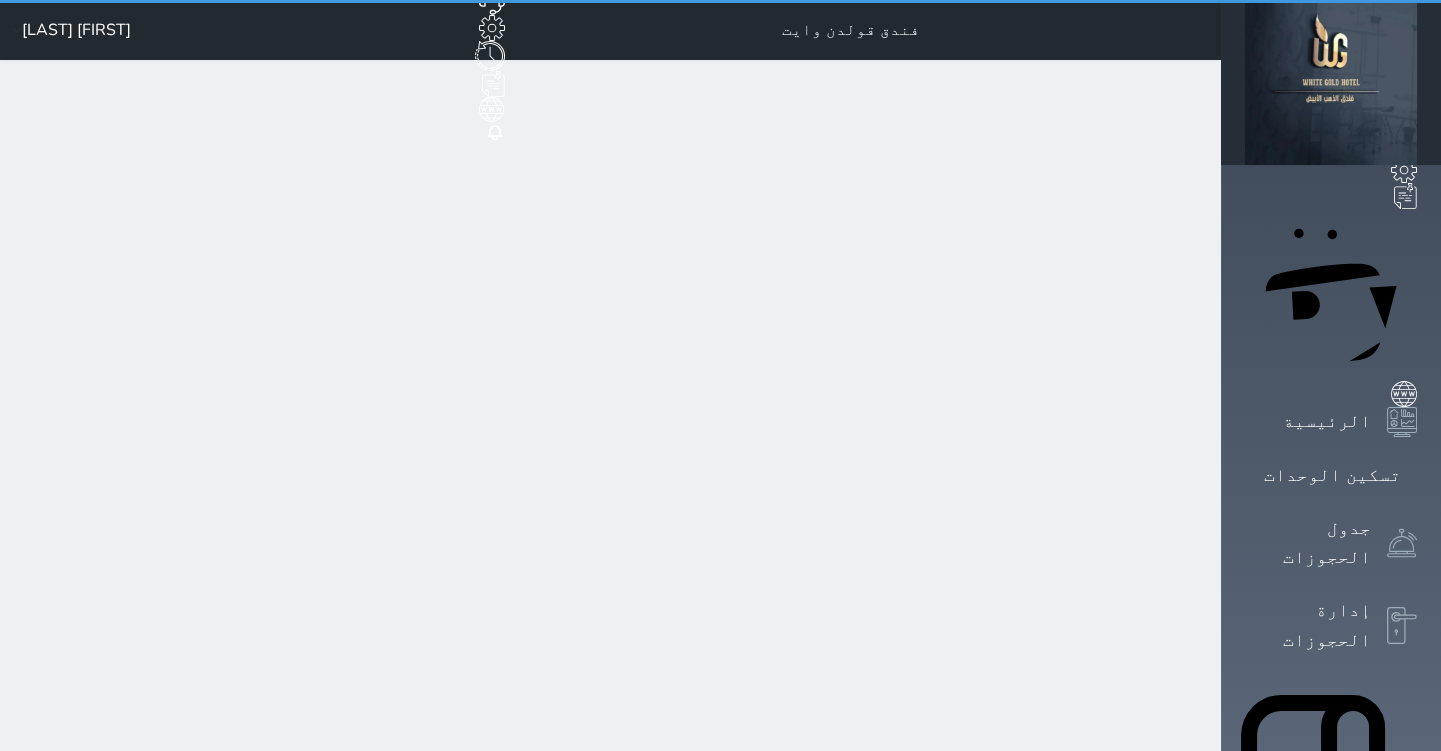 select on "1" 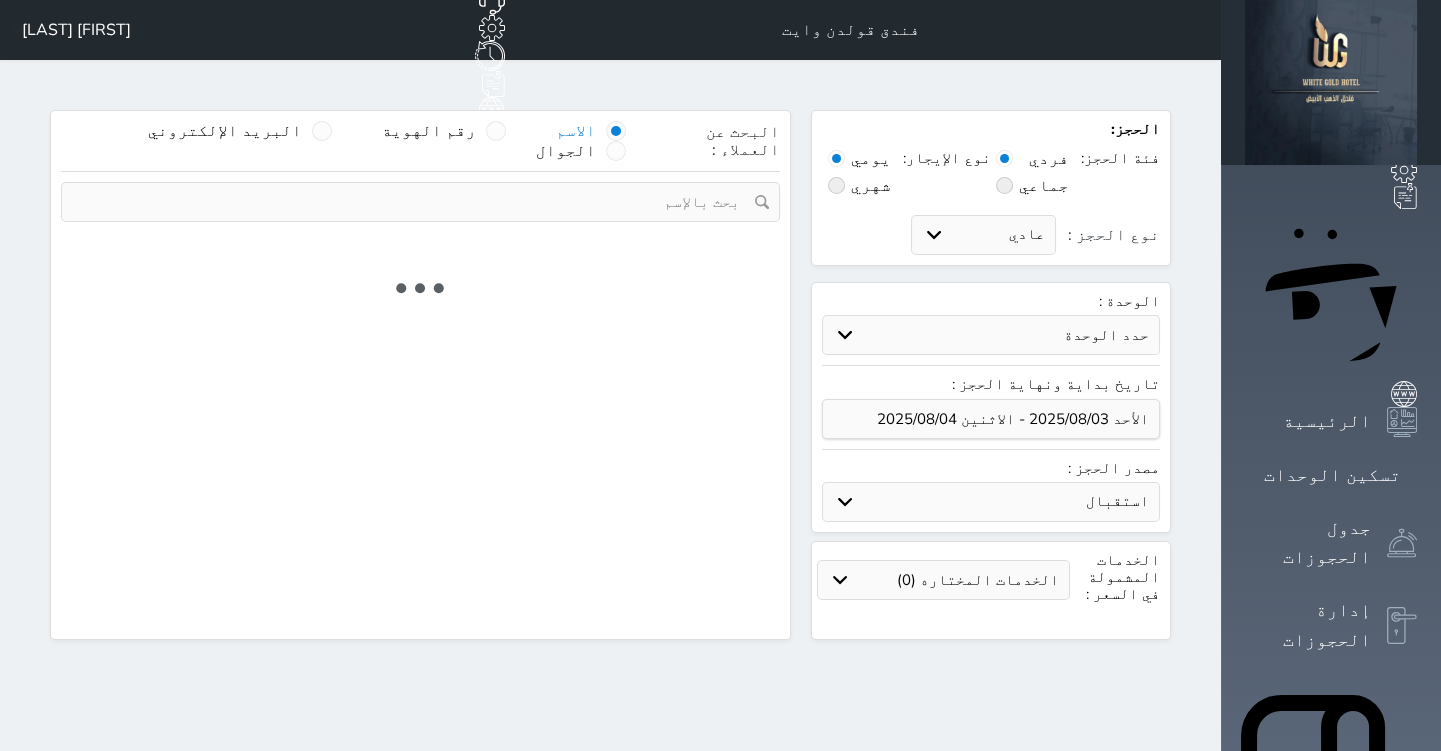 select 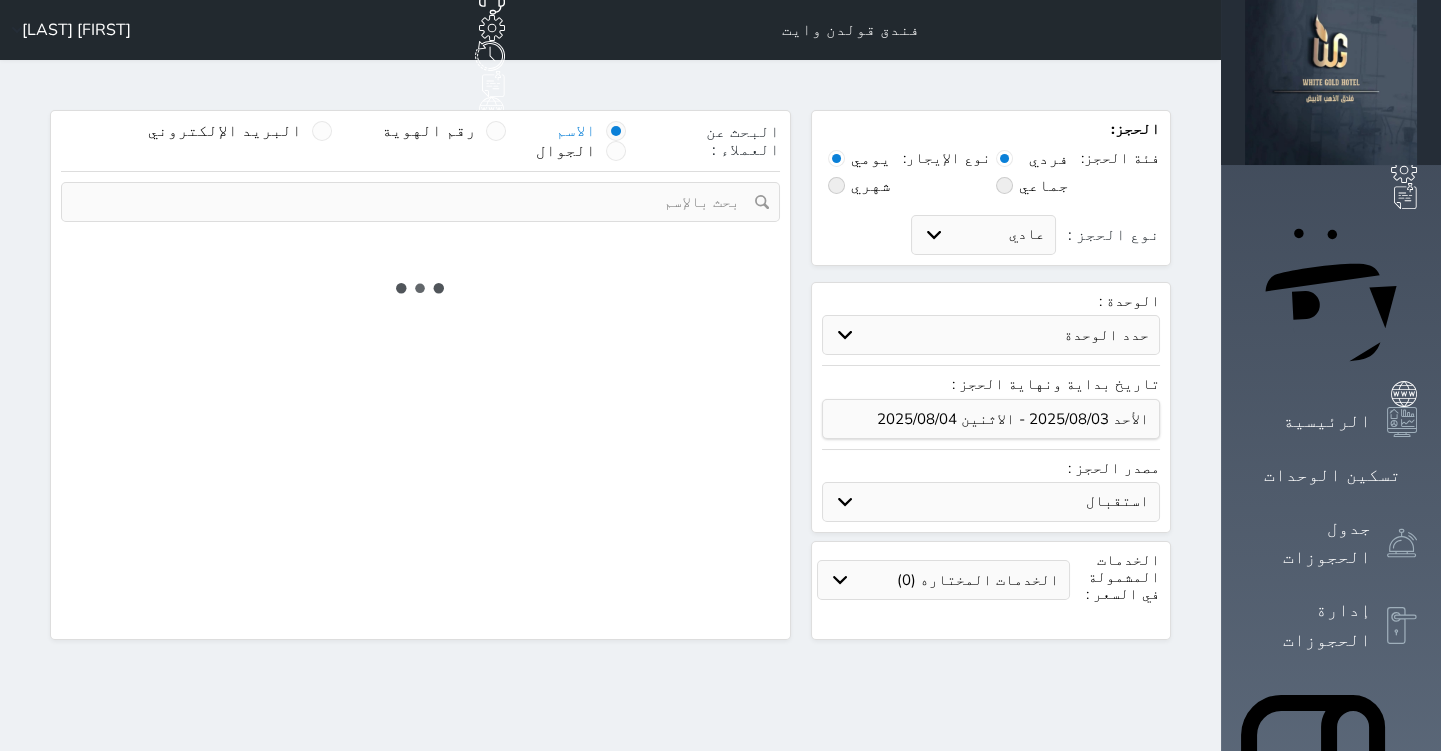 select on "1" 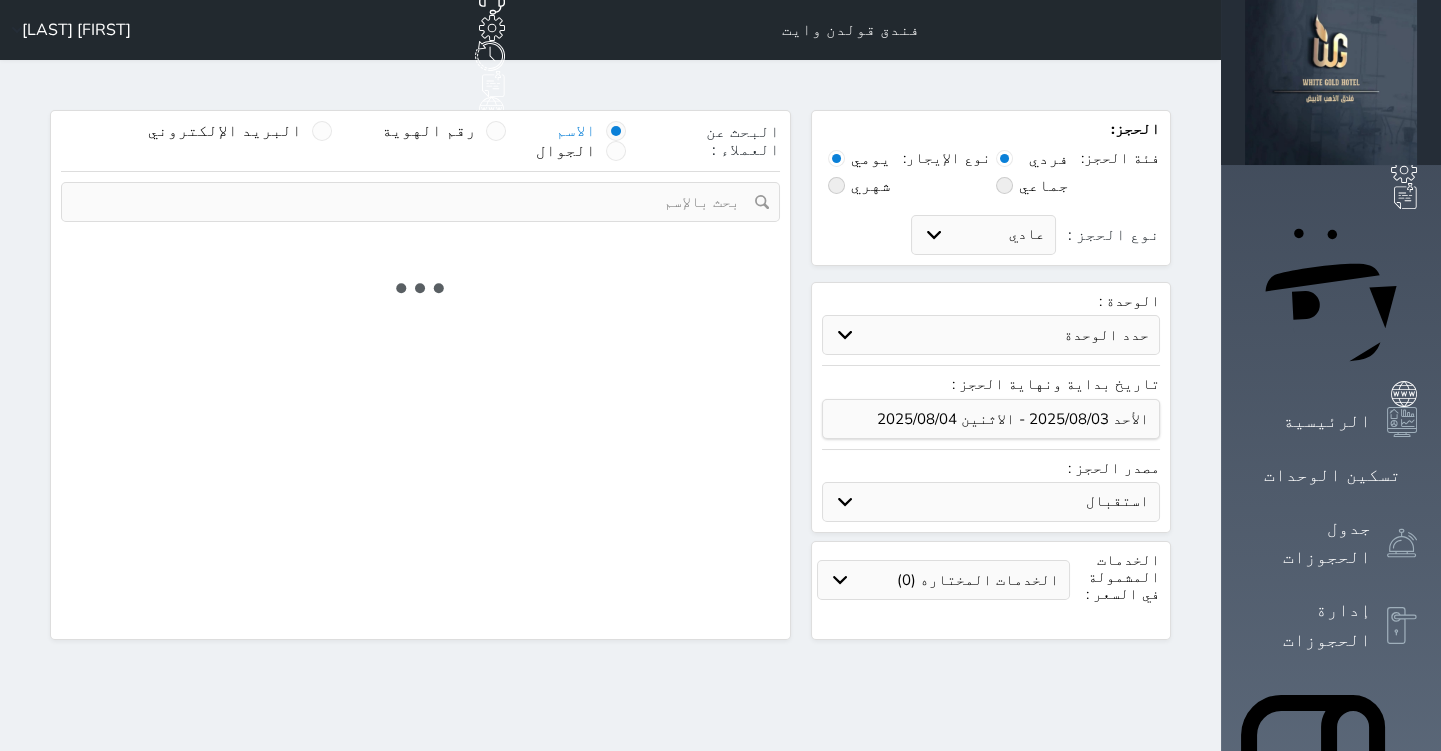 select on "113" 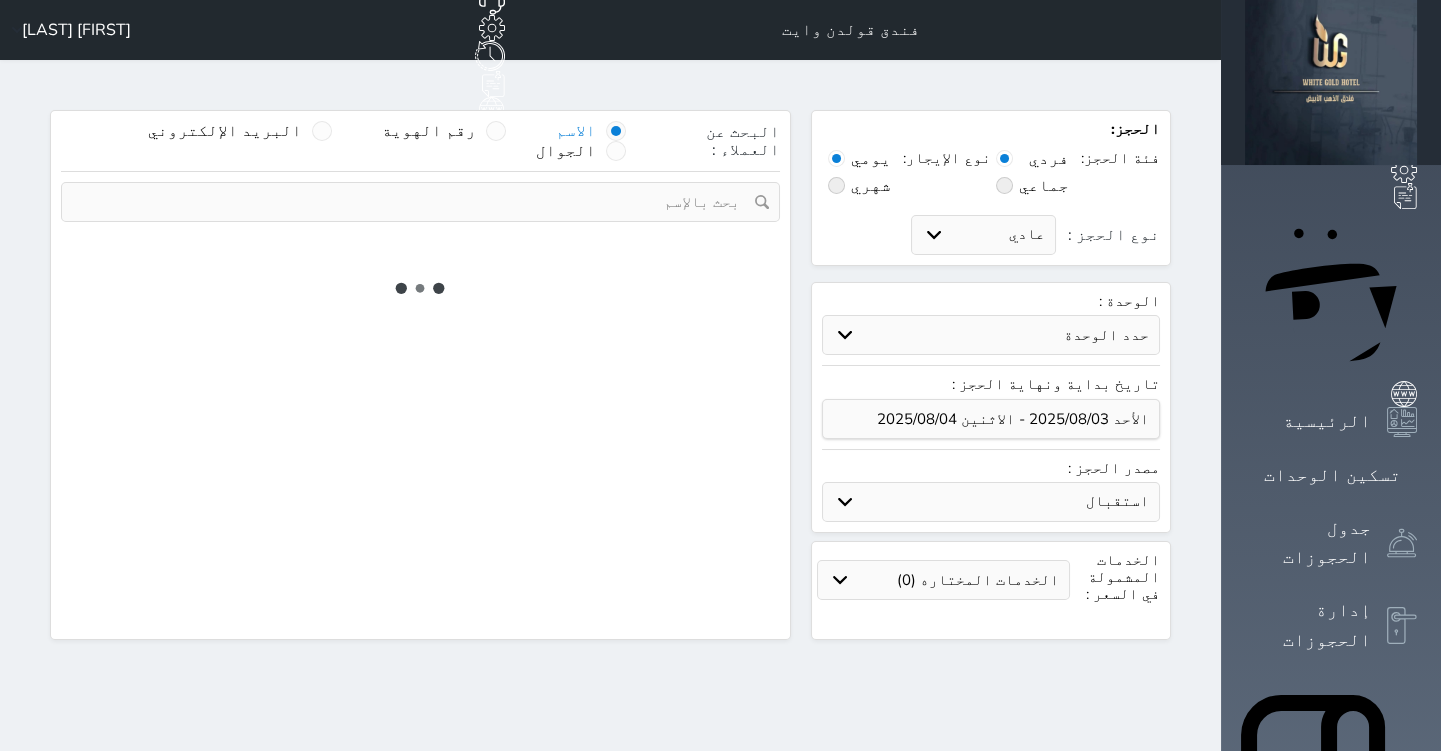 select on "1" 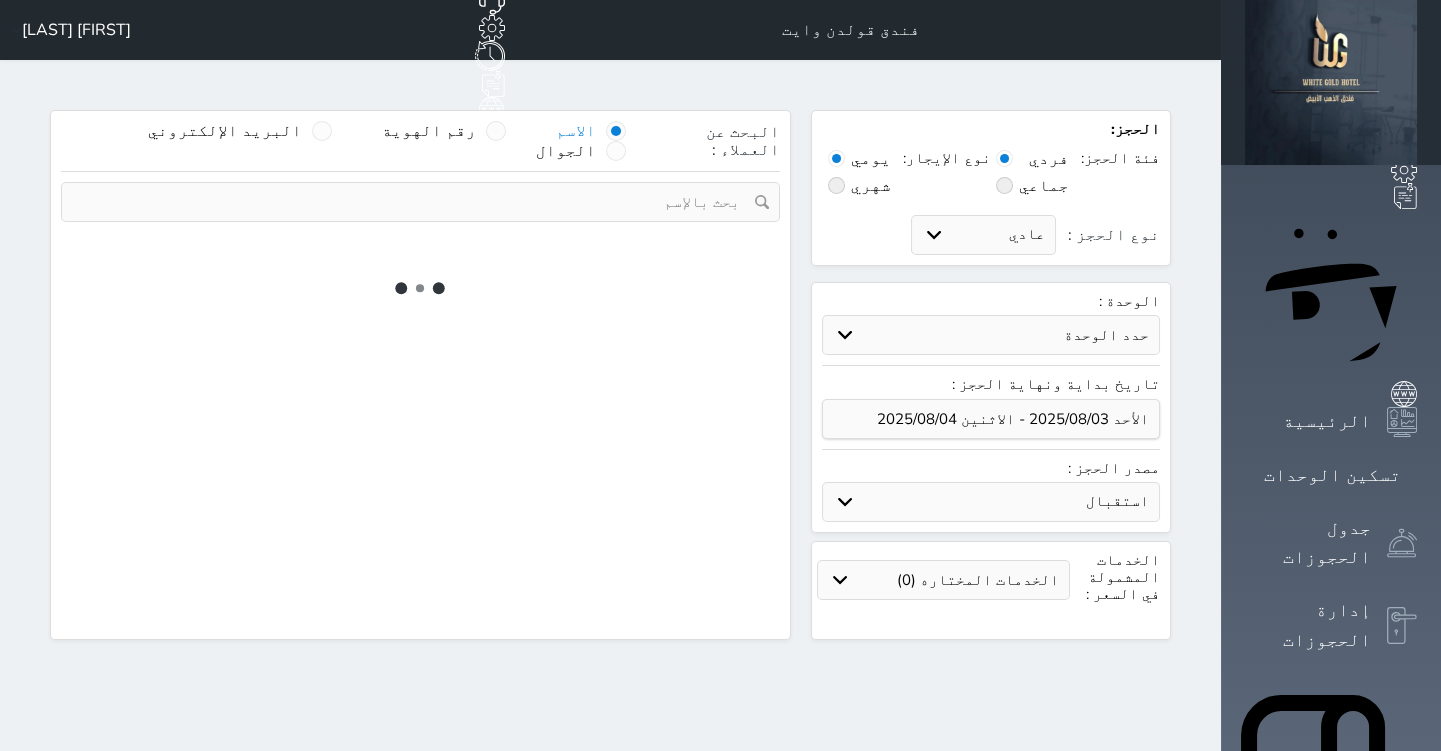 select 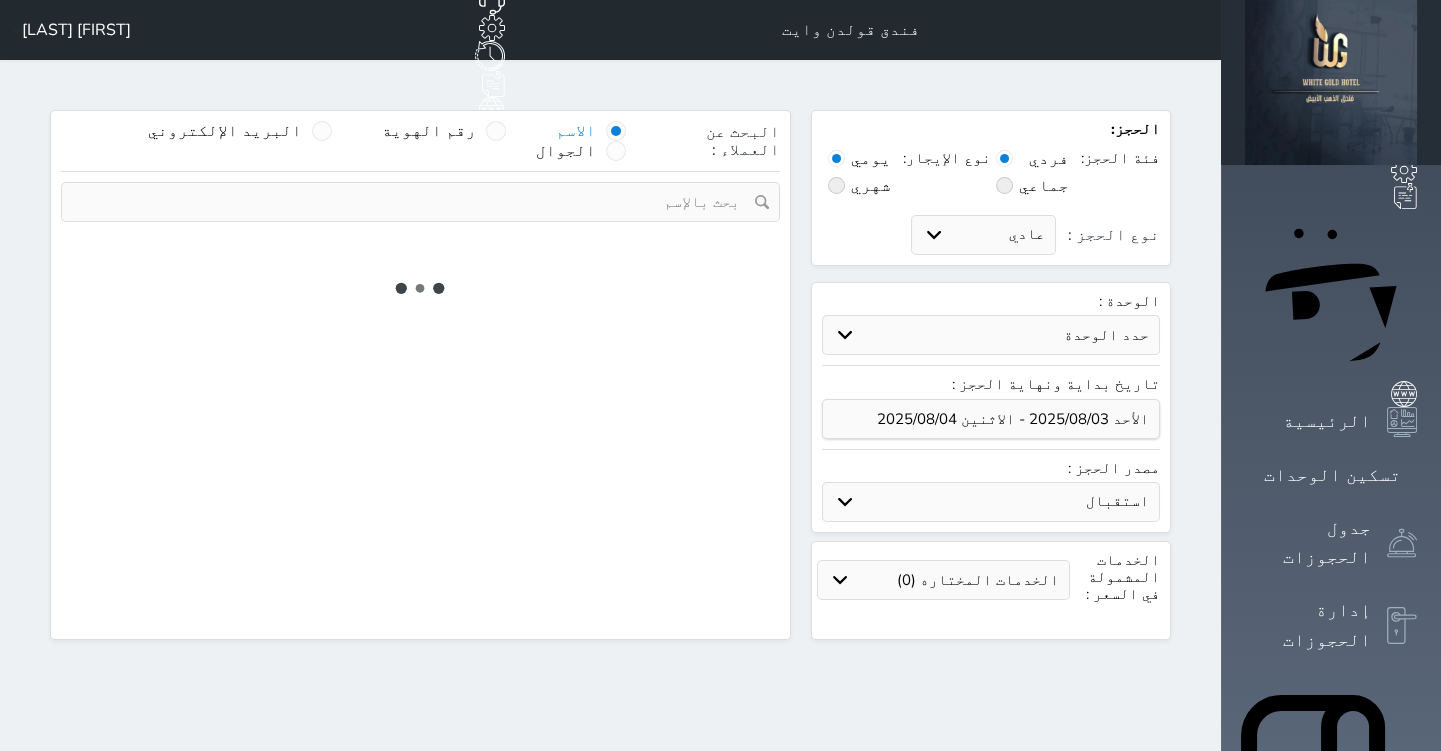 select on "7" 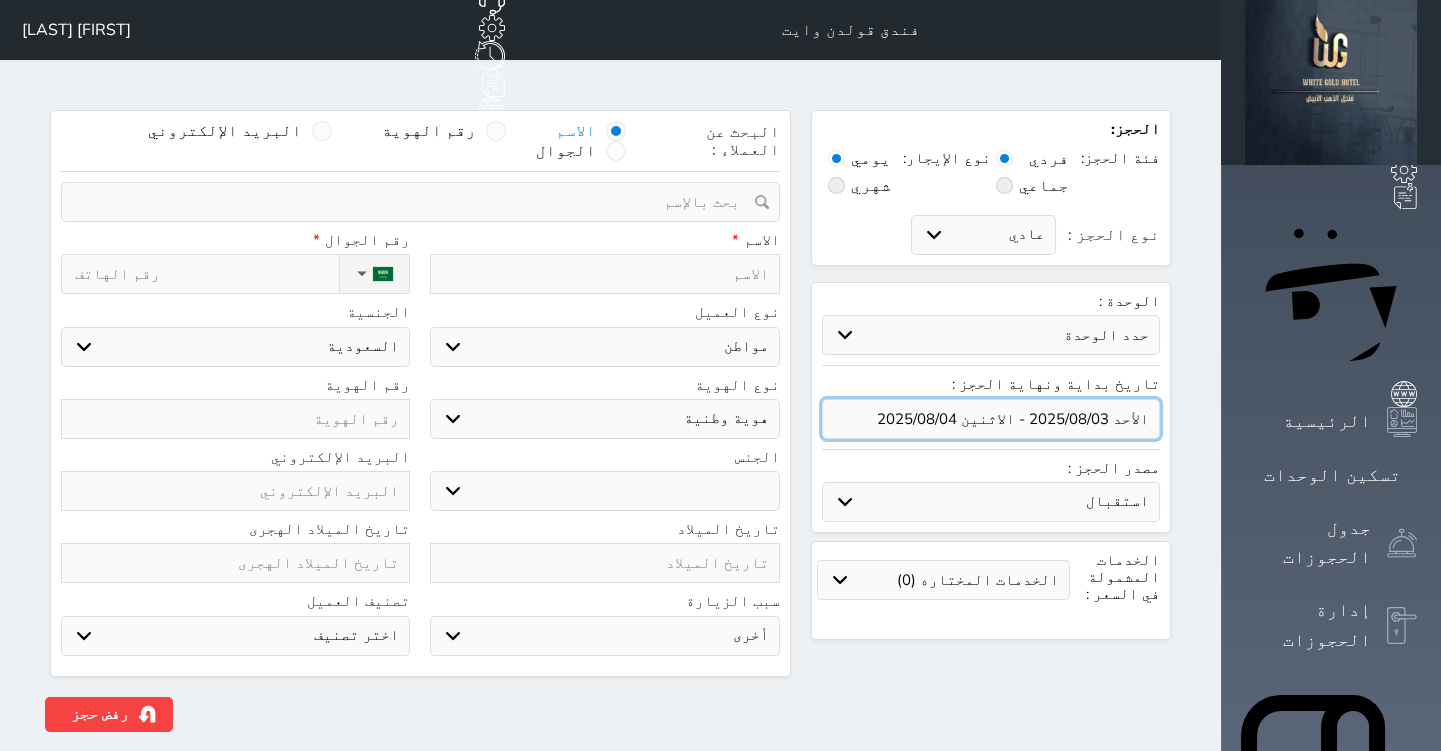 click at bounding box center [991, 419] 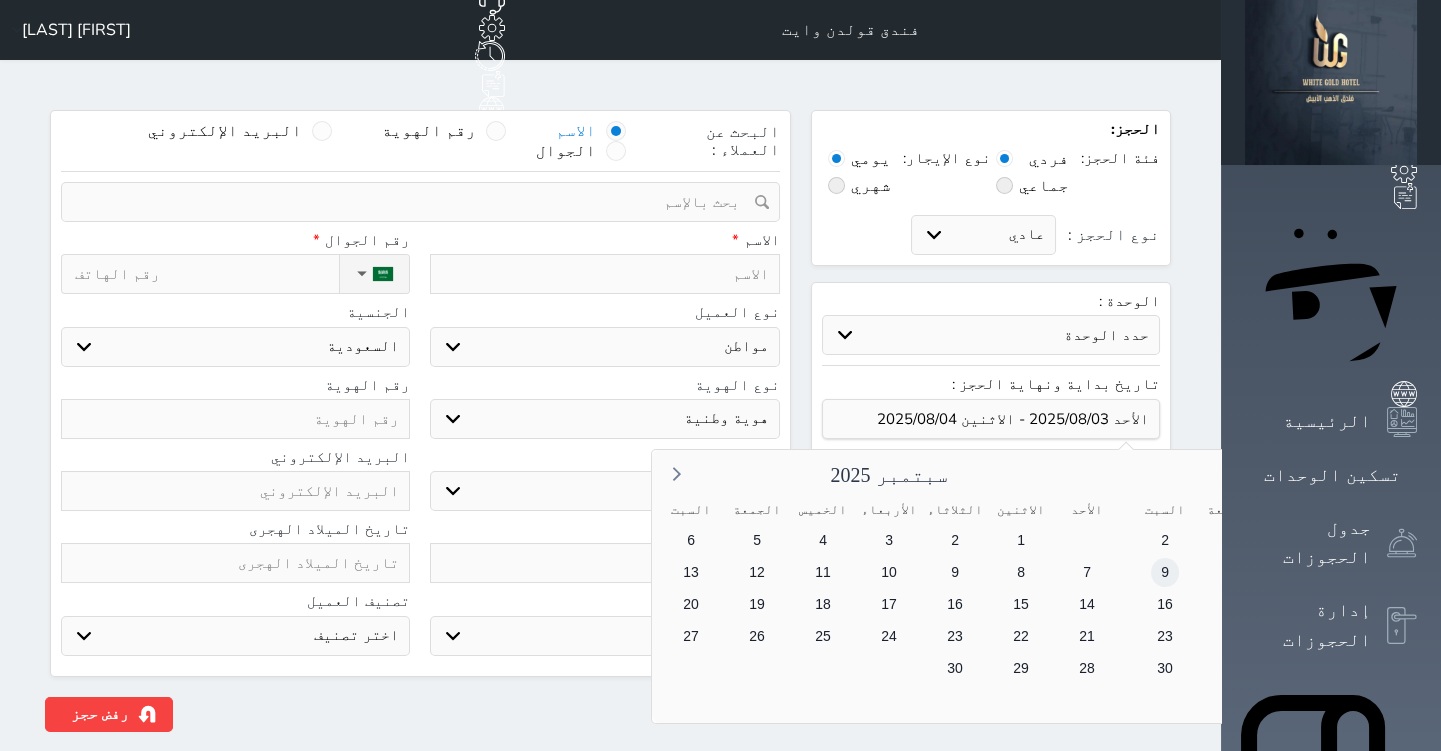 click on "9" at bounding box center [1164, 572] 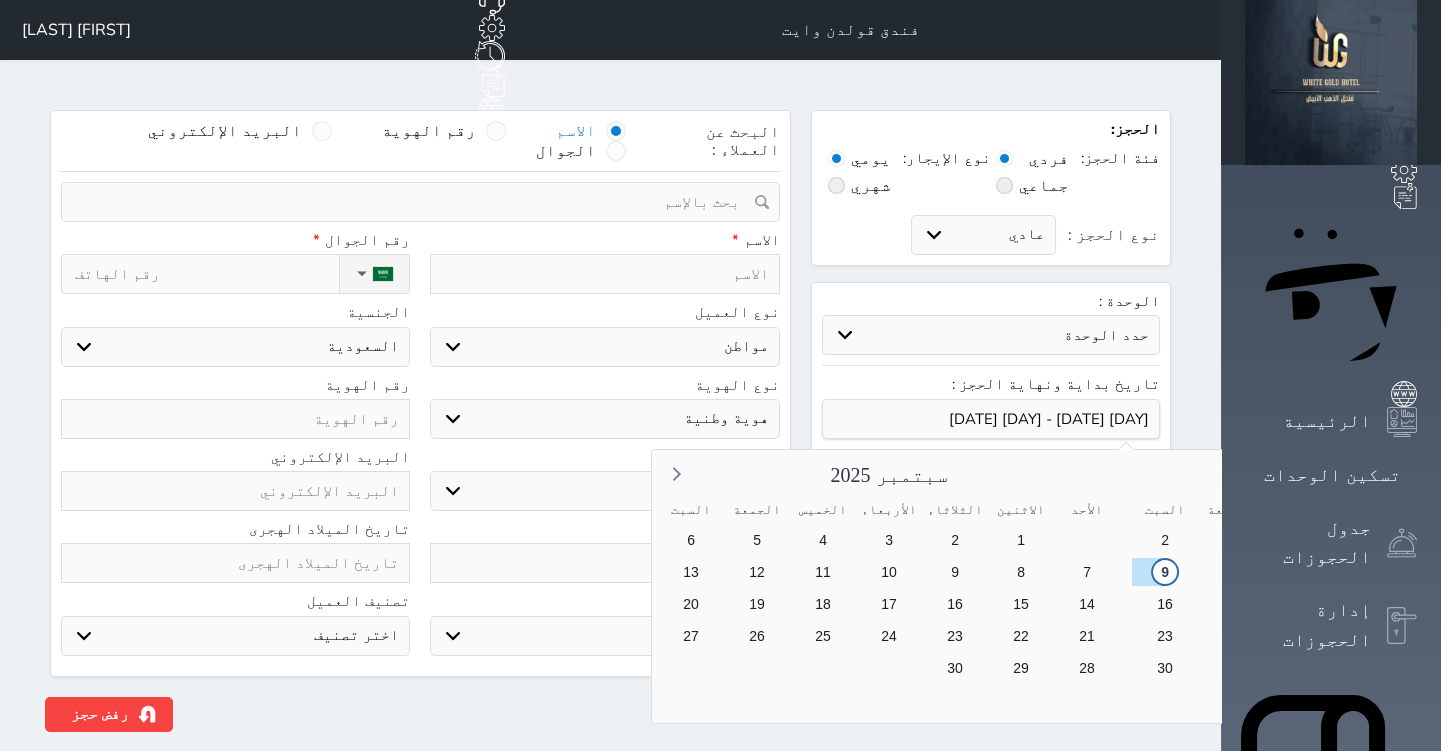 click on "10" at bounding box center [1560, 604] 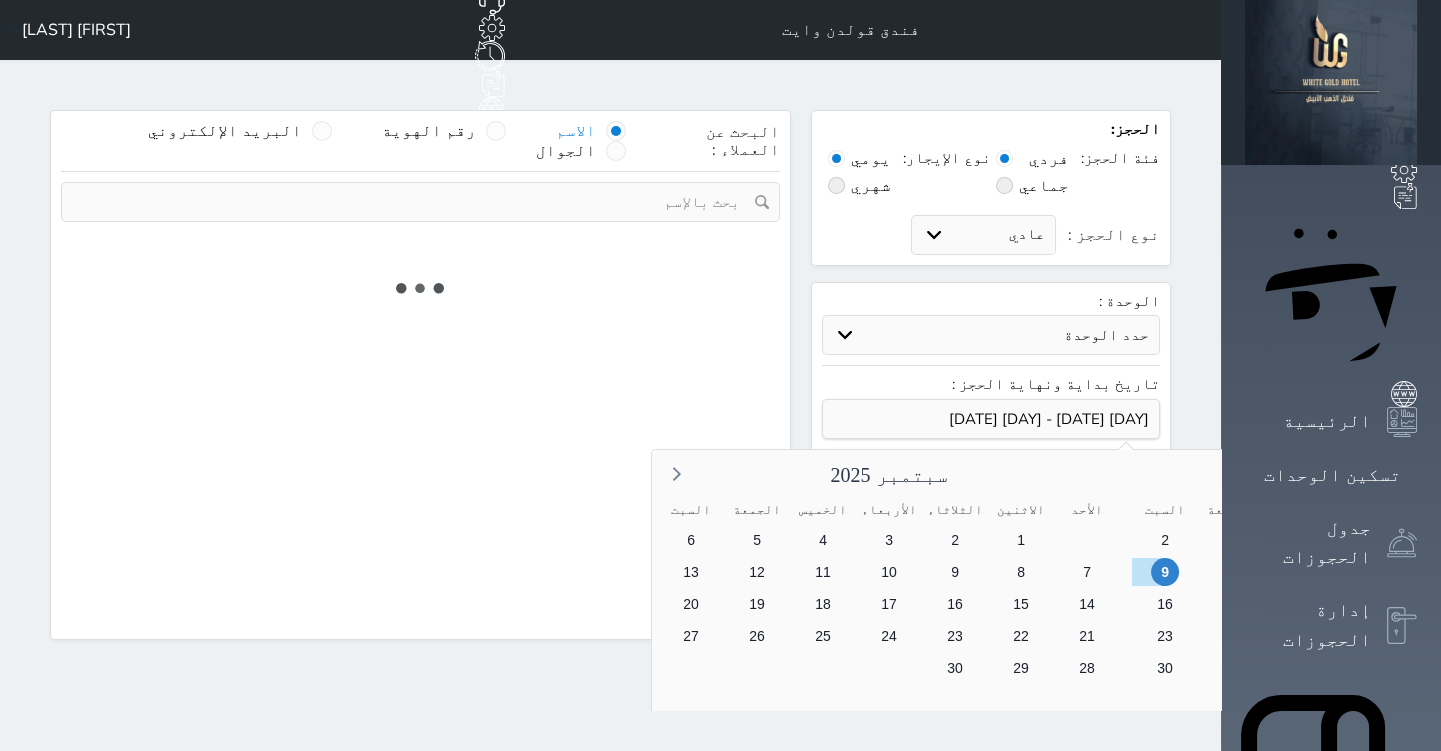 select 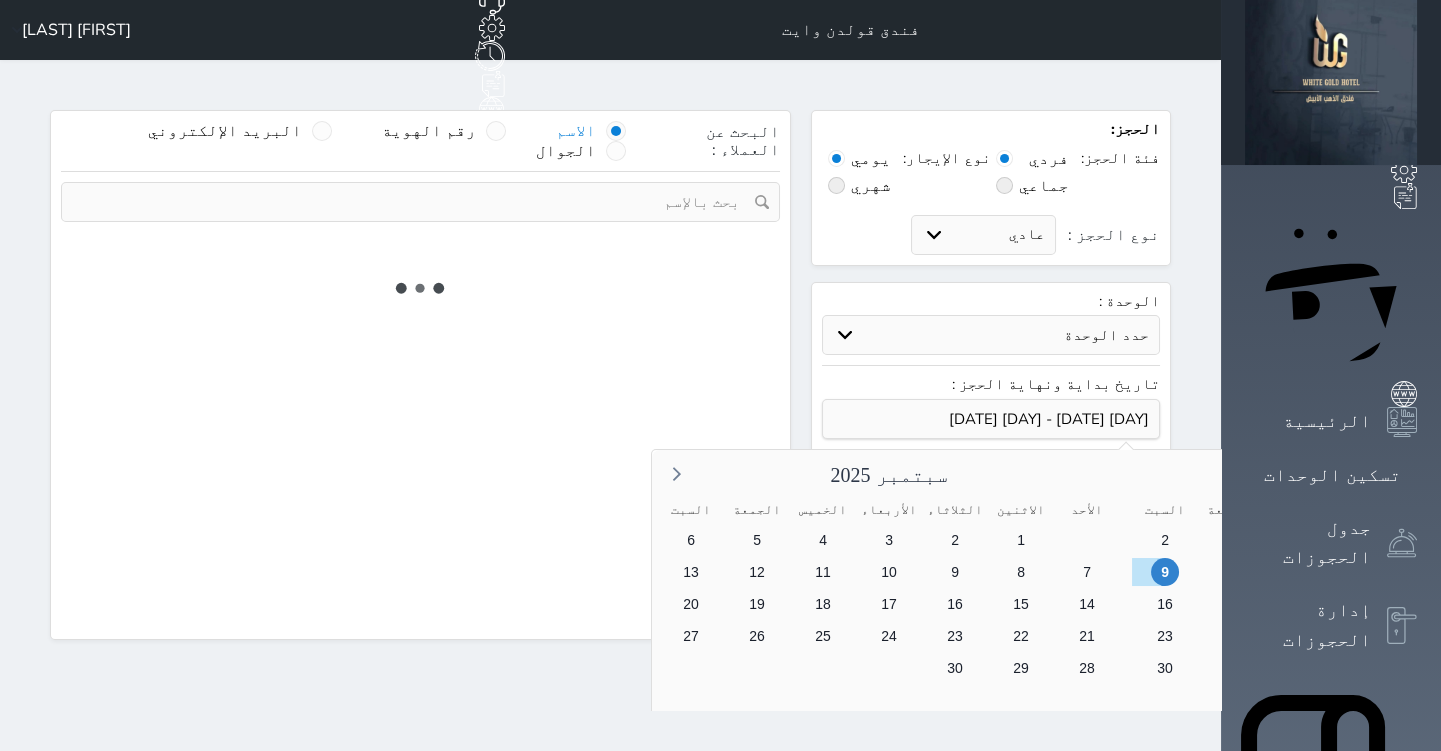 select on "1" 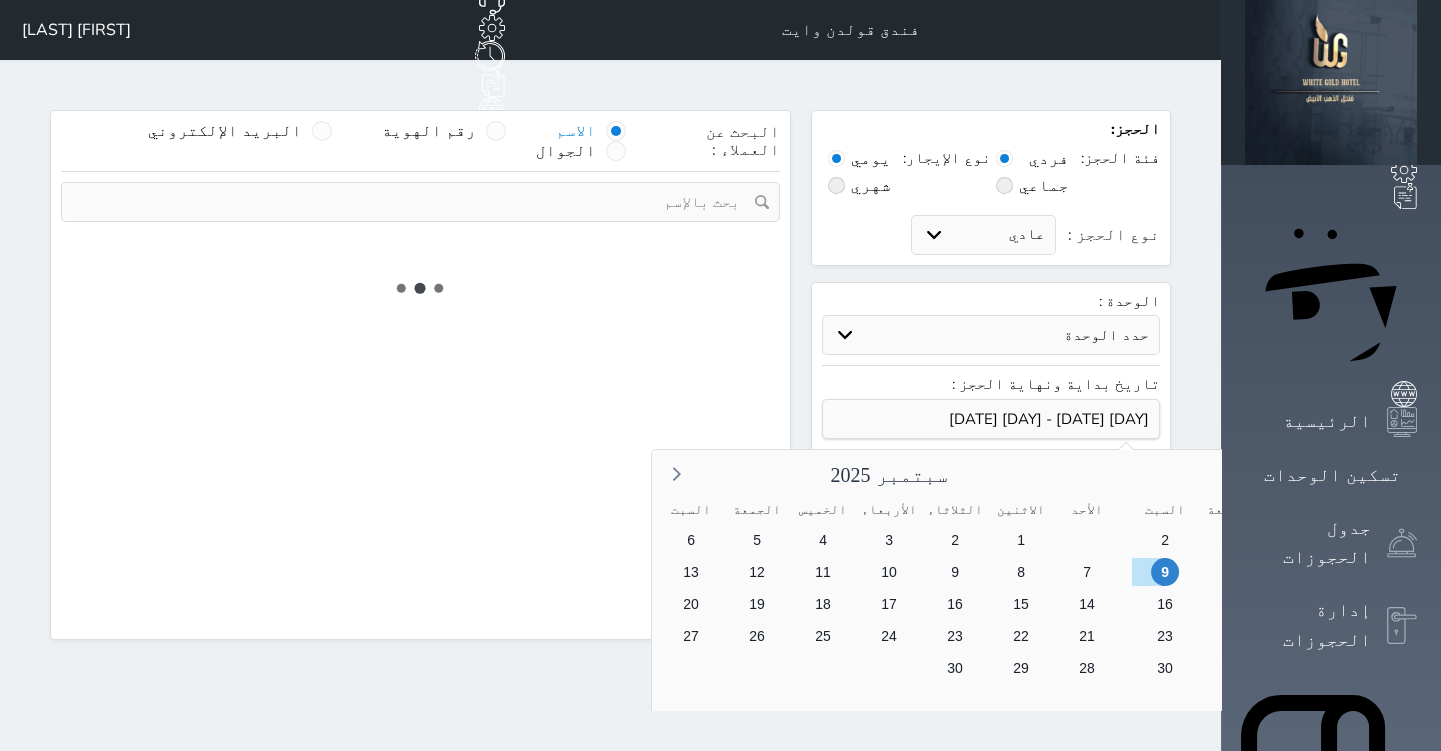 select on "113" 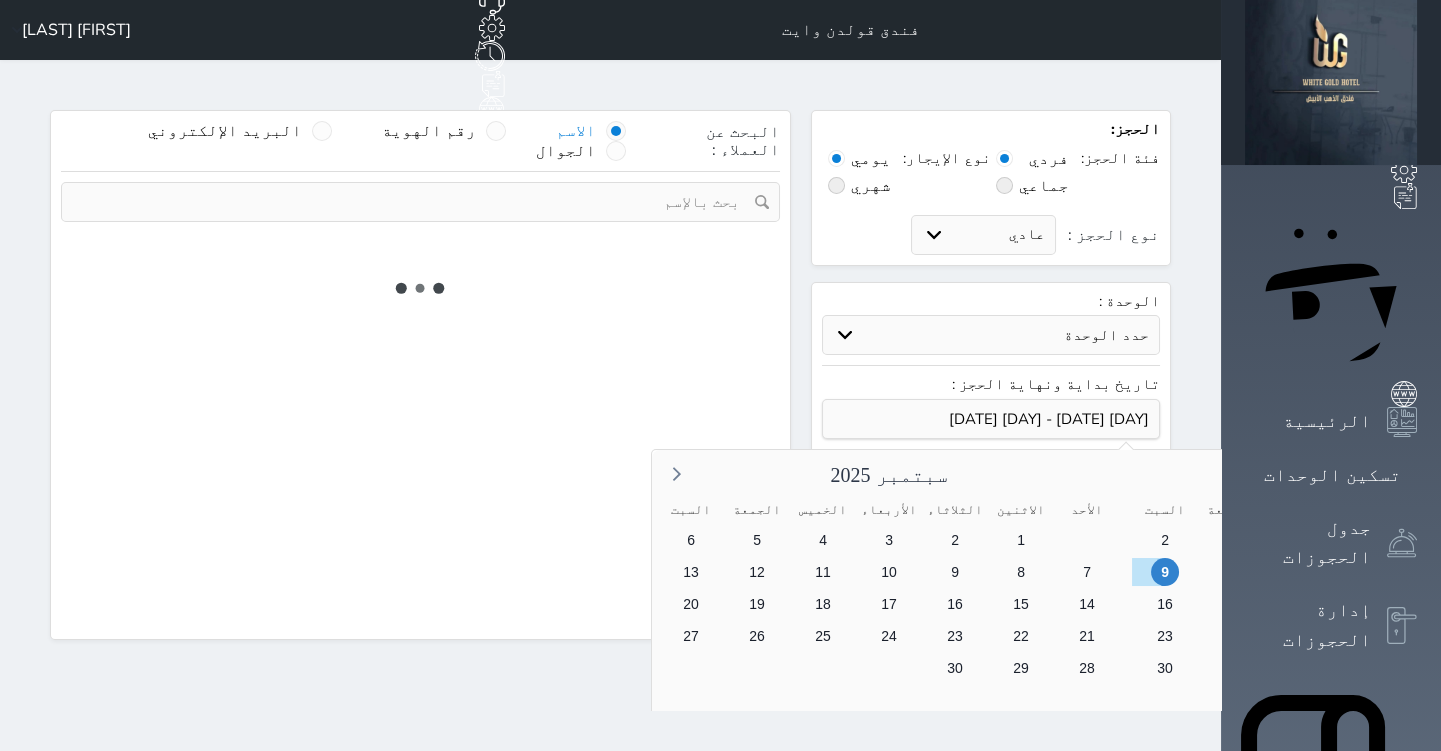 select on "1" 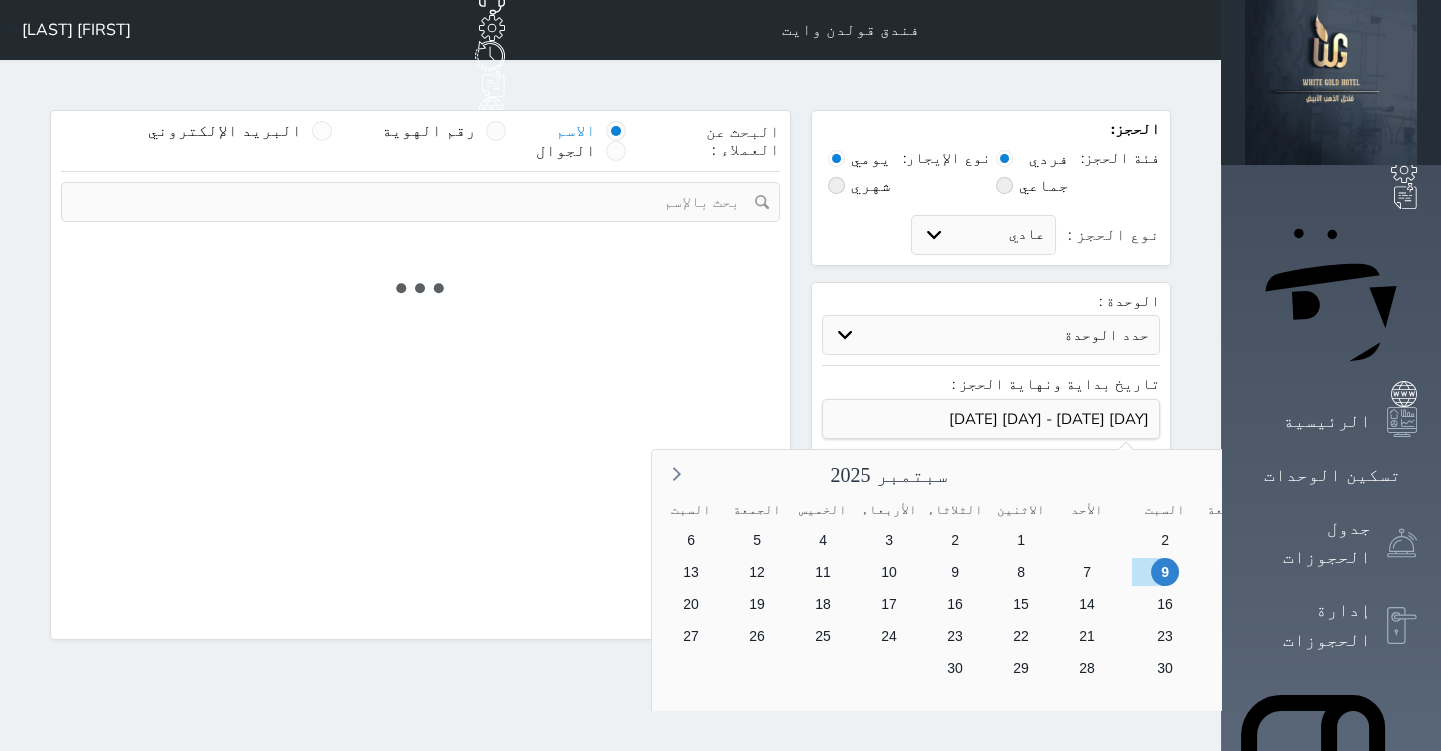 select 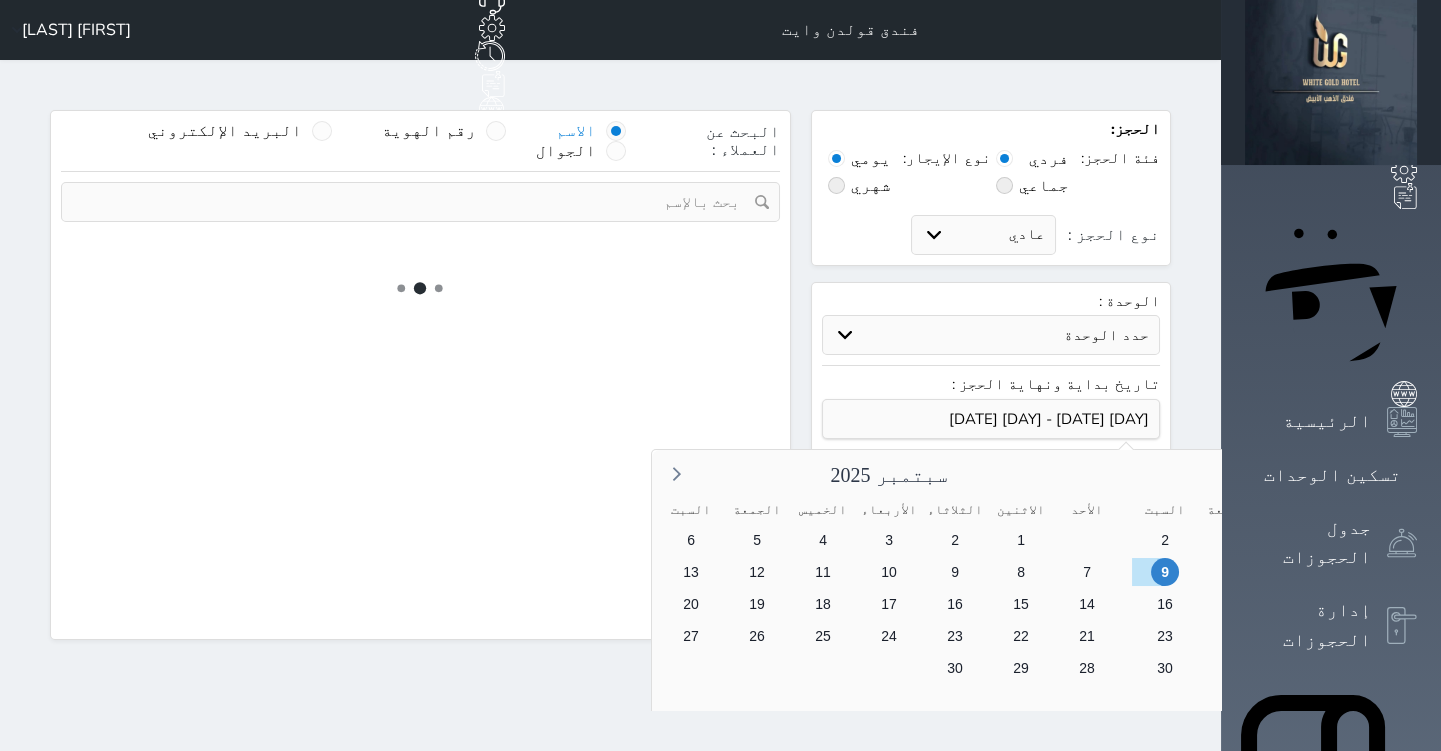 select on "7" 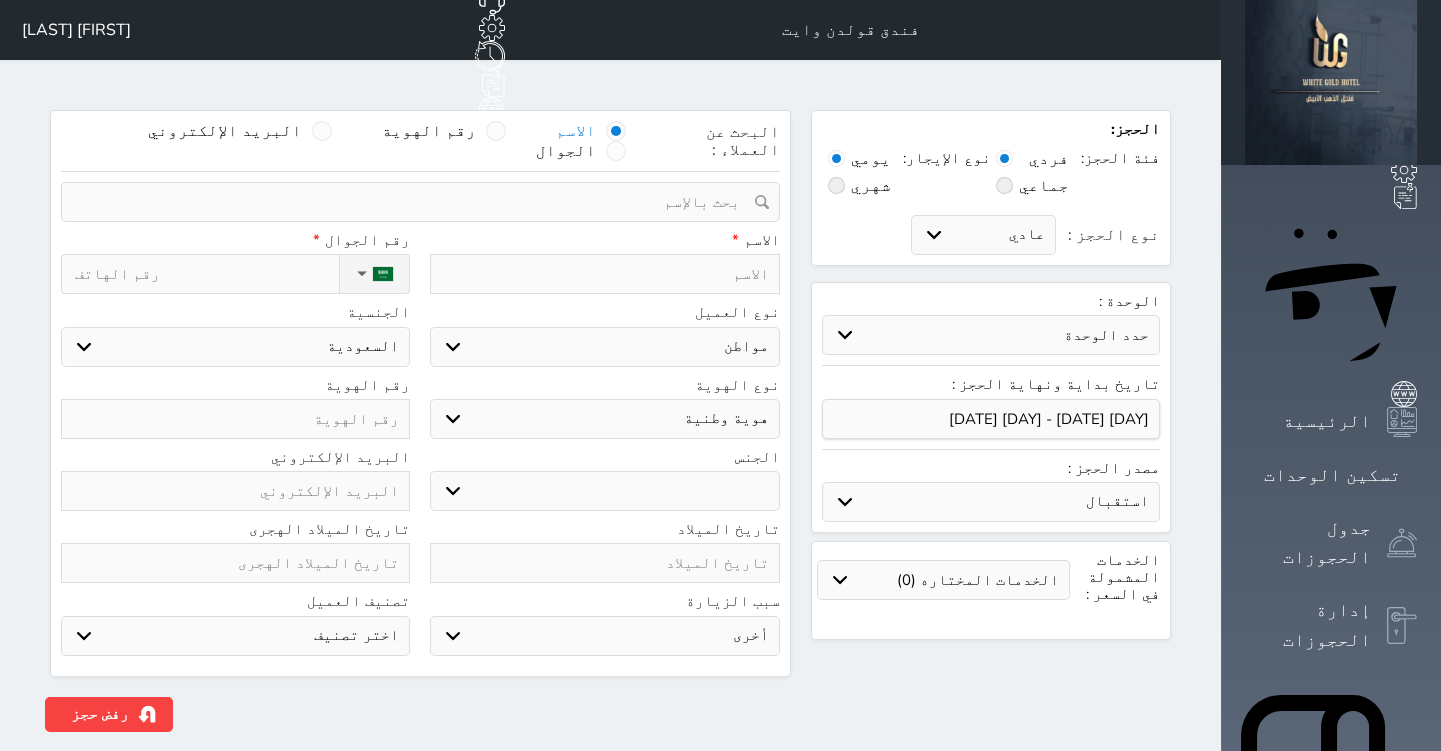 click on "حدد الوحدة
#208 - سويت مطل
#207 - سويت غير مطل
#206 - سويت غير مطل
#202 - سويت غير مطل
#201 - سويت مطل
#104 - جناح ملكي
#103 - جناح ملكي
#102 - جناح ملكي" at bounding box center (991, 335) 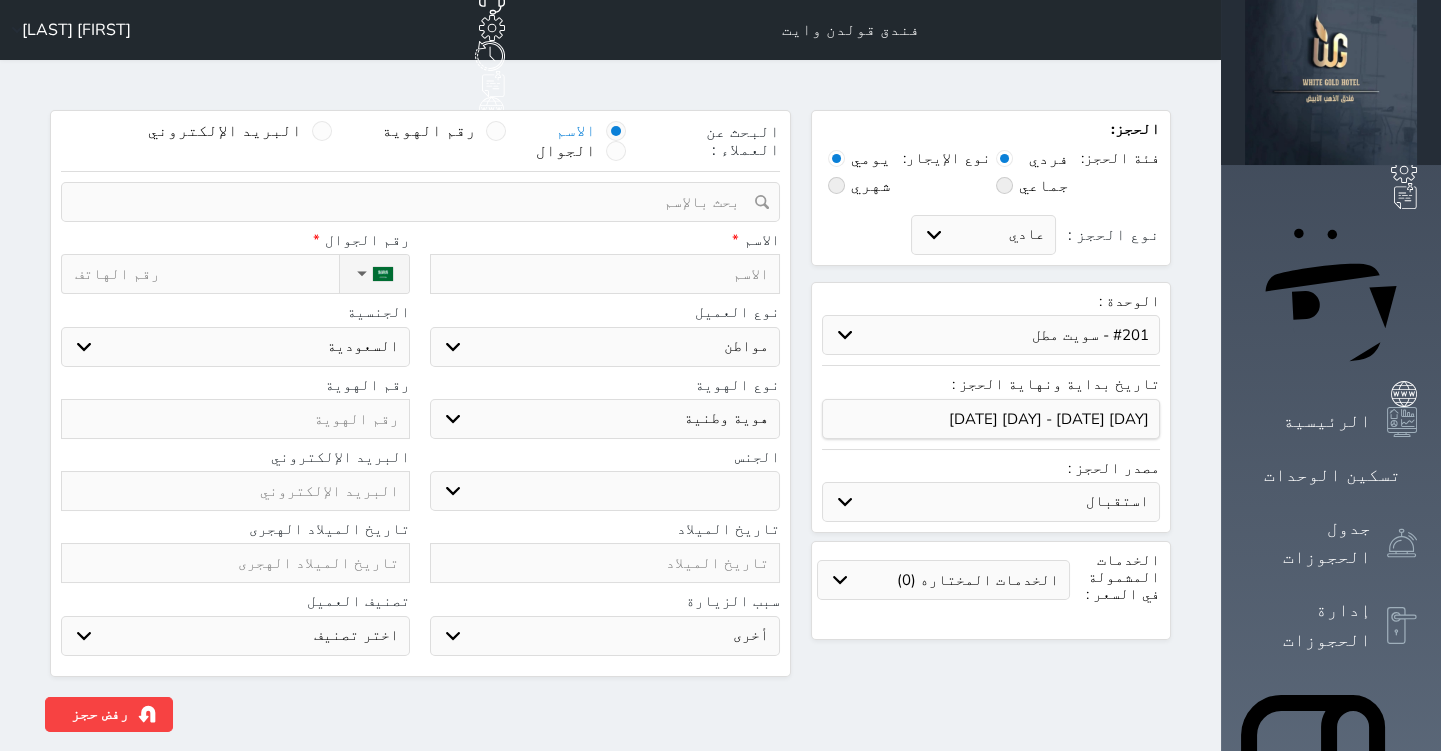 click on "حدد الوحدة
#208 - سويت مطل
#207 - سويت غير مطل
#206 - سويت غير مطل
#202 - سويت غير مطل
#201 - سويت مطل
#104 - جناح ملكي
#103 - جناح ملكي
#102 - جناح ملكي" at bounding box center (991, 335) 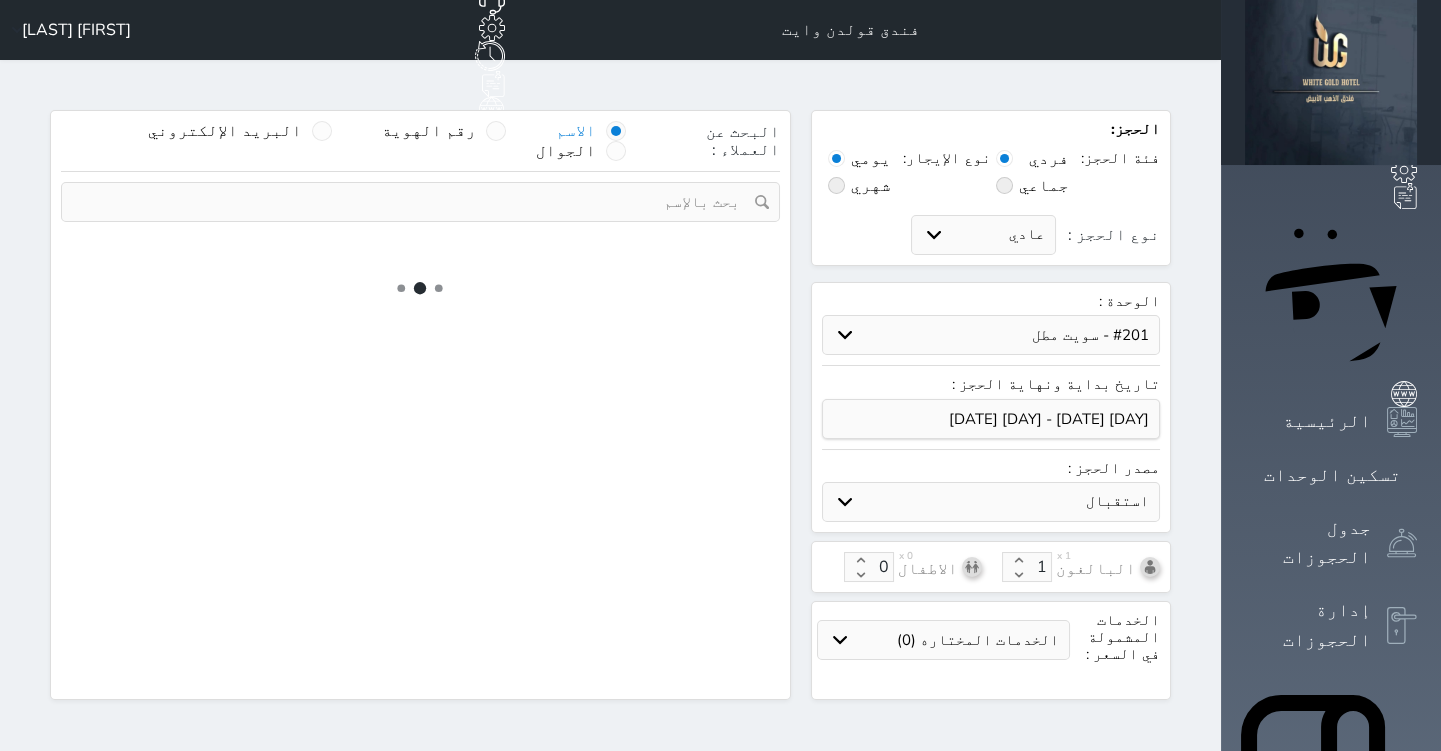 select on "1" 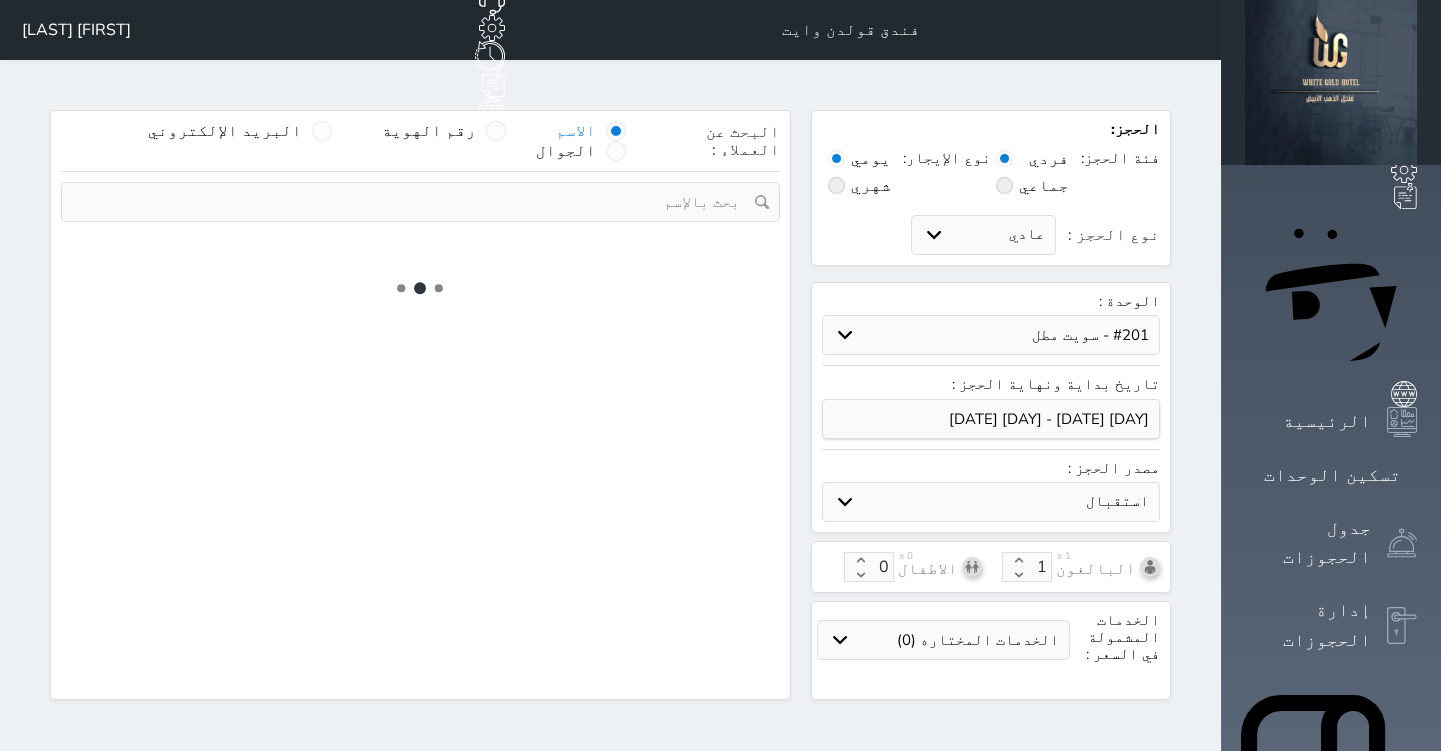 select on "113" 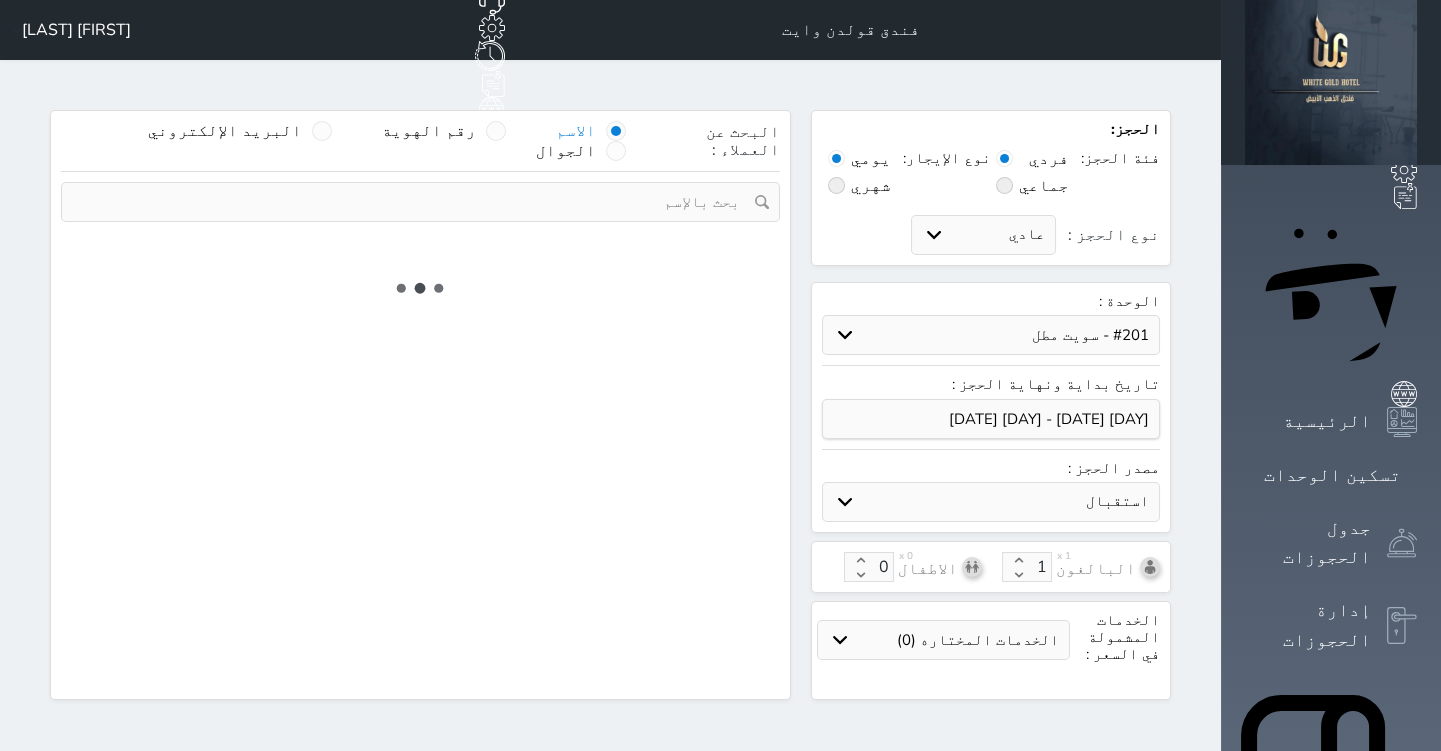 select on "1" 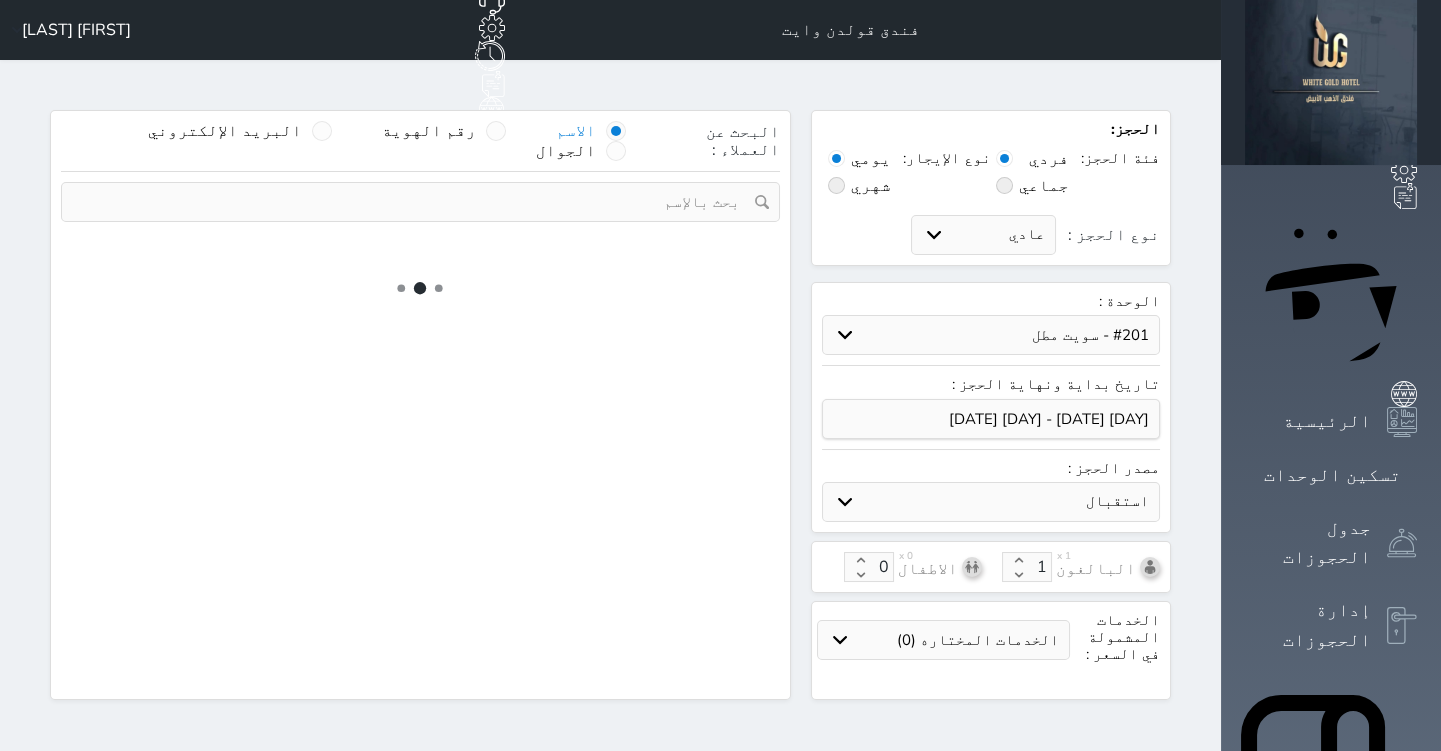 select 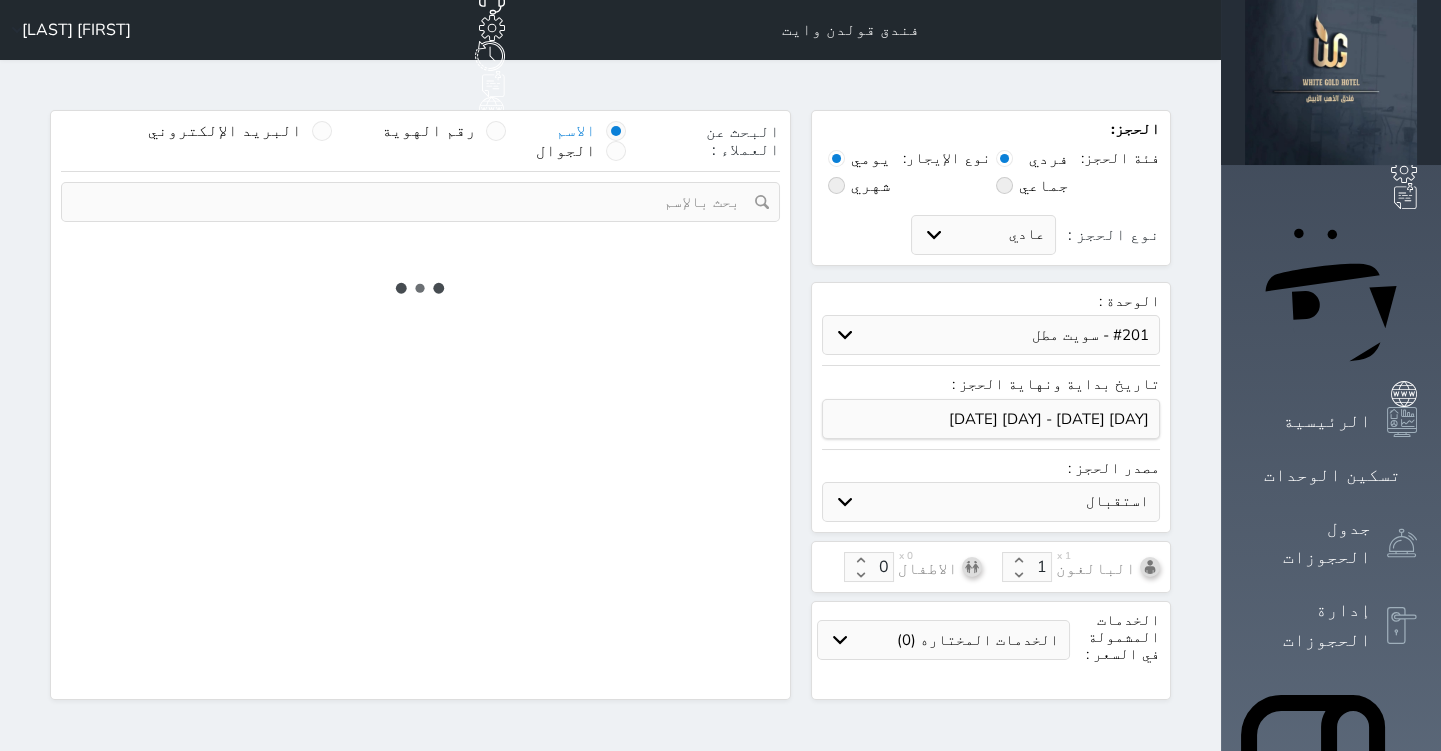 select on "7" 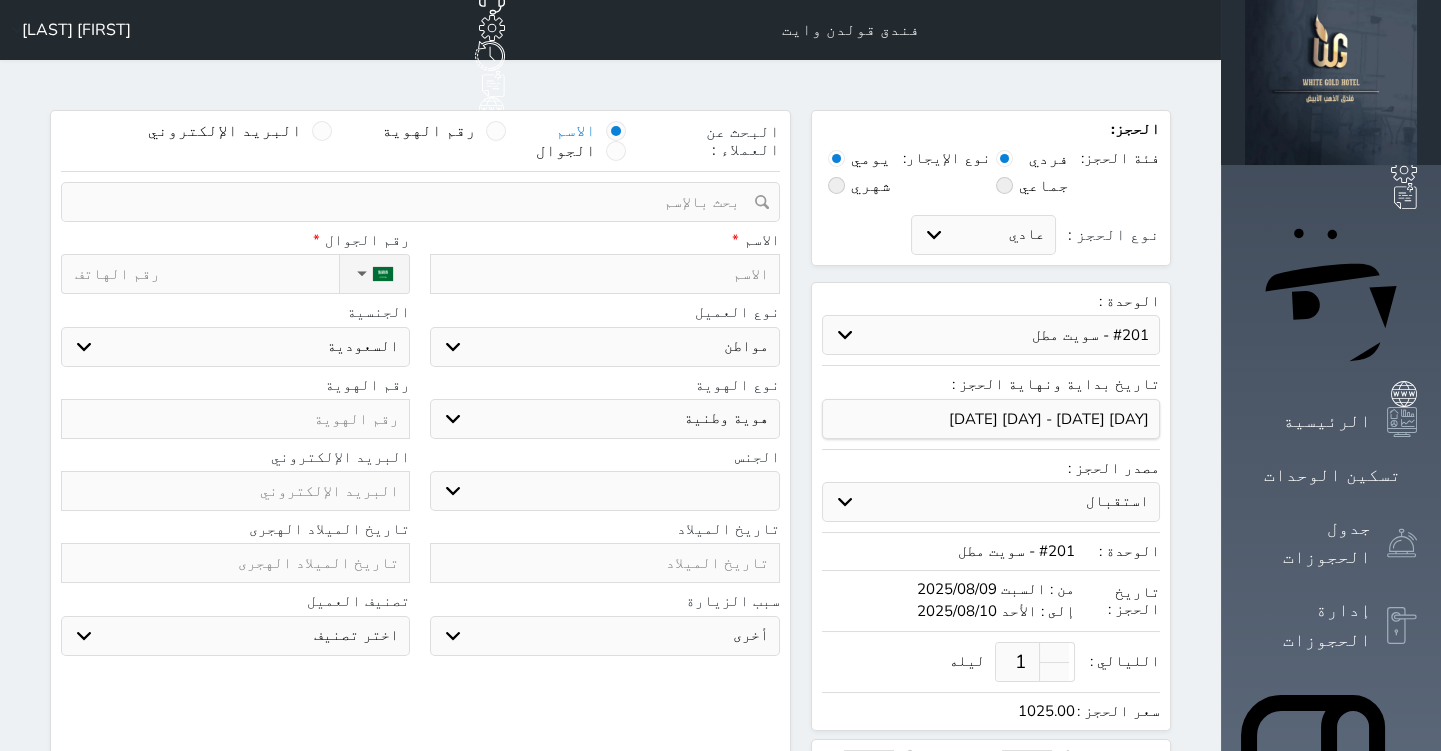 select 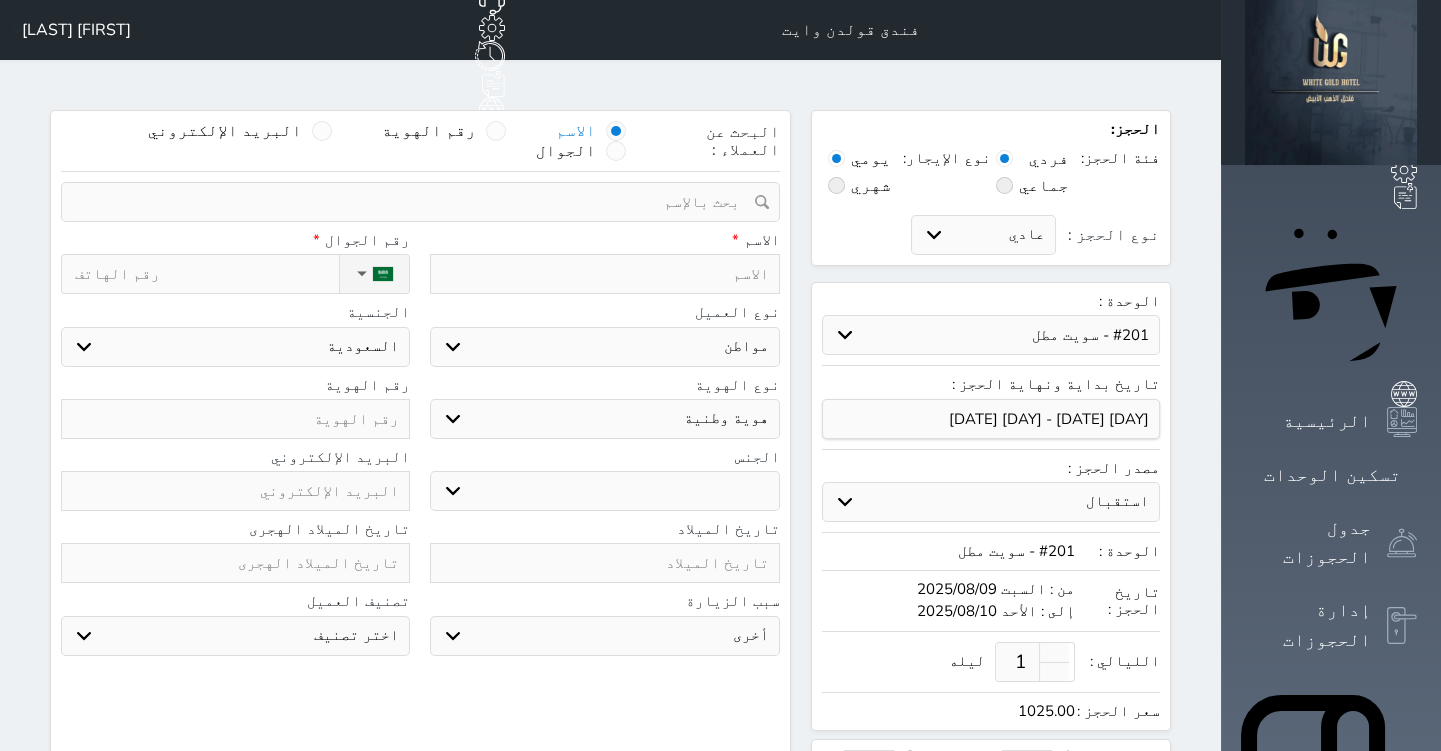 click at bounding box center (604, 274) 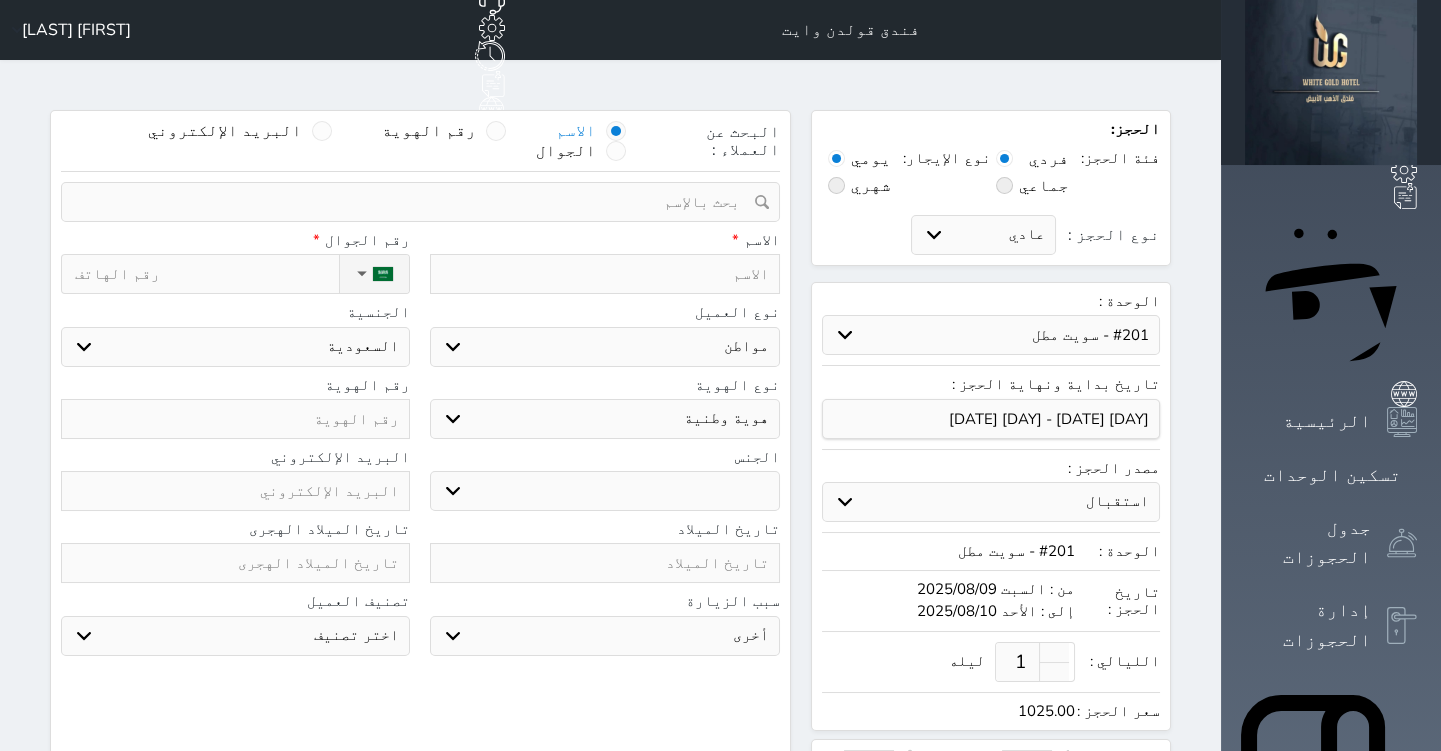 type on "ر" 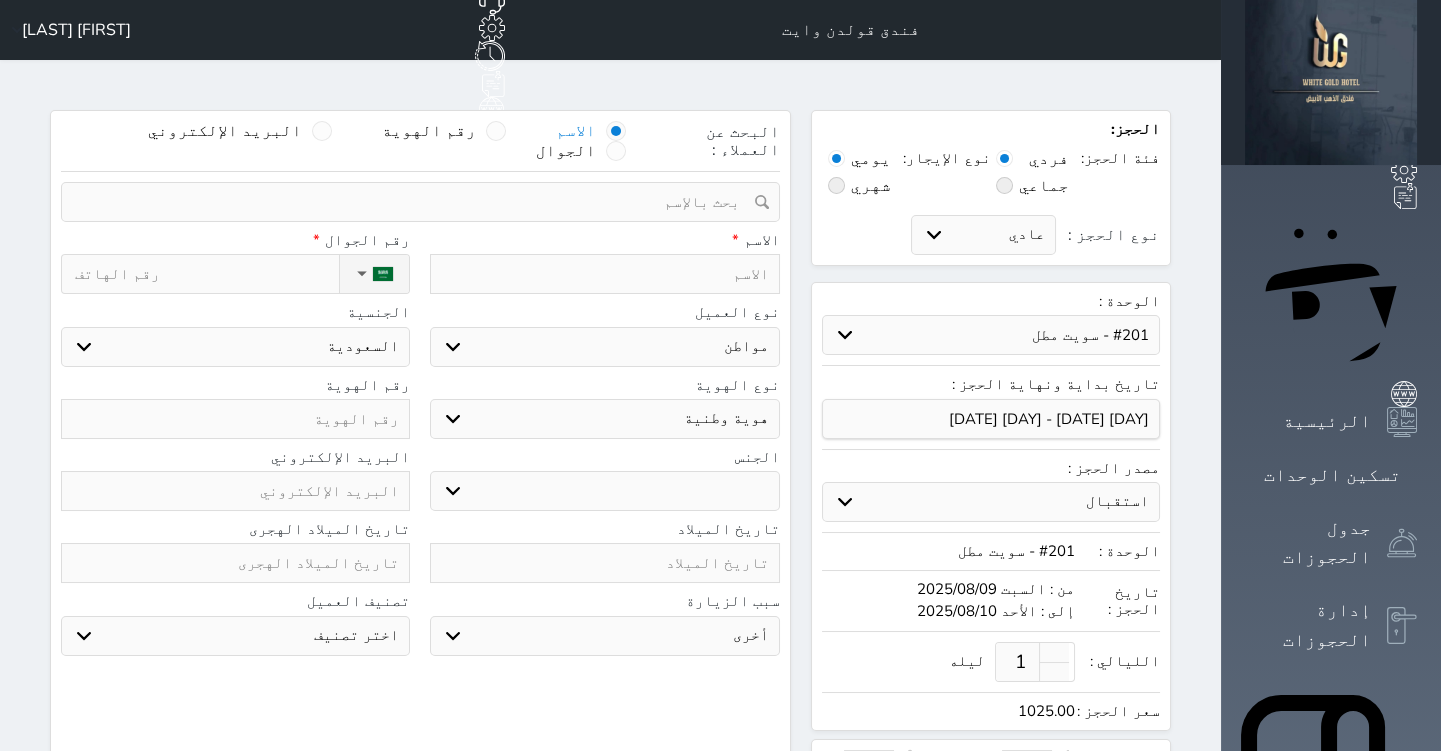 select 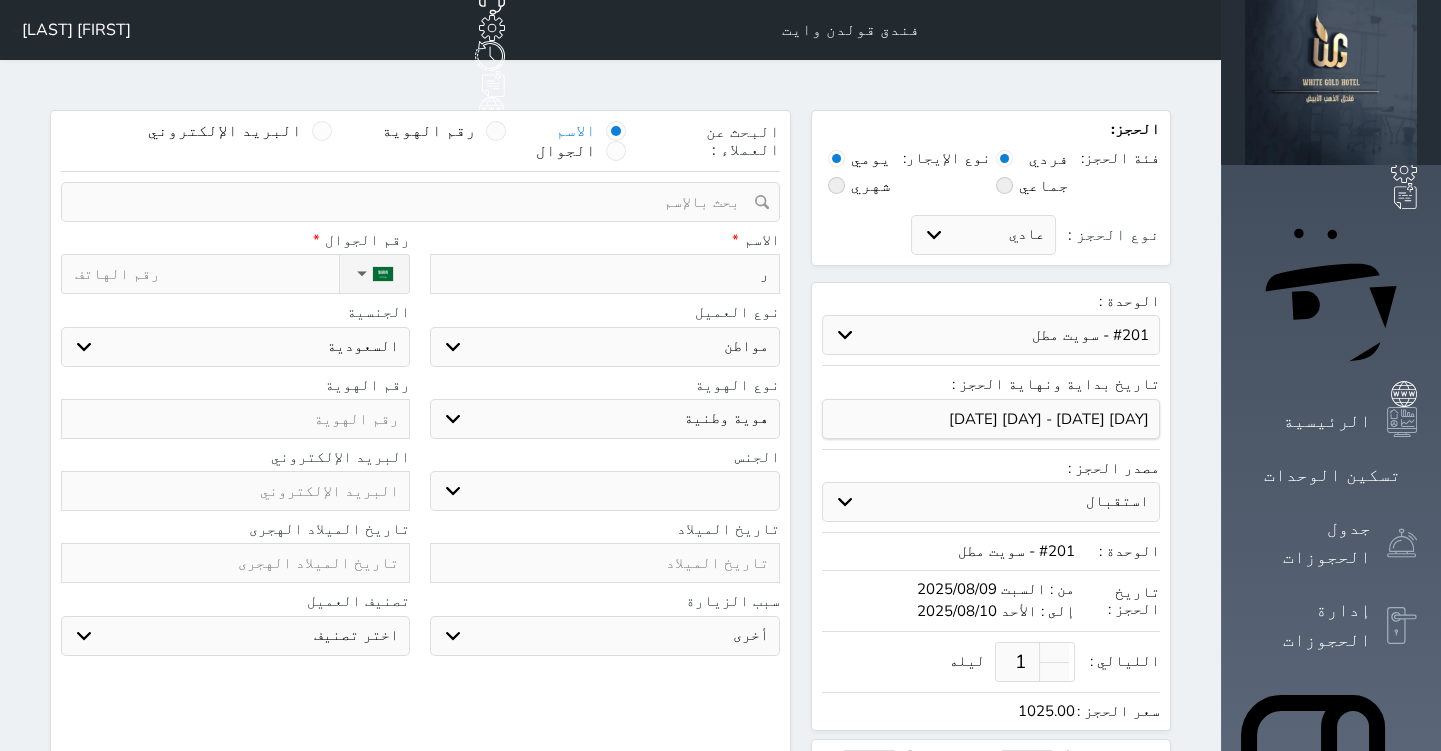 type on "را" 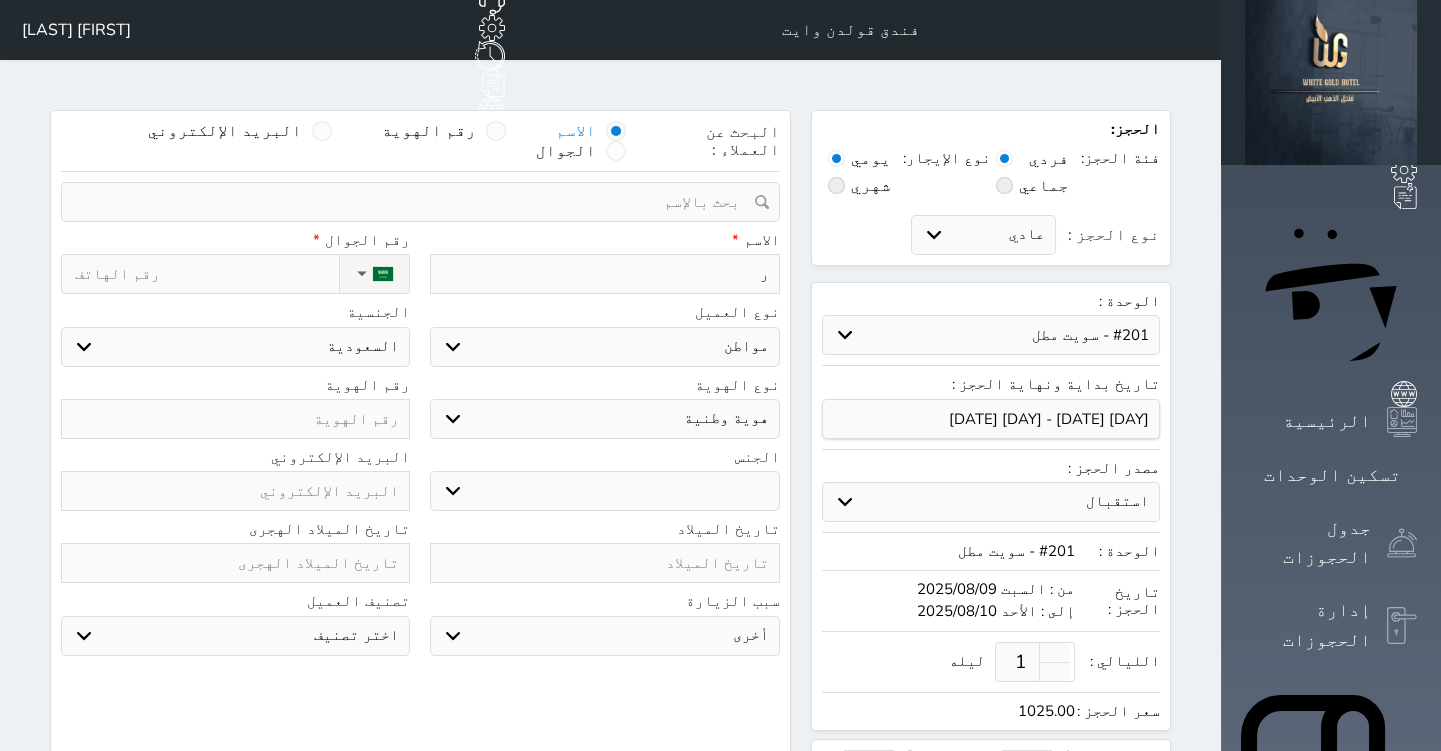 select 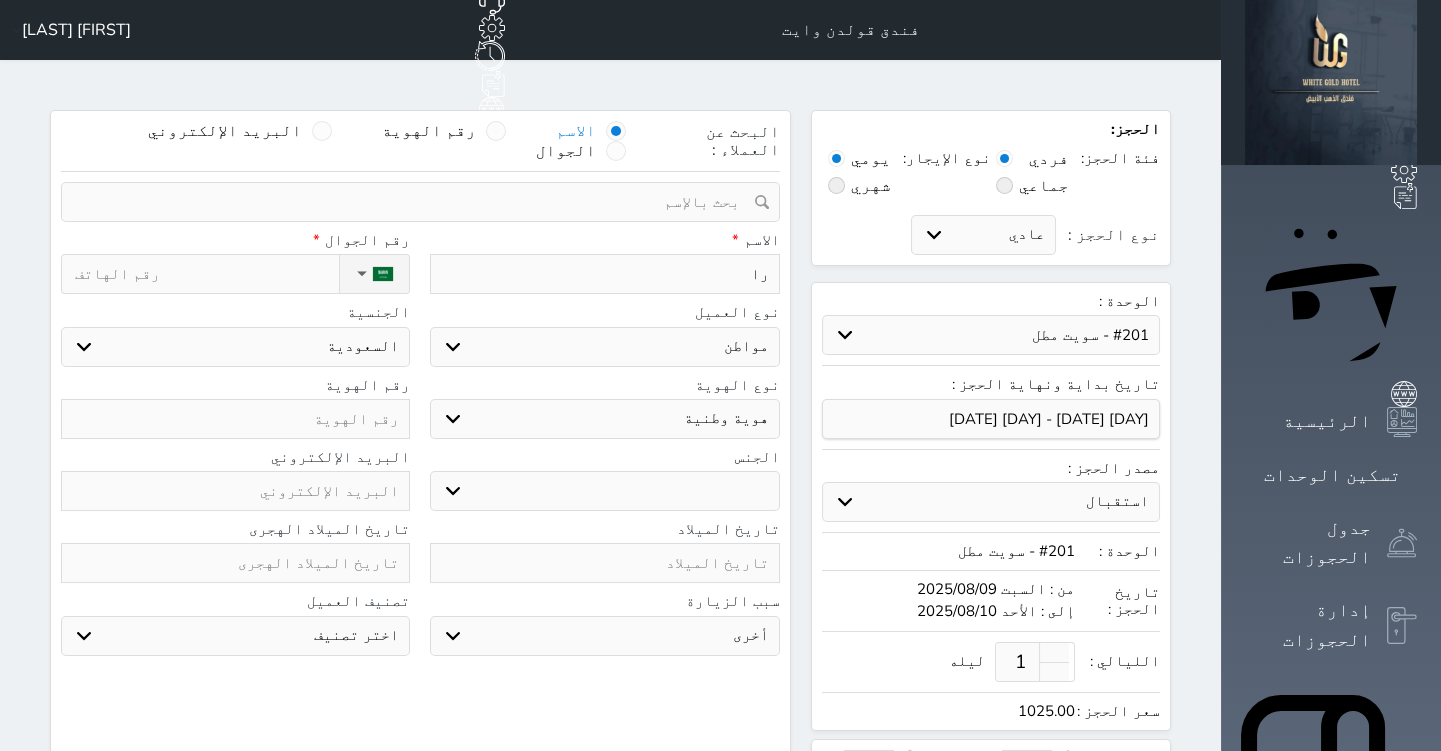 type on "[FIRST]" 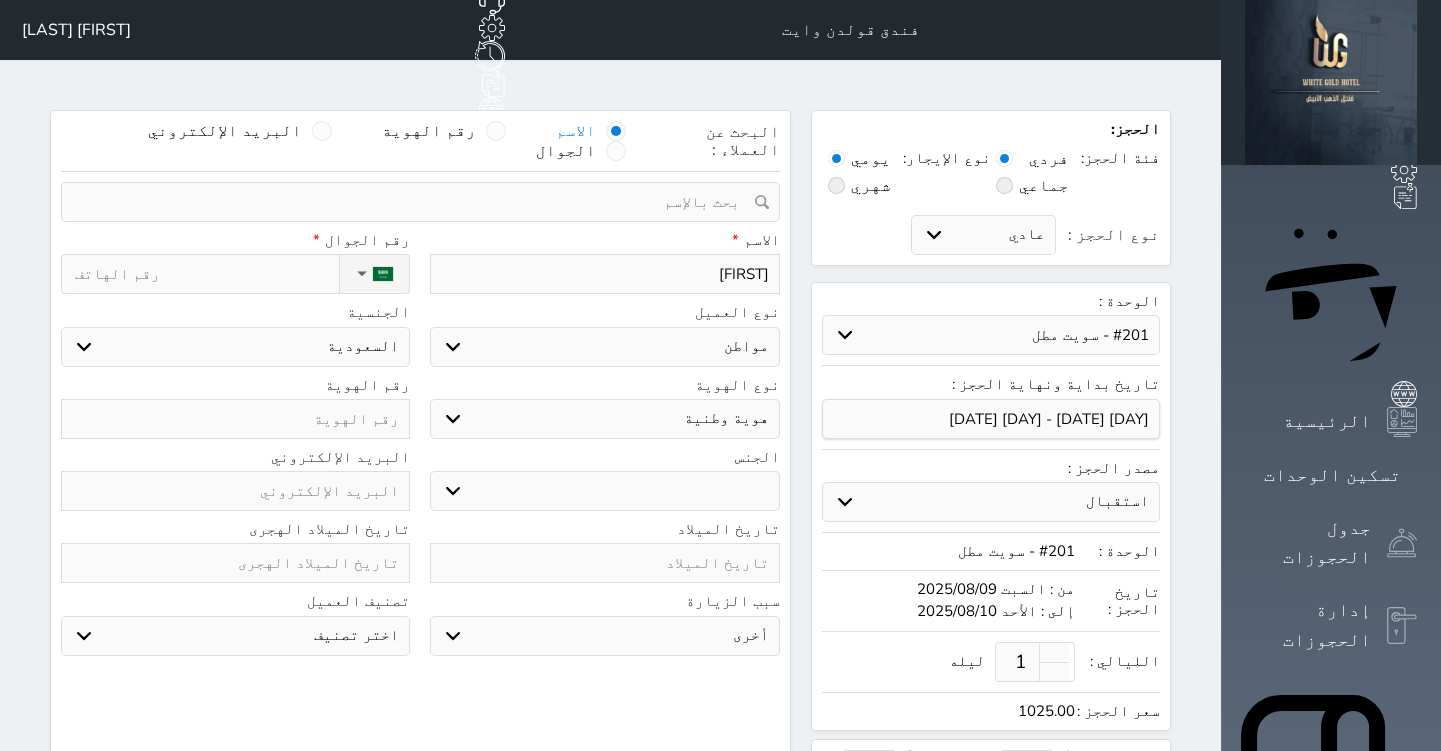 select 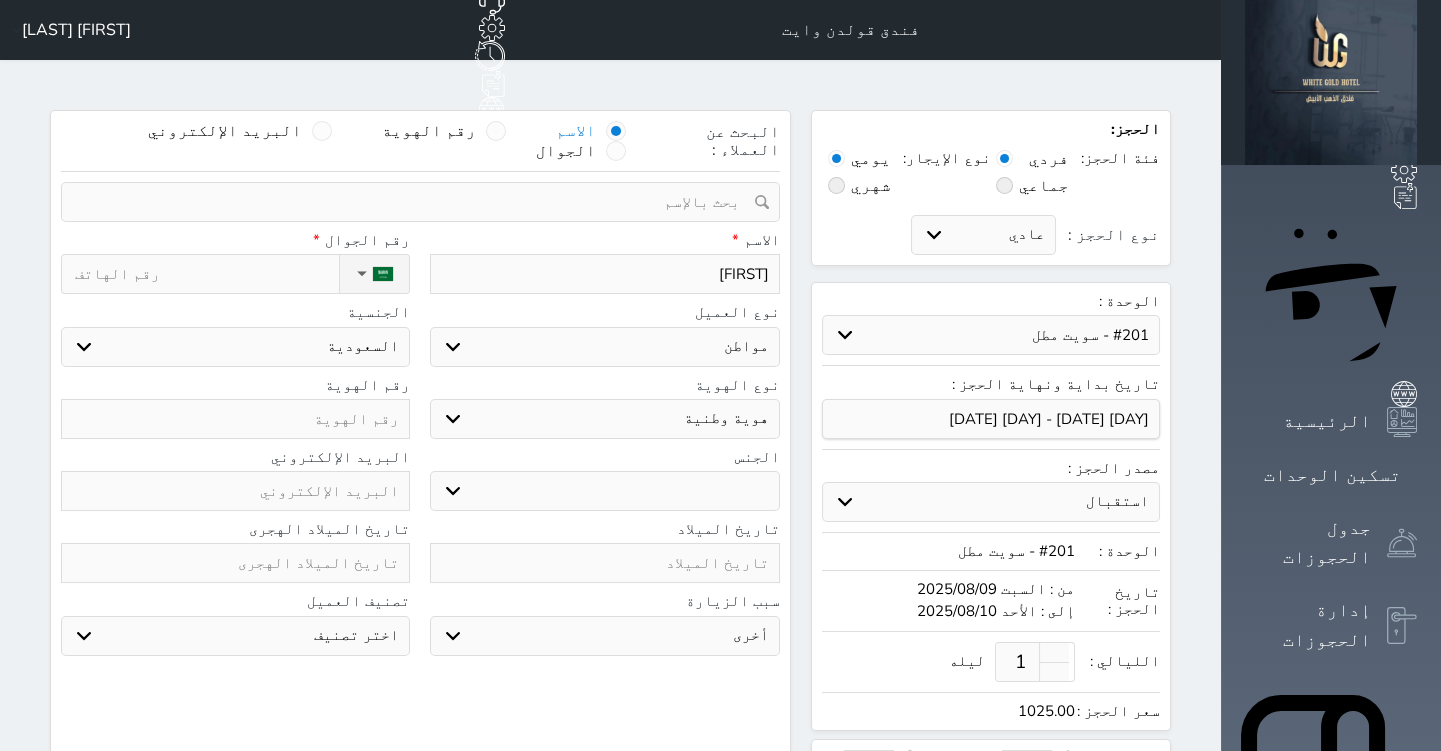 type on "[FIRST]" 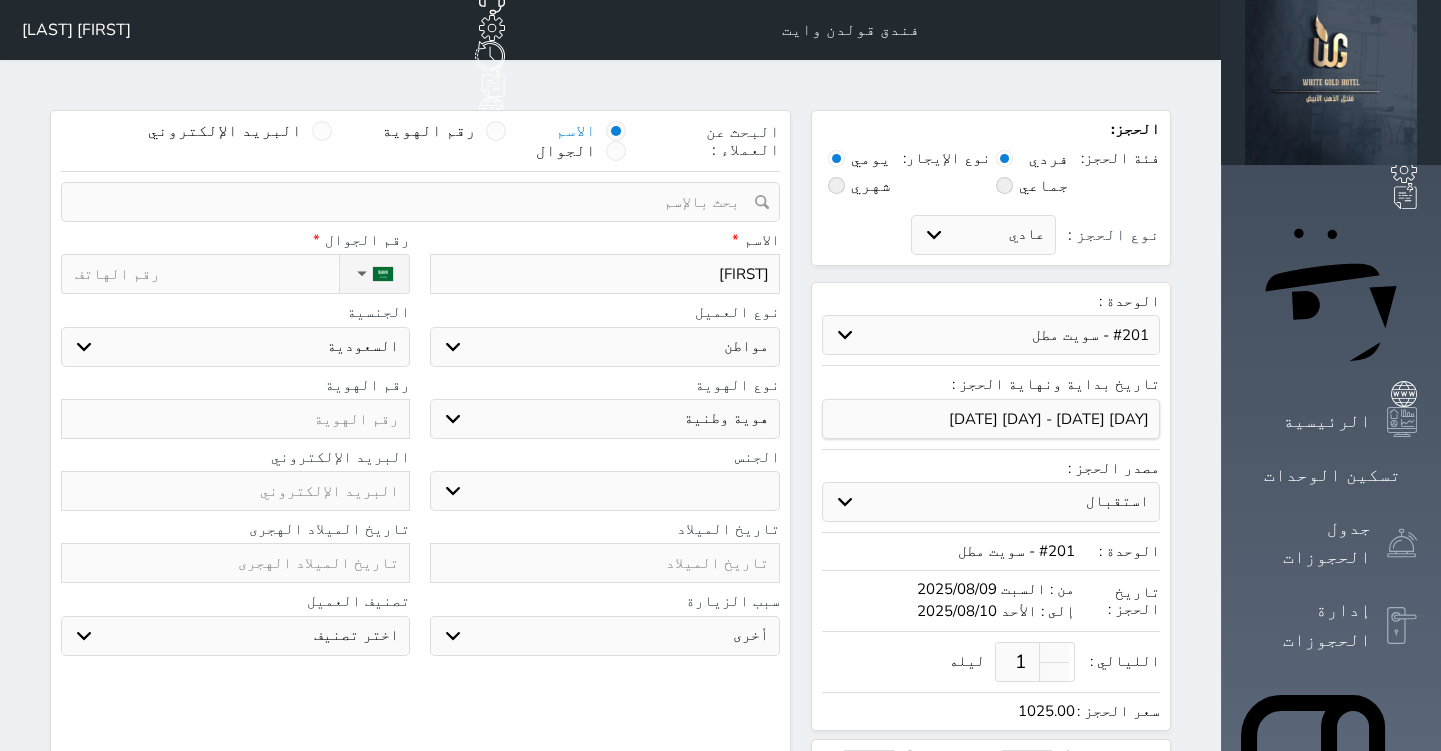 select 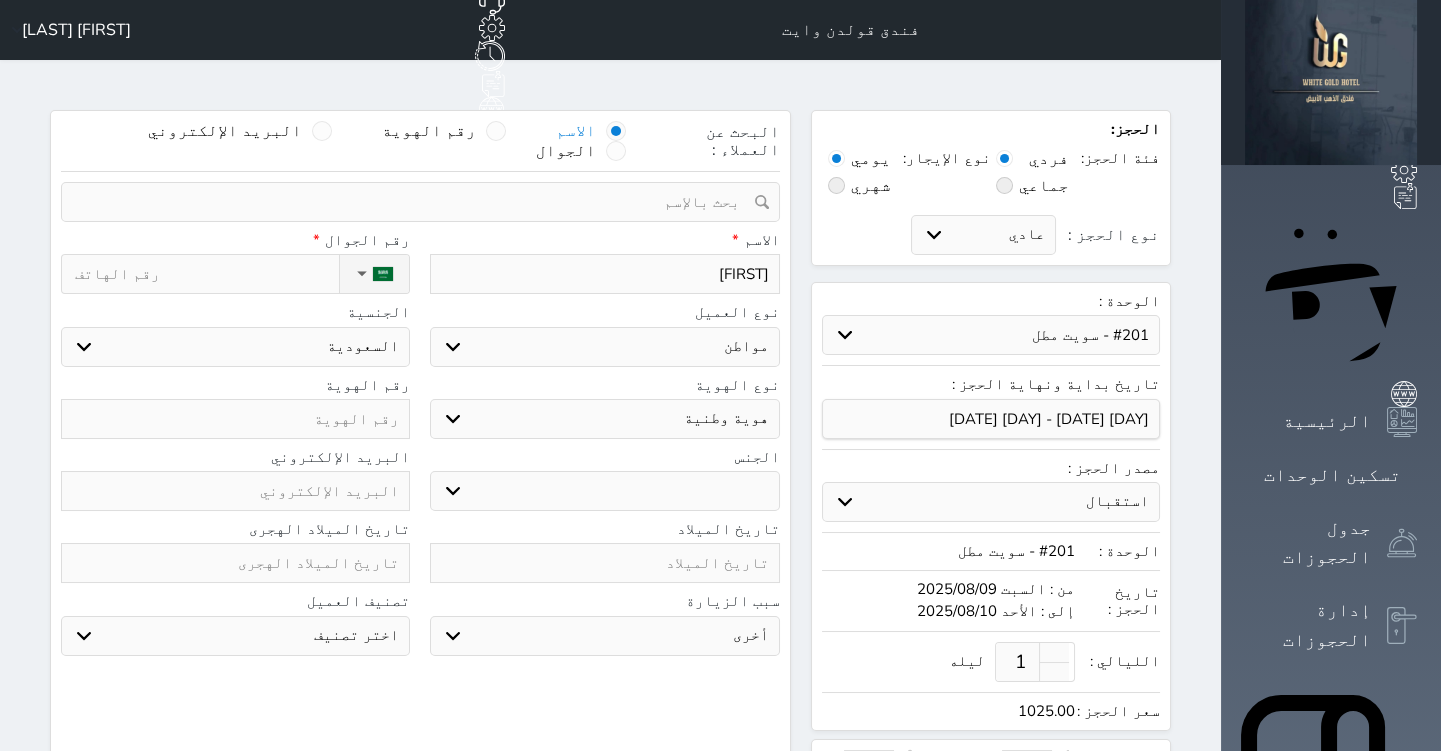 type on "[FIRST] [LAST]" 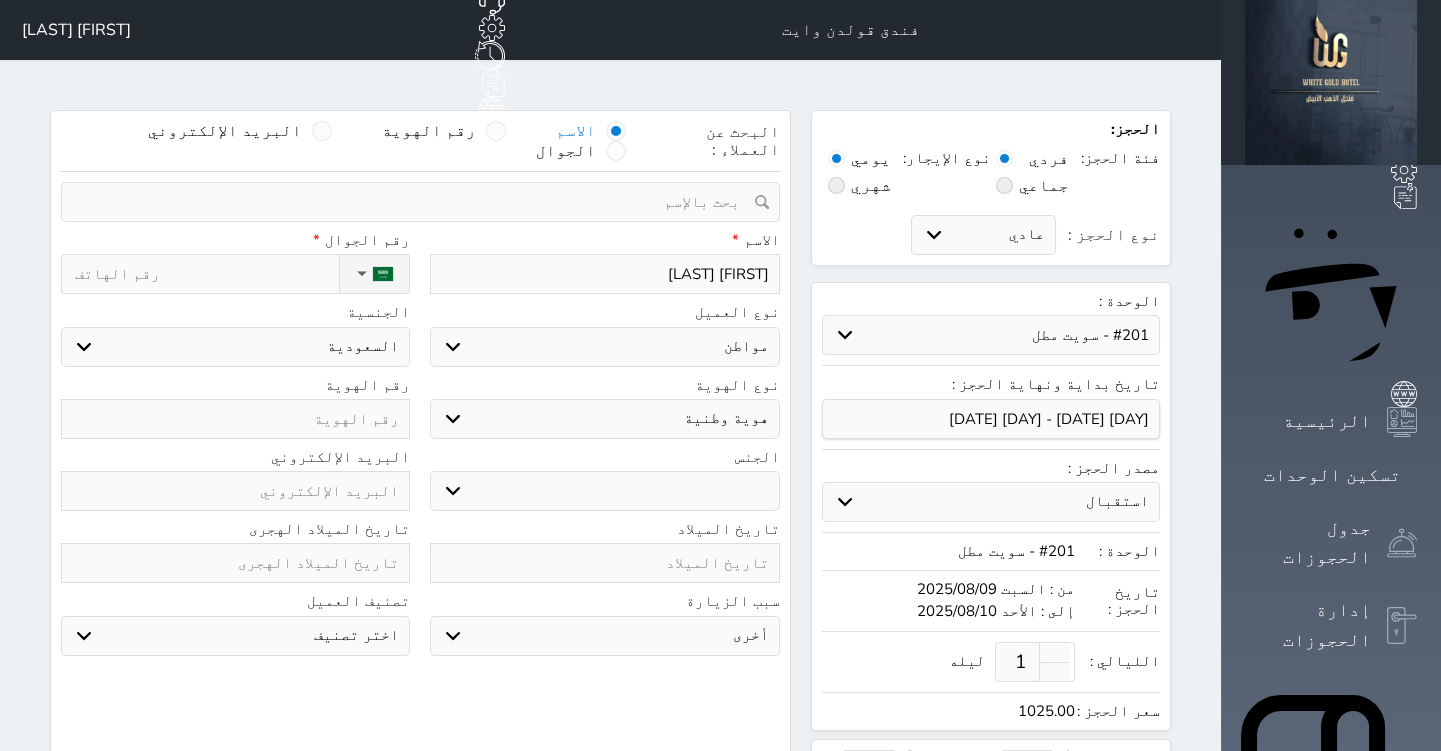 select 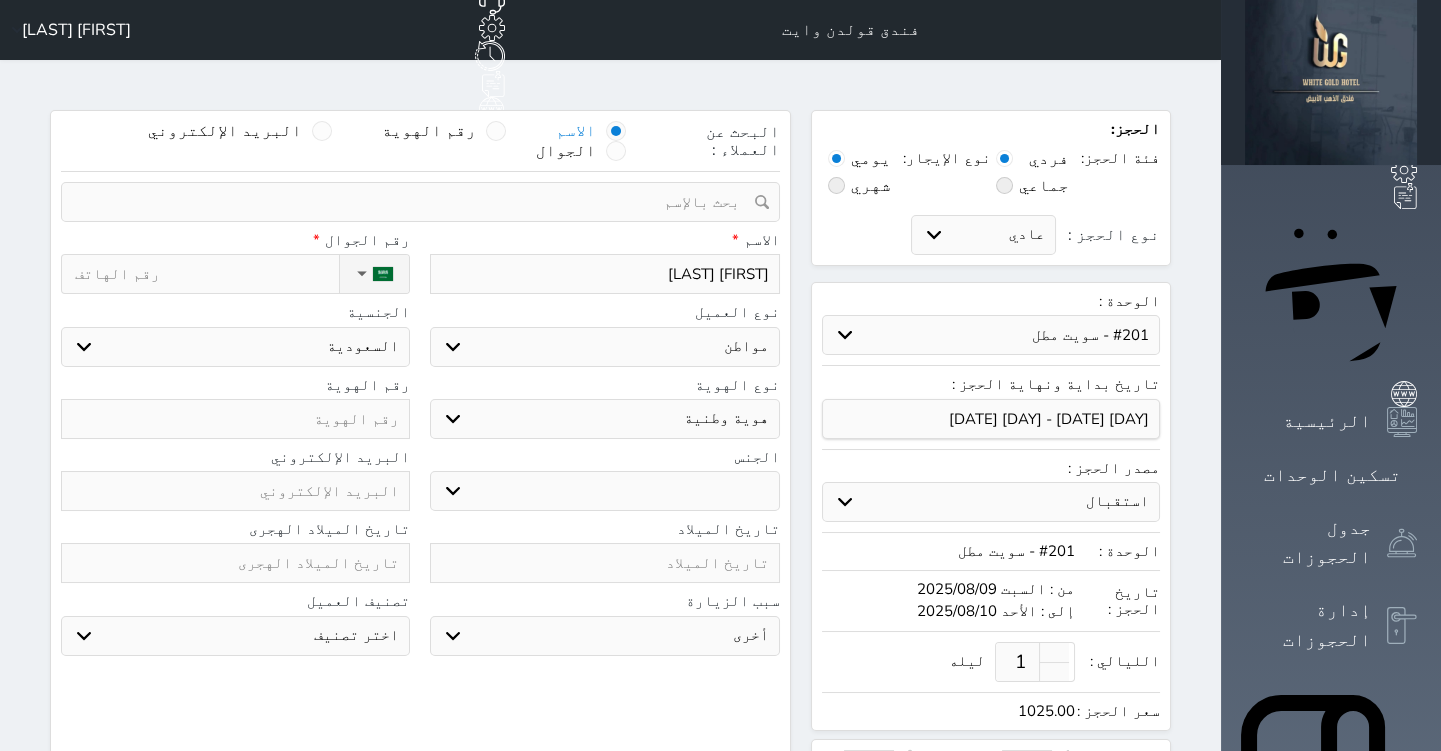 type on "[FIRST] [LAST]" 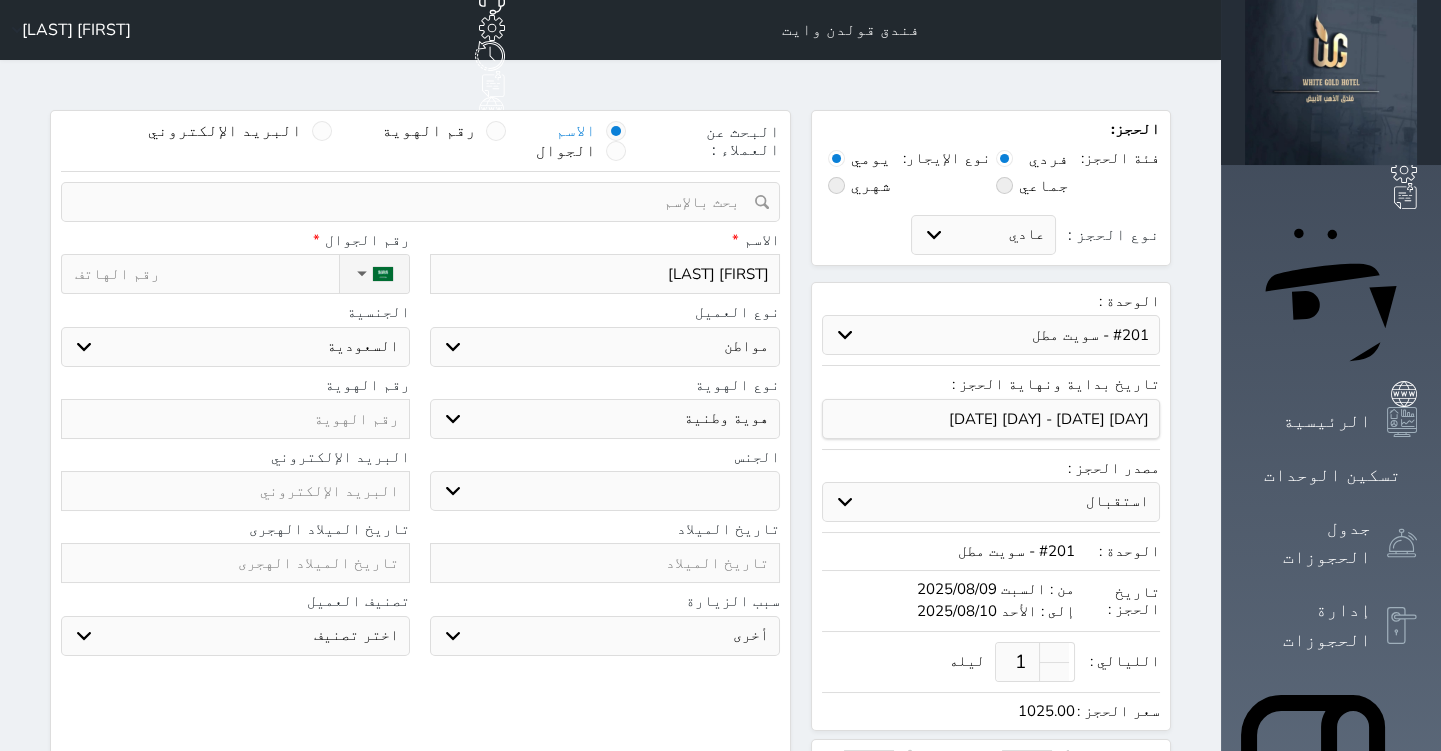 select 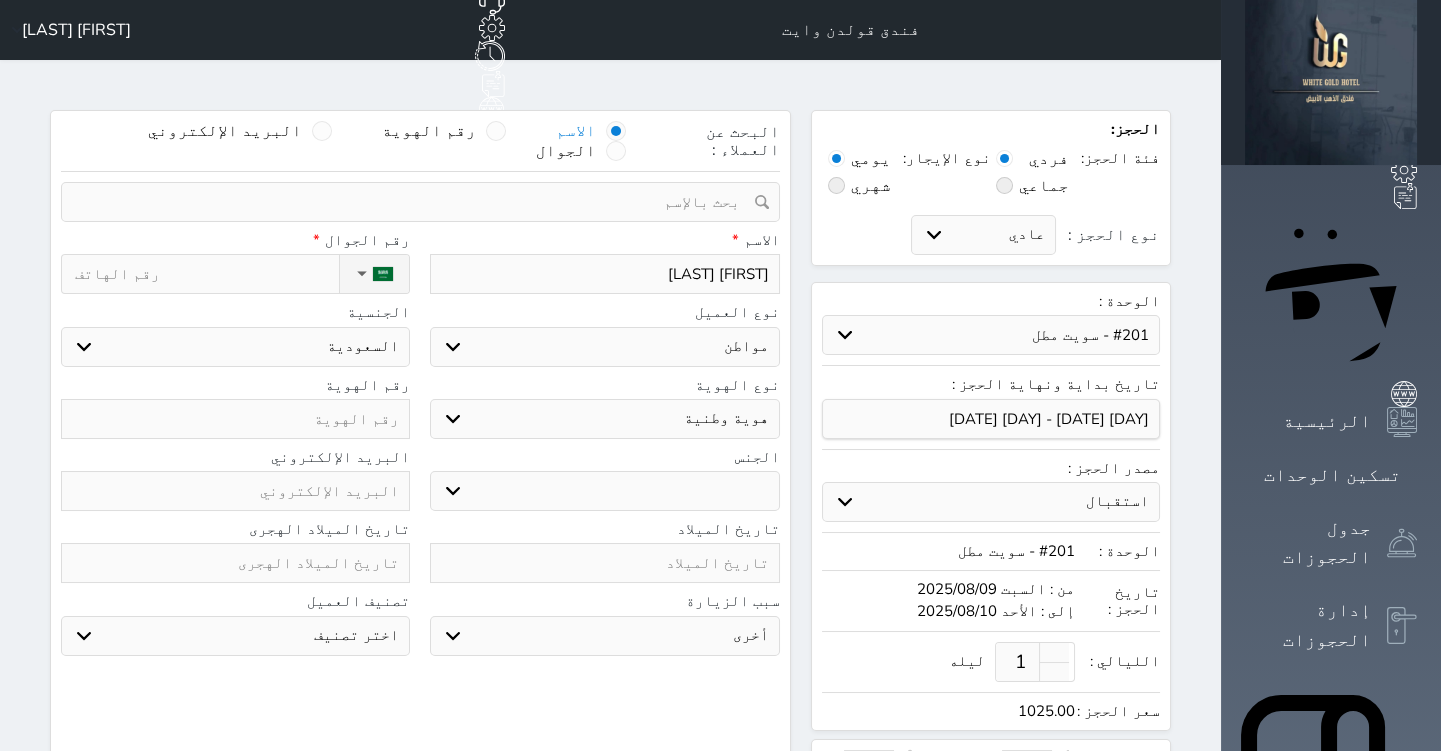 type on "[FIRST] [LAST]" 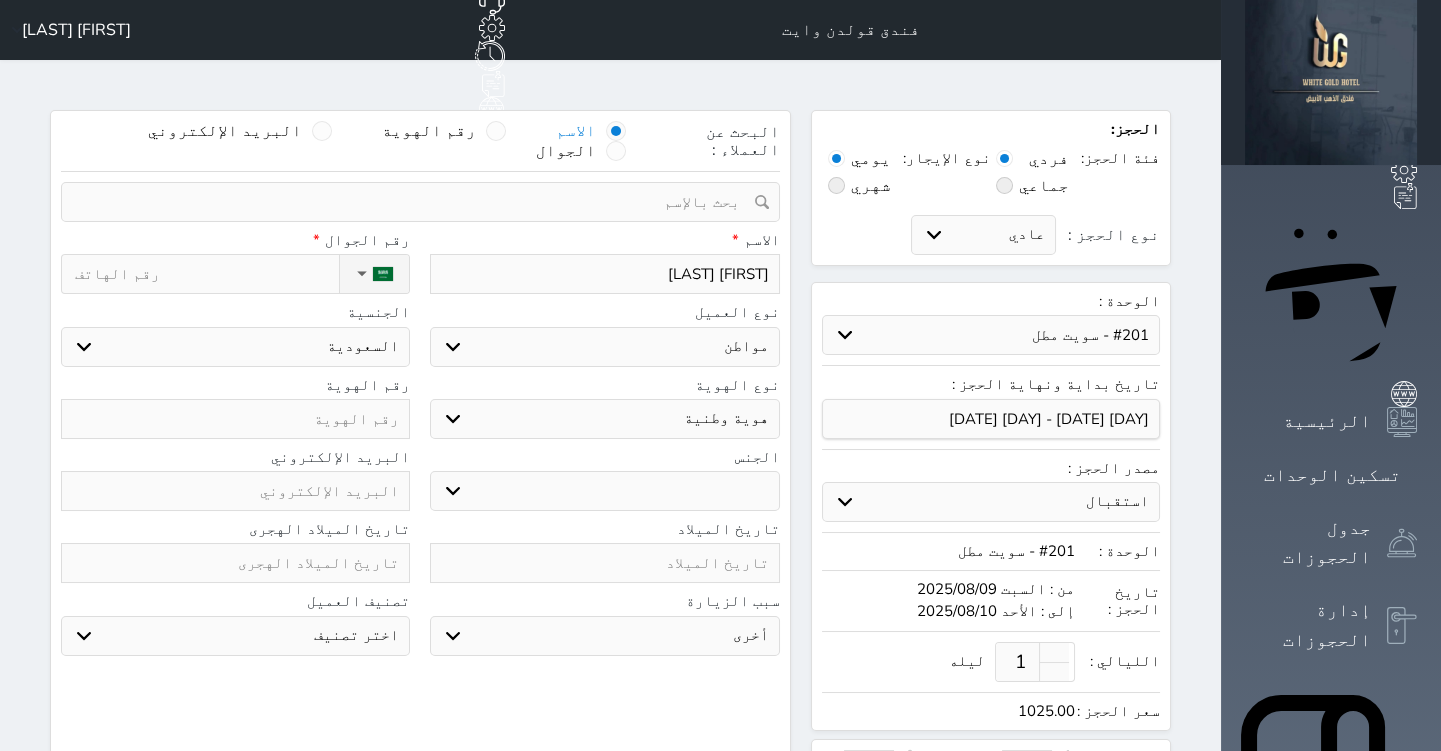 select 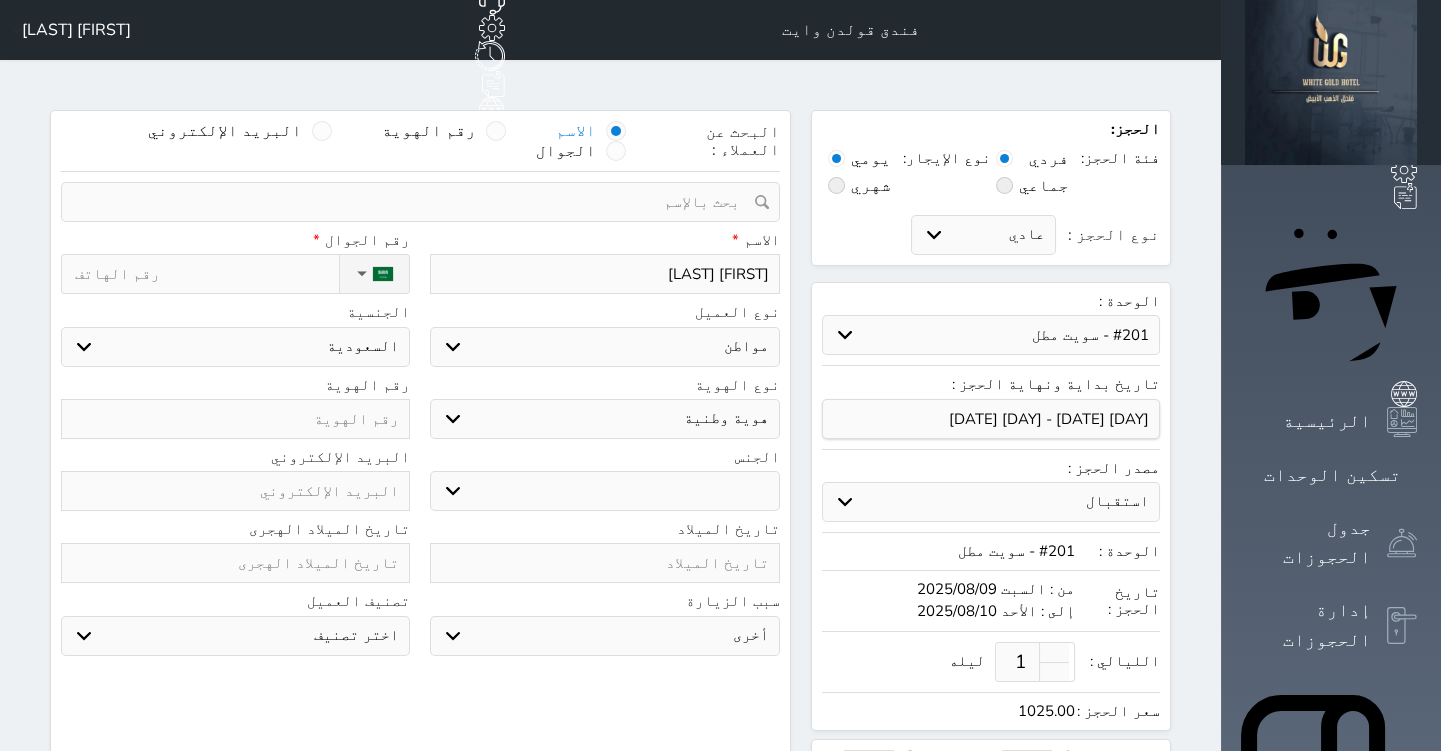 select 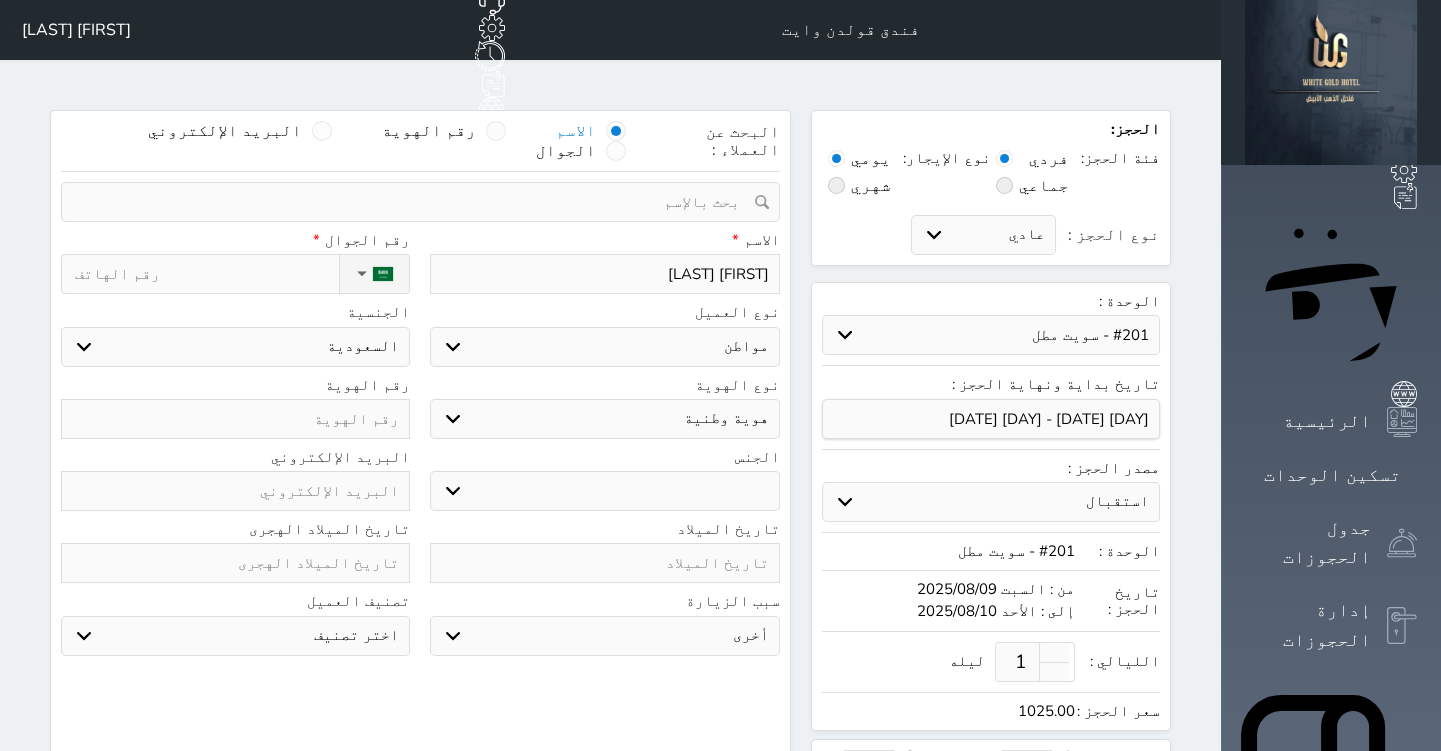 select 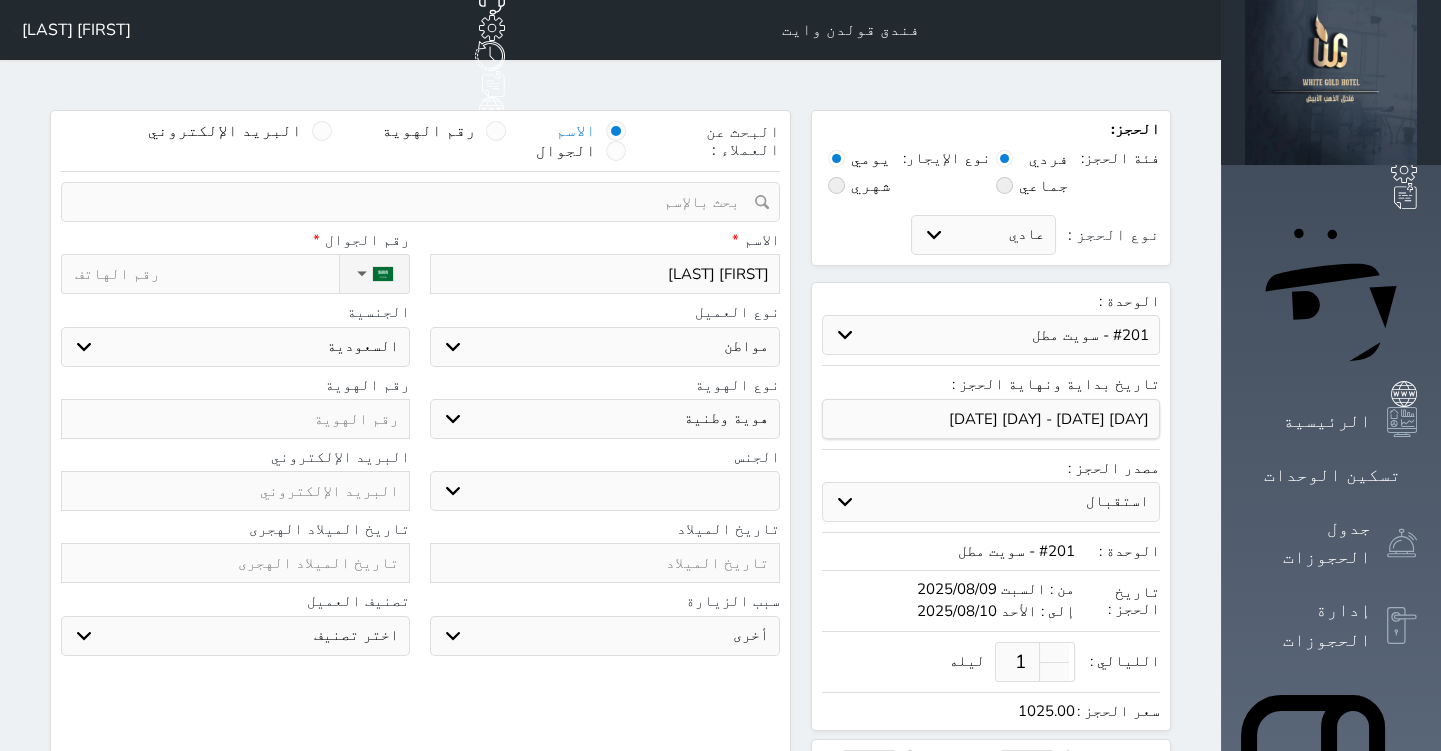select 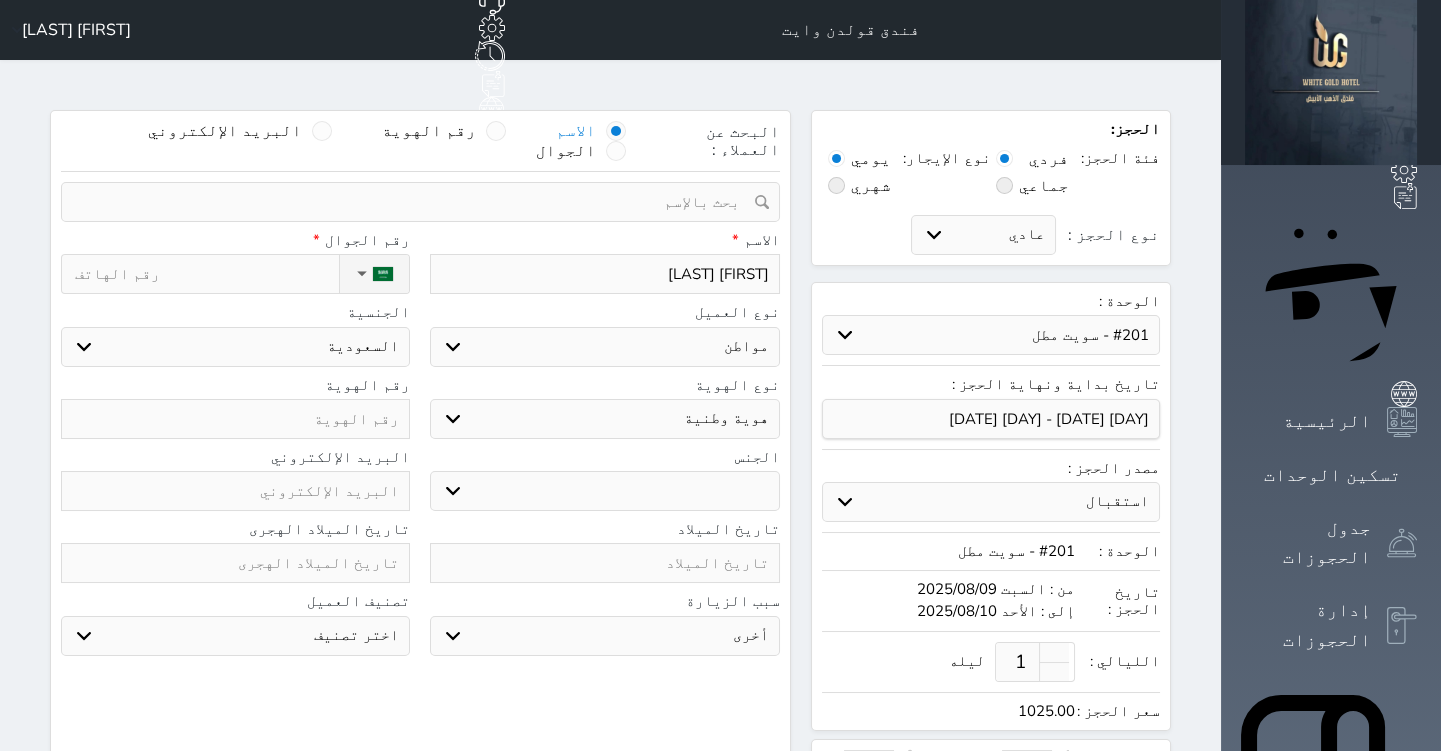 select 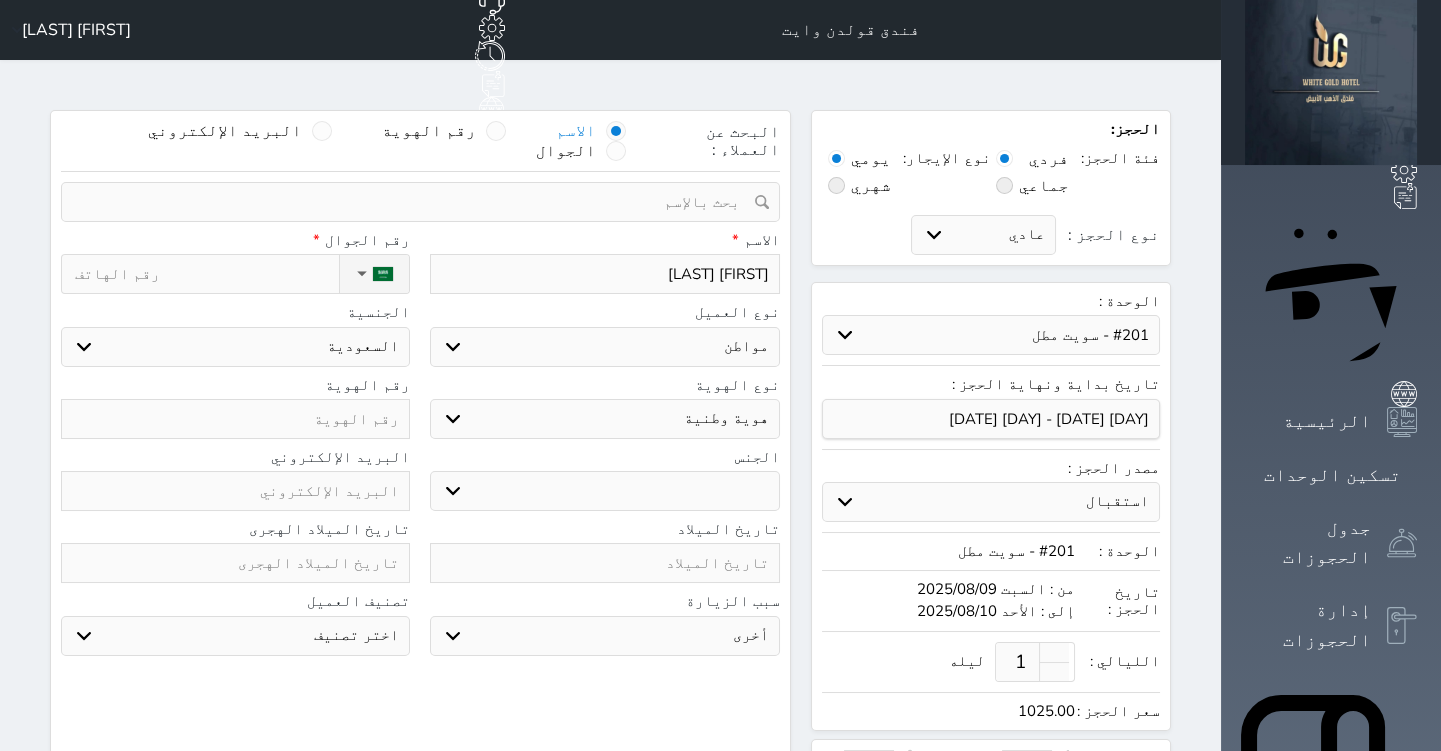 type on "[FIRST] [LAST]" 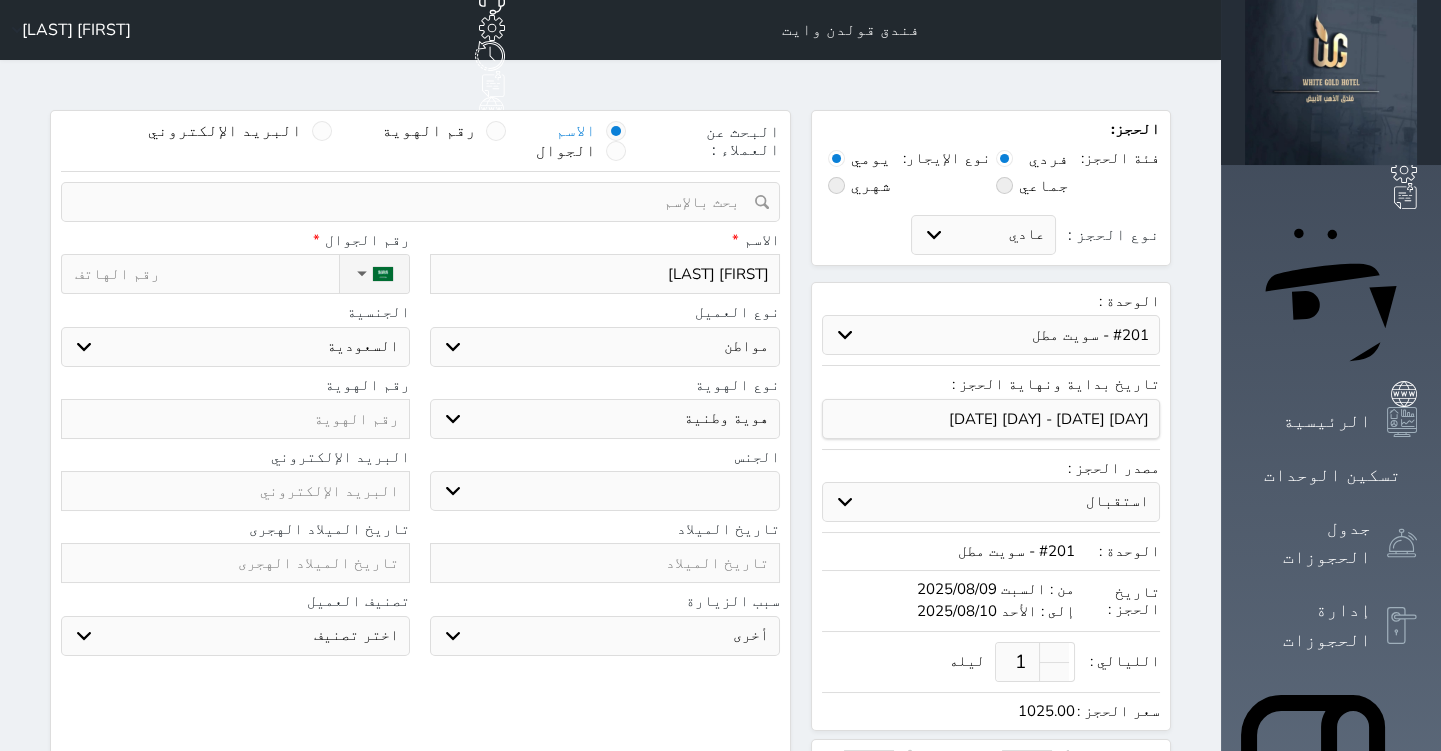 select 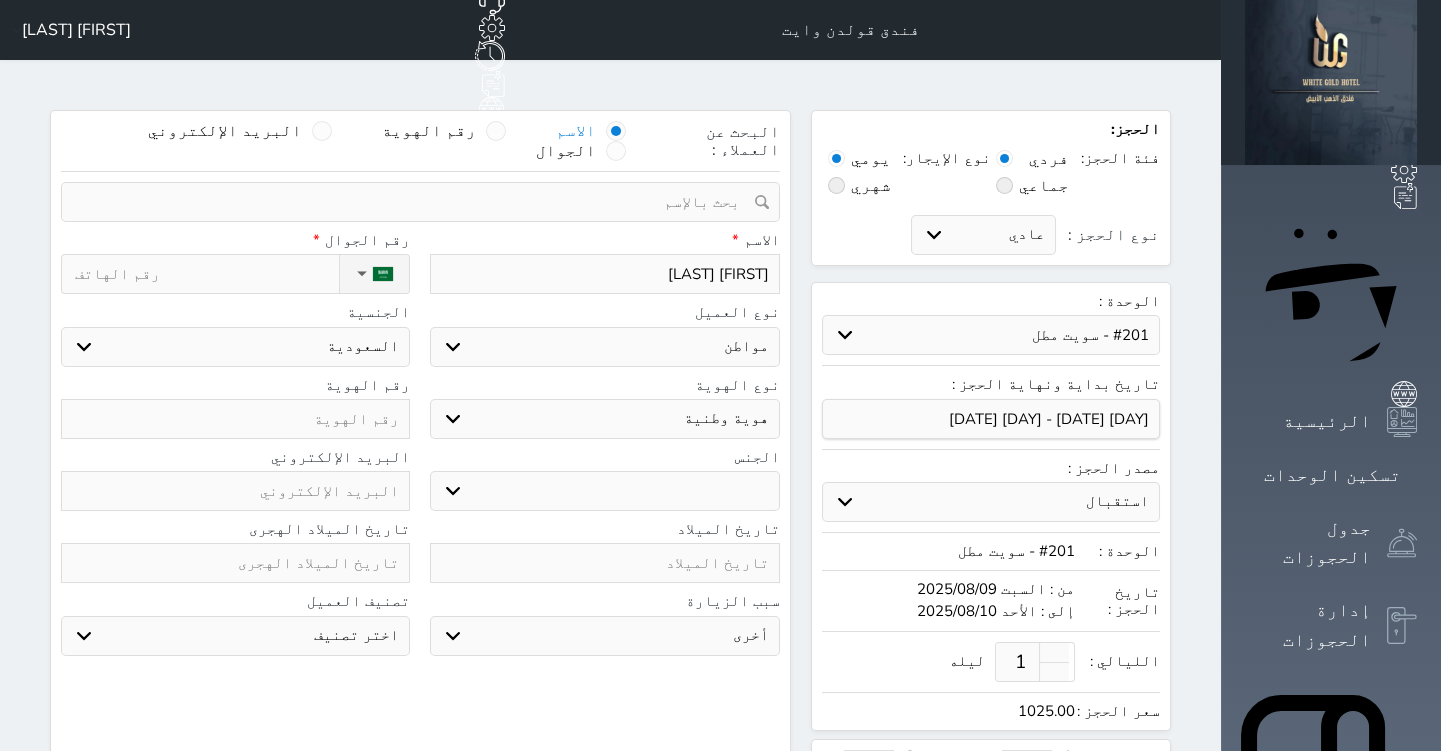 type on "[FIRST] [LAST]" 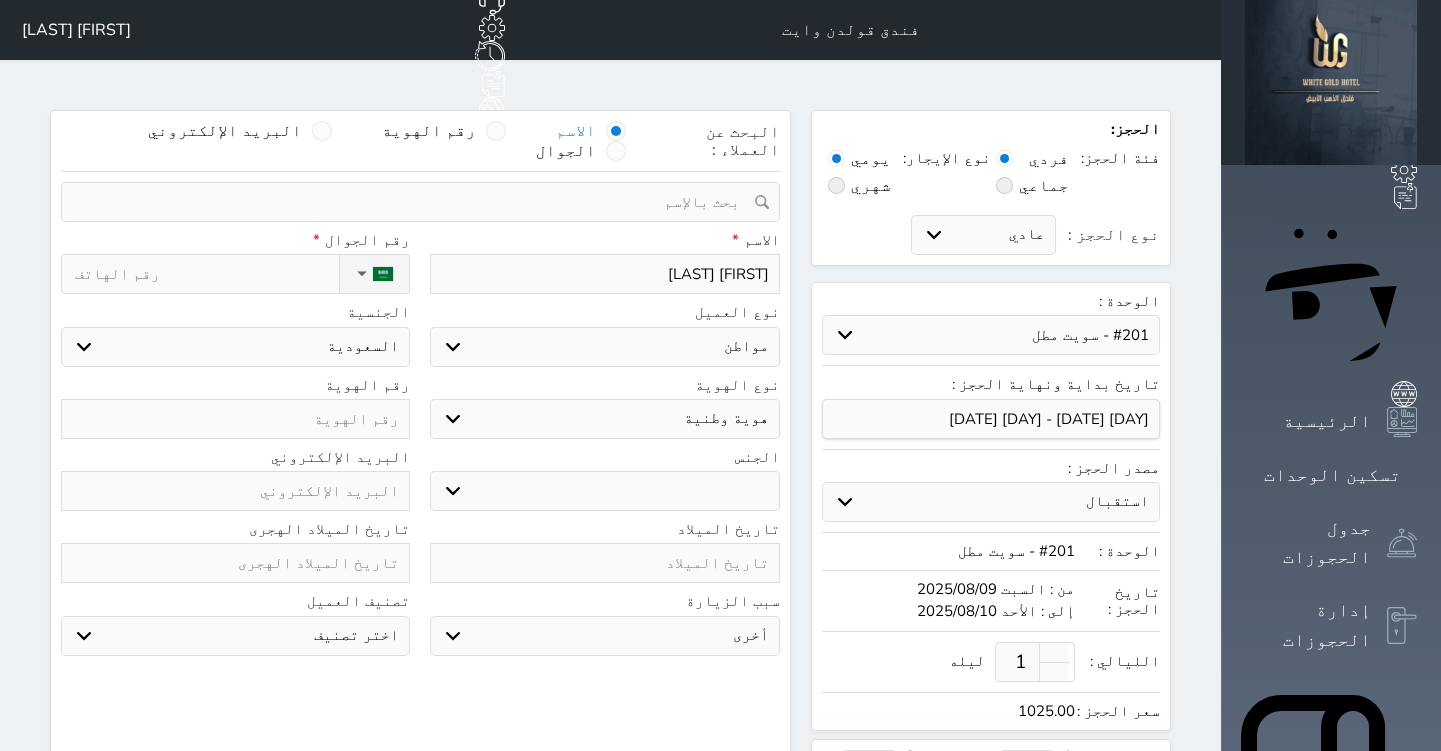 select 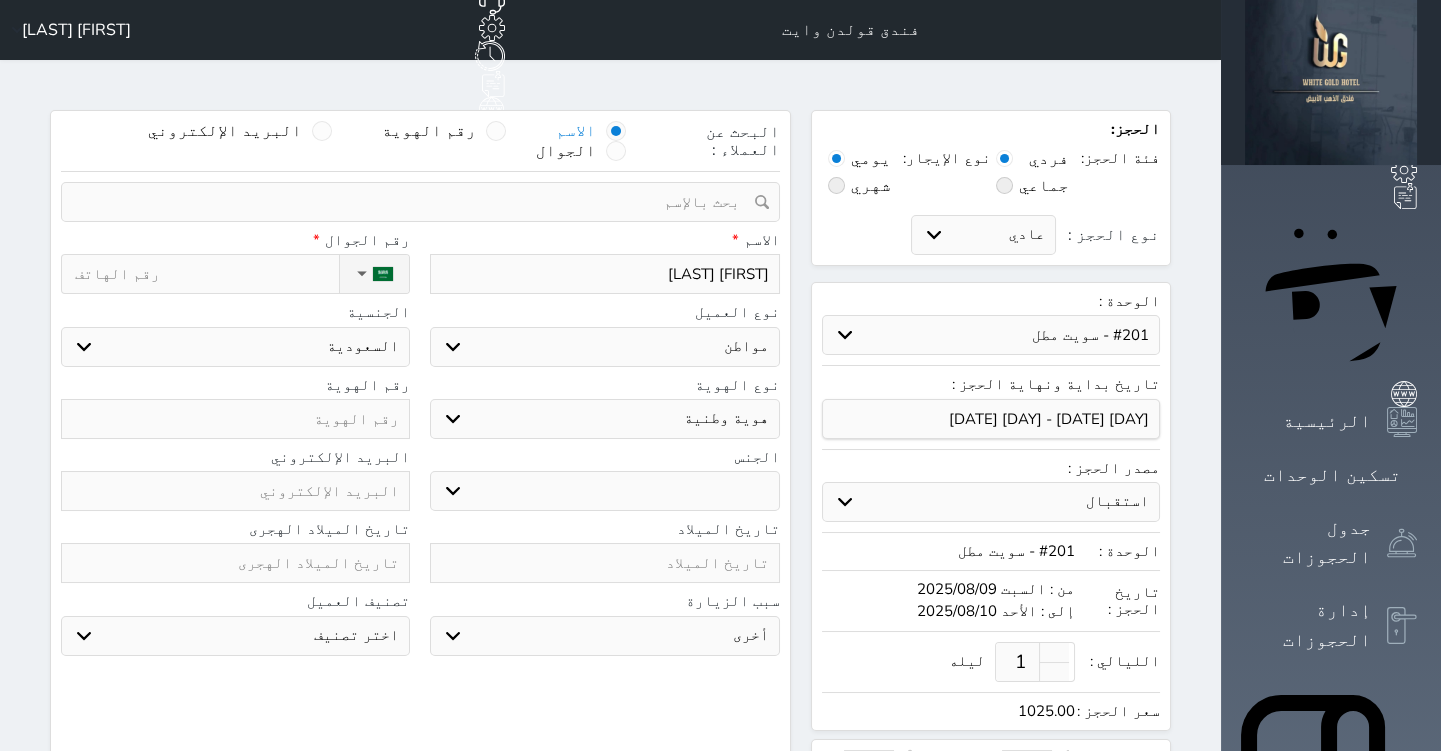 type on "[FIRST] [LAST]" 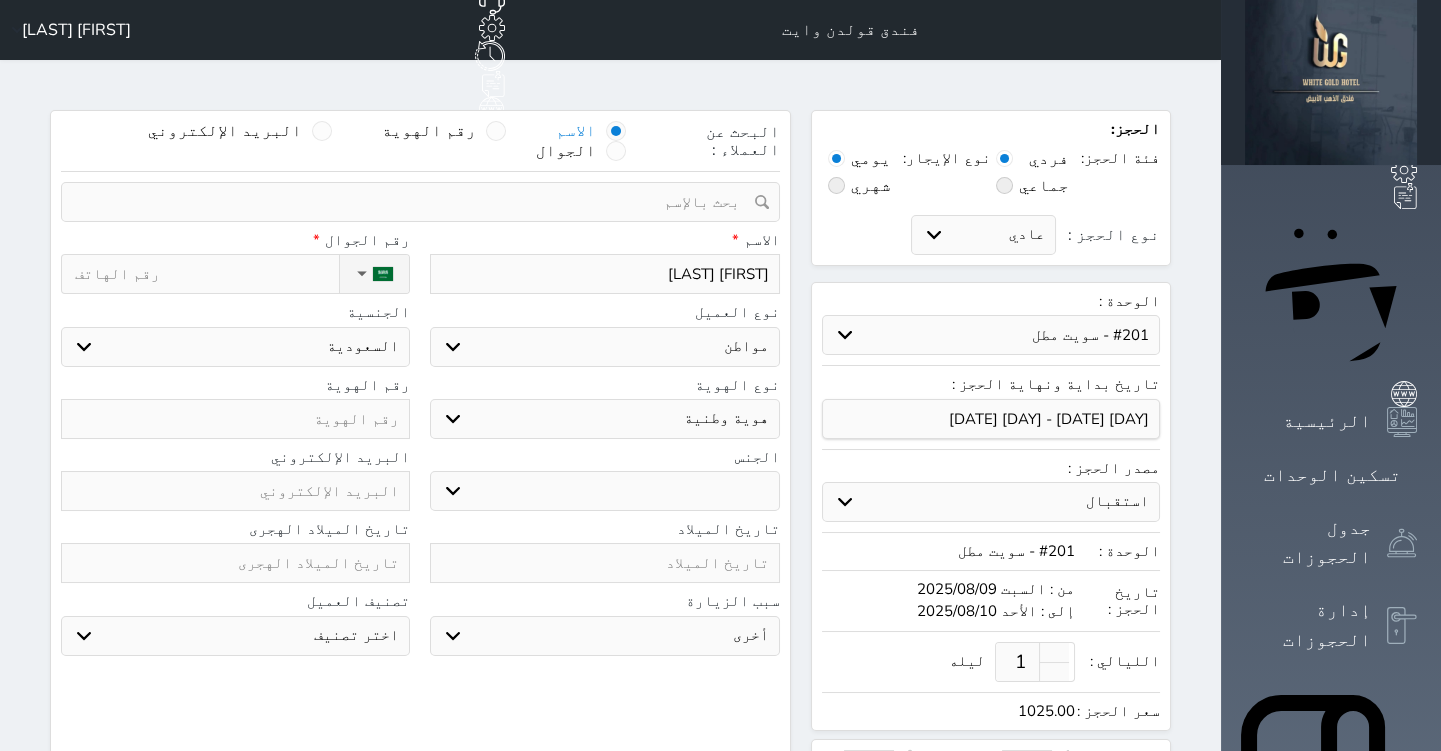 select 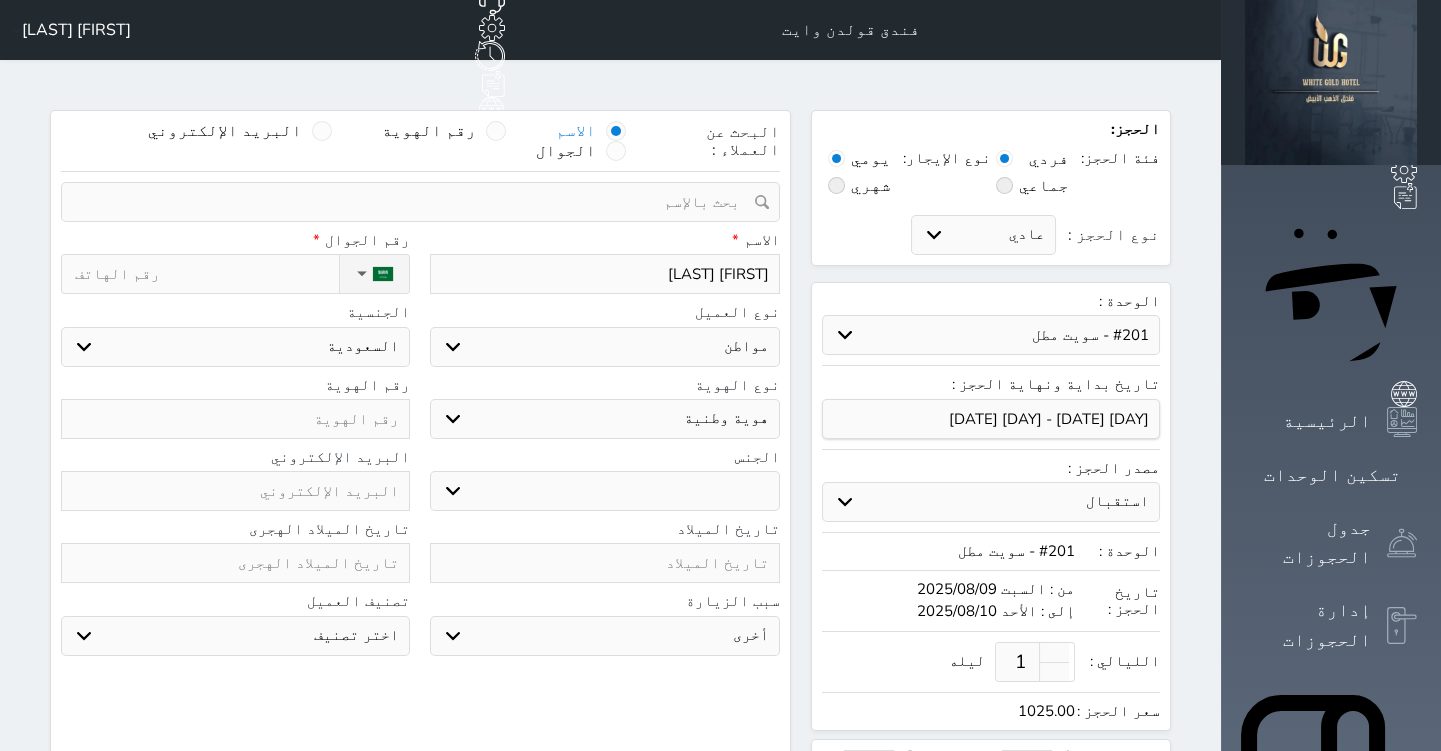 type on "[FIRST] [LAST]" 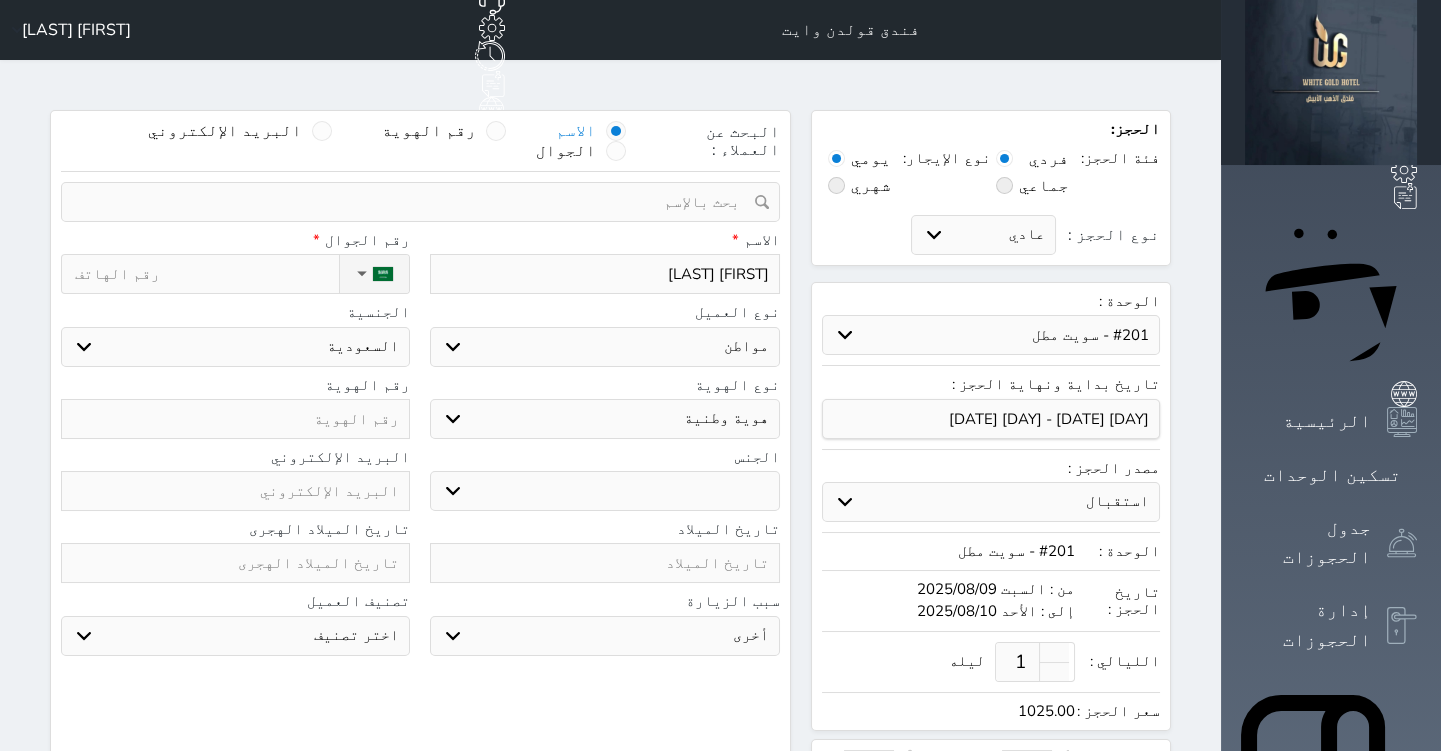 select 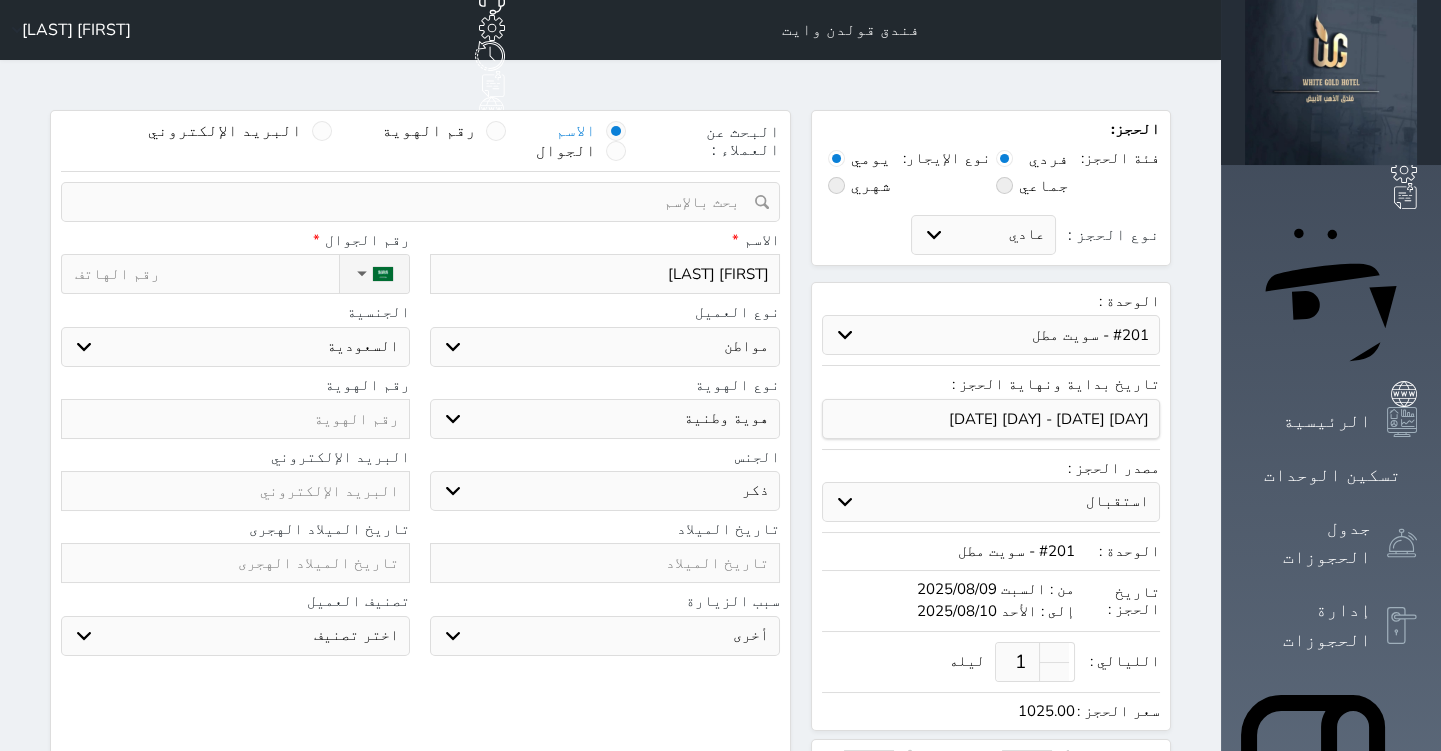 click on "ذكر   انثى" at bounding box center [604, 491] 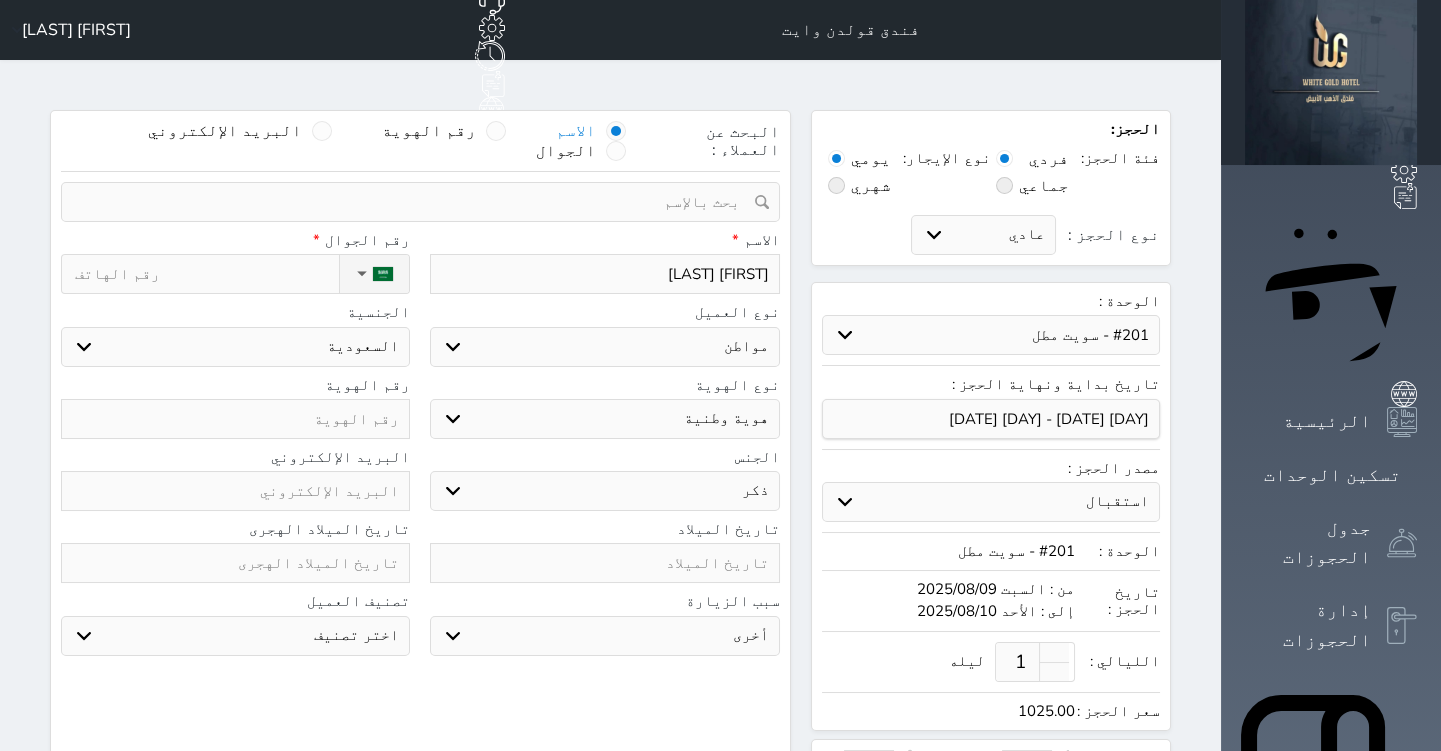 click on "سياحة زيارة الاهل والاصدقاء زيارة دينية زيارة عمل زيارة رياضية زيارة ترفيهية أخرى موظف ديوان عمل نزيل حجر موظف وزارة الصحة" at bounding box center [604, 636] 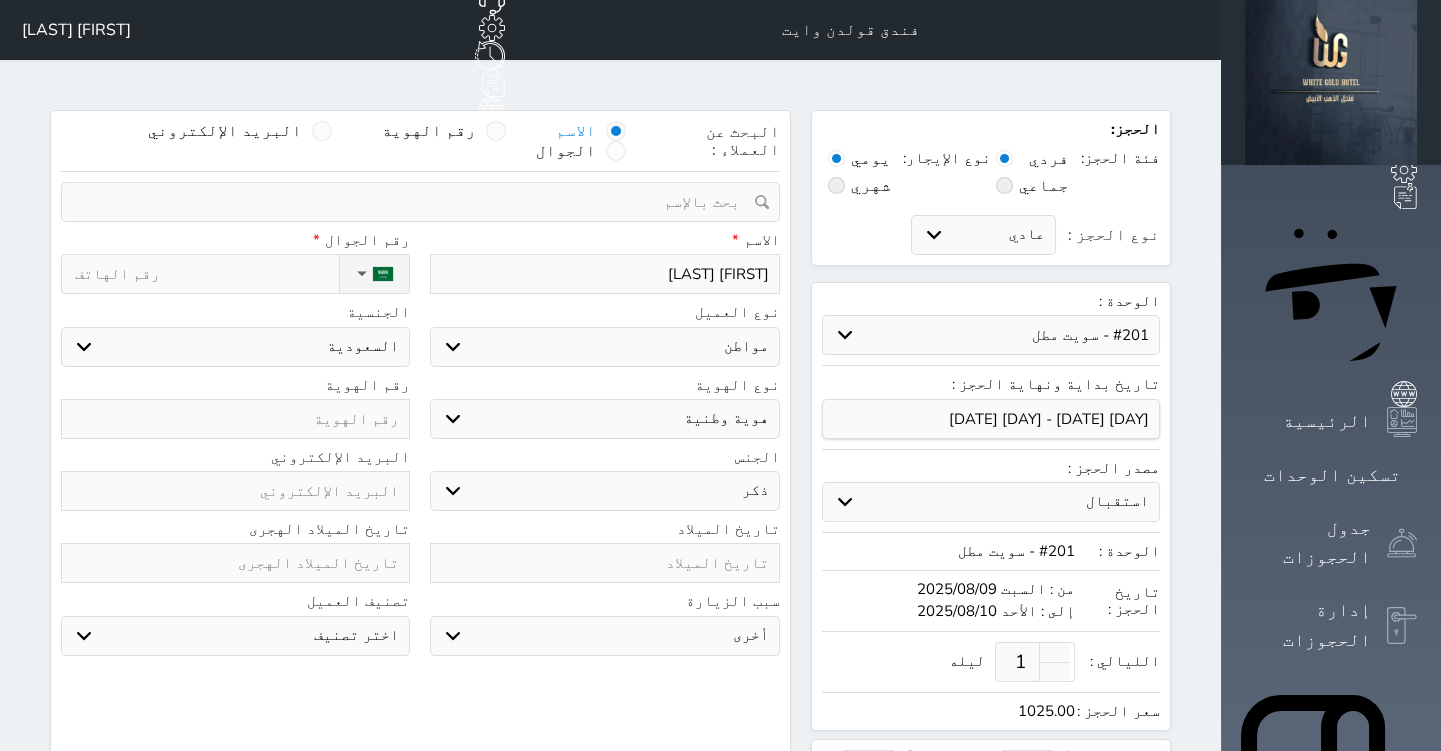 select on "1" 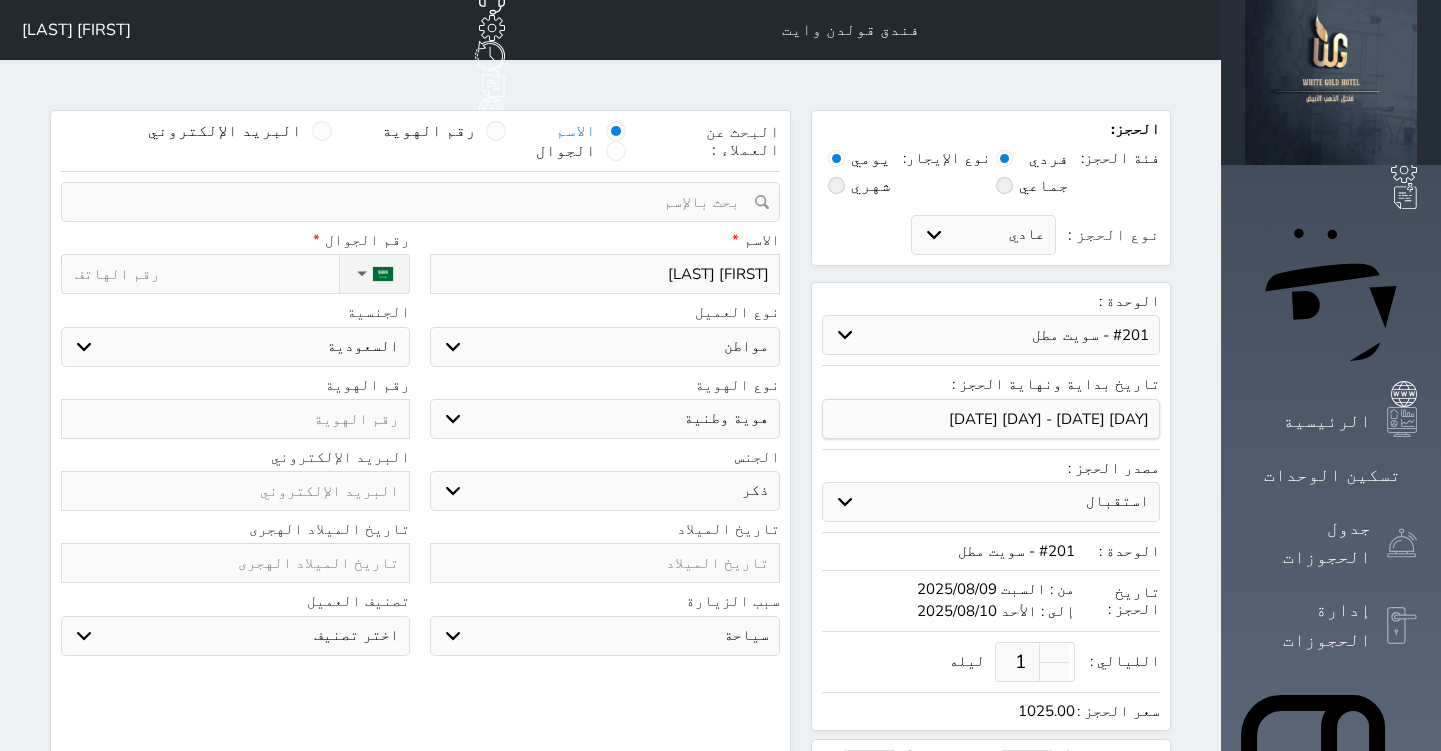 click on "سياحة زيارة الاهل والاصدقاء زيارة دينية زيارة عمل زيارة رياضية زيارة ترفيهية أخرى موظف ديوان عمل نزيل حجر موظف وزارة الصحة" at bounding box center [604, 636] 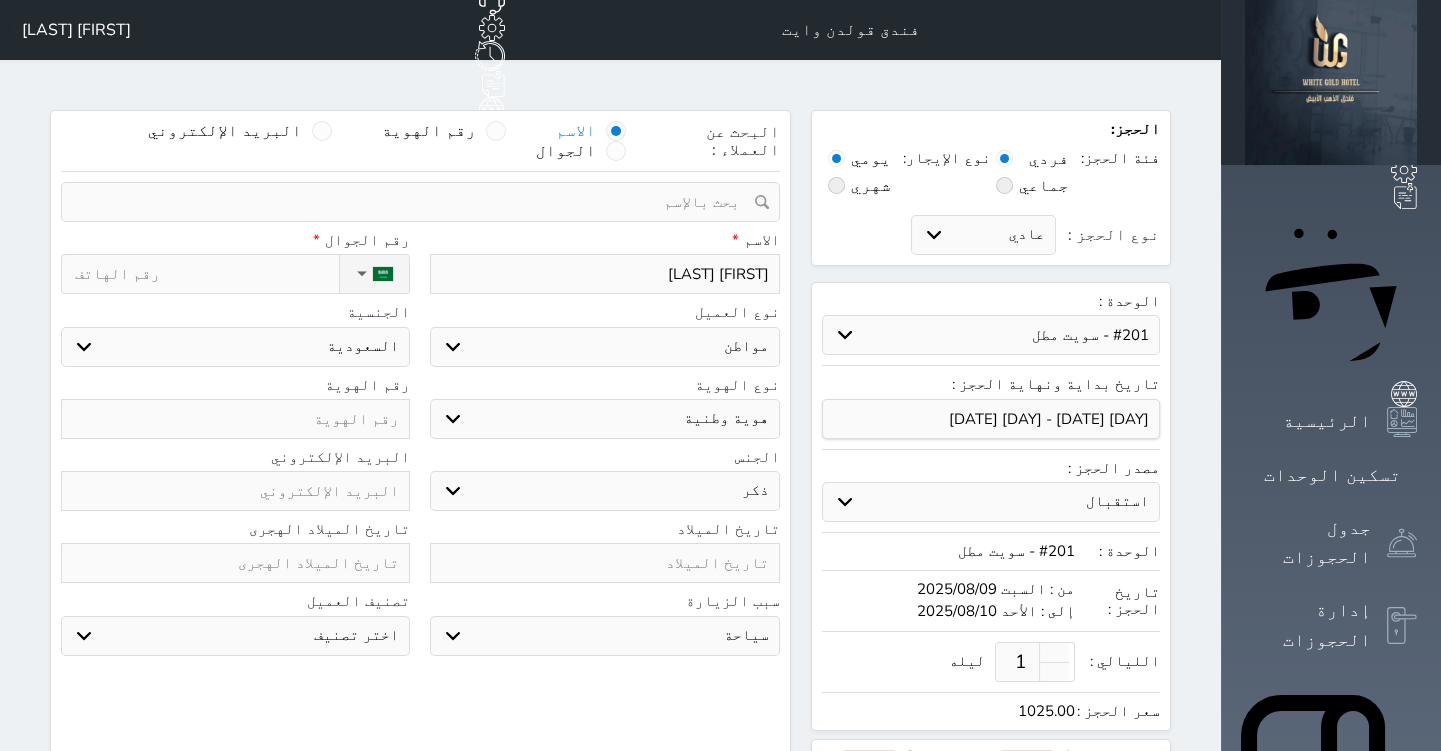 click on "نوع الحجز :" at bounding box center (207, 274) 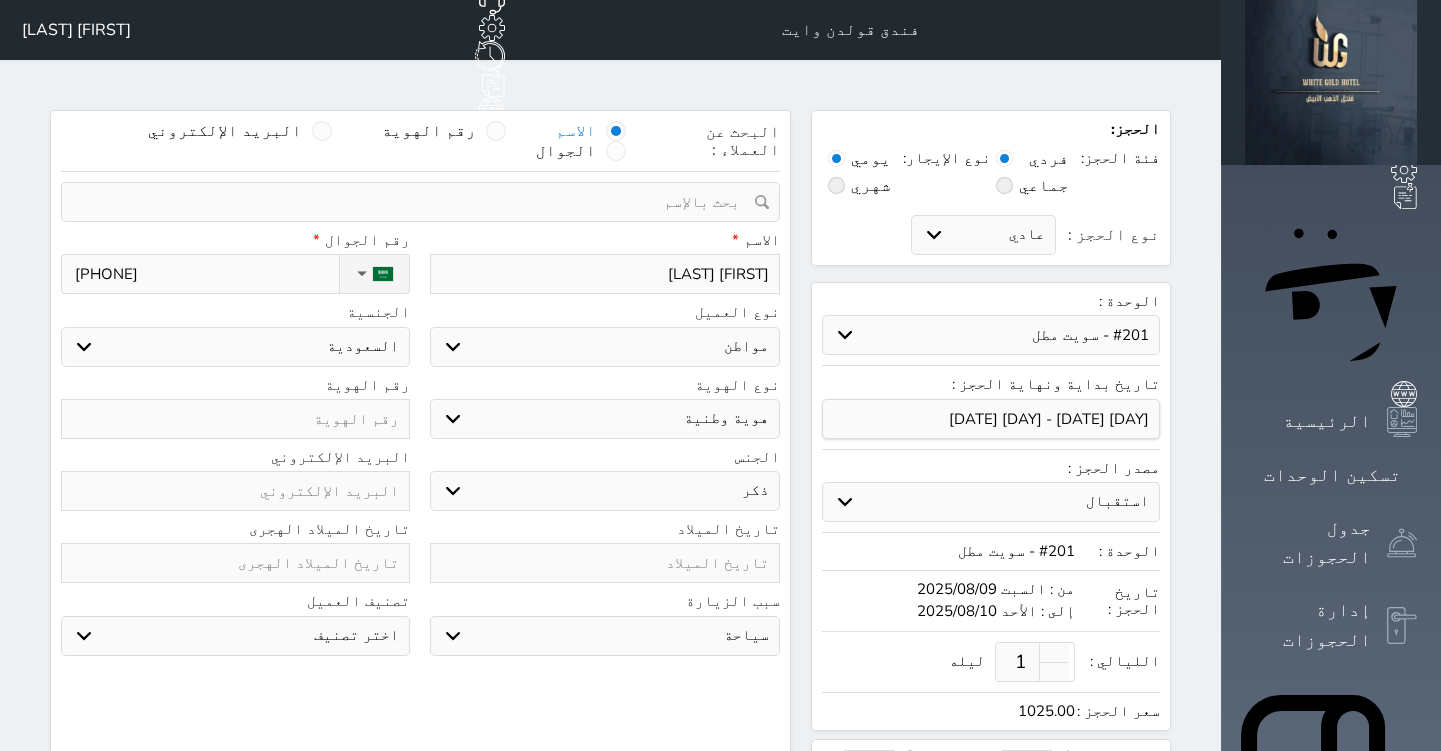 type on "[PHONE]" 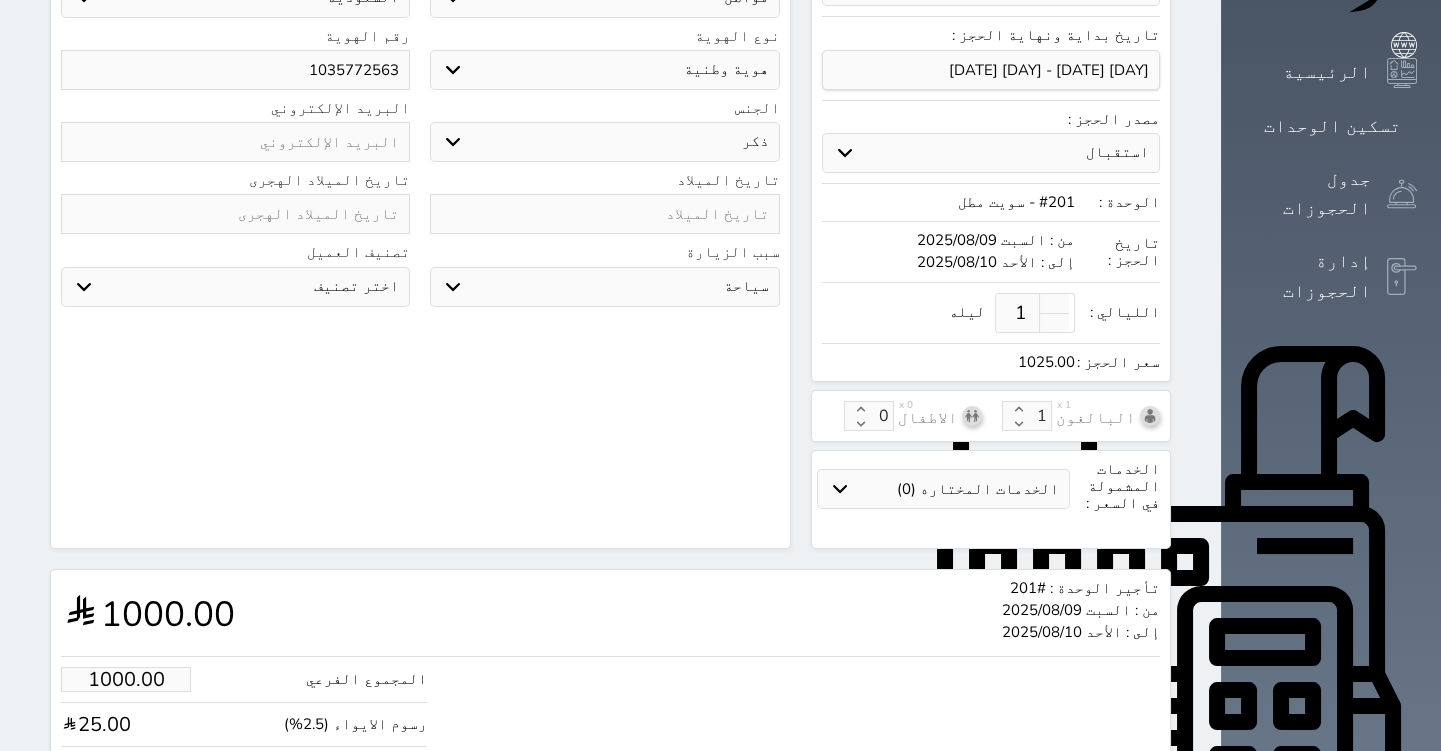 scroll, scrollTop: 435, scrollLeft: 0, axis: vertical 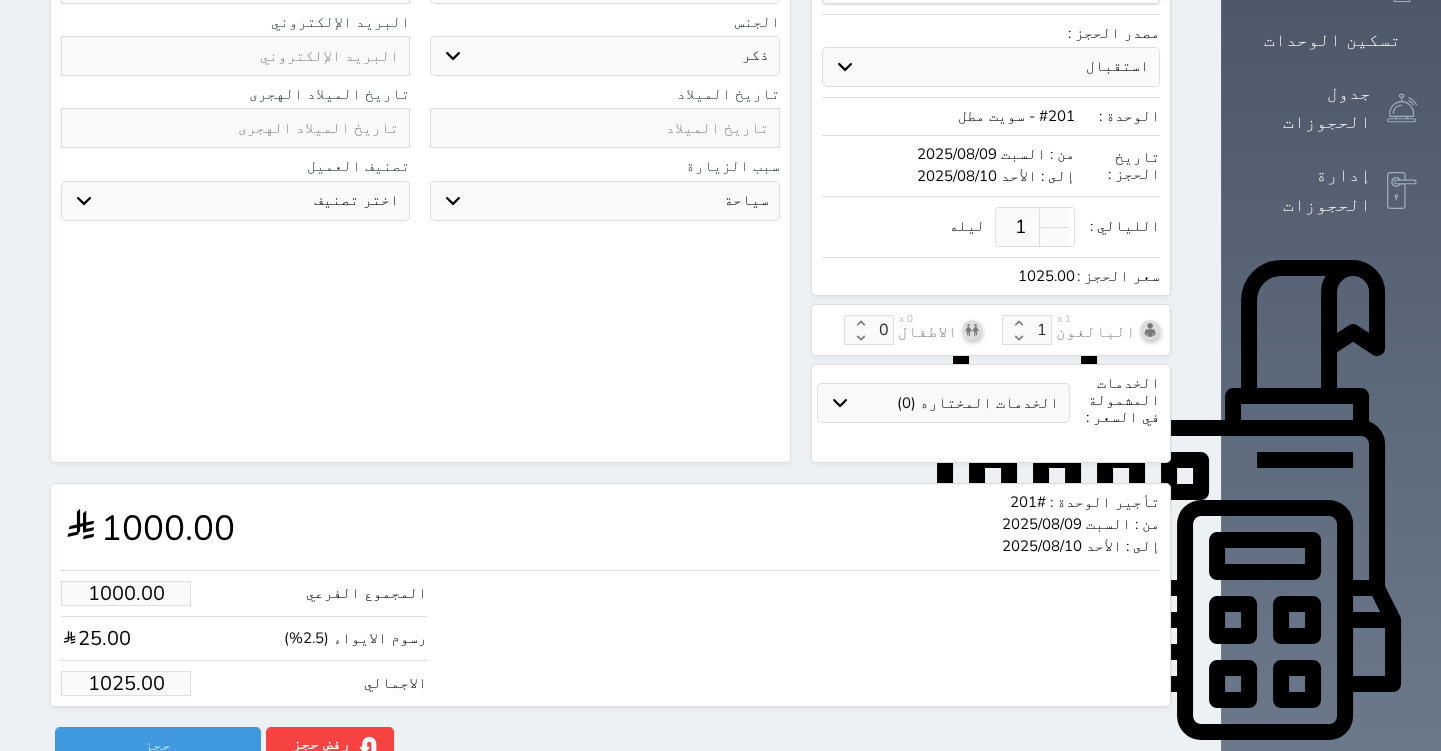 type on "1035772563" 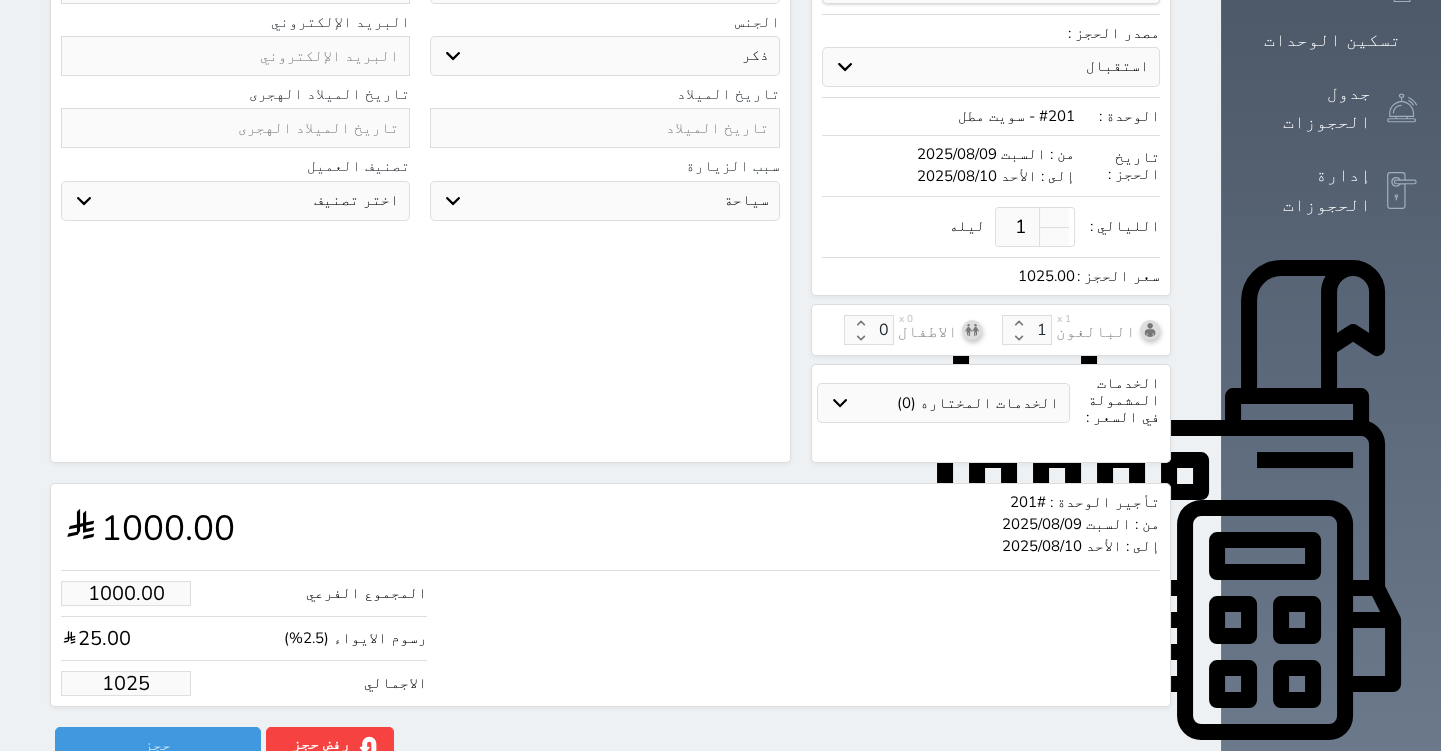 type on "99.51" 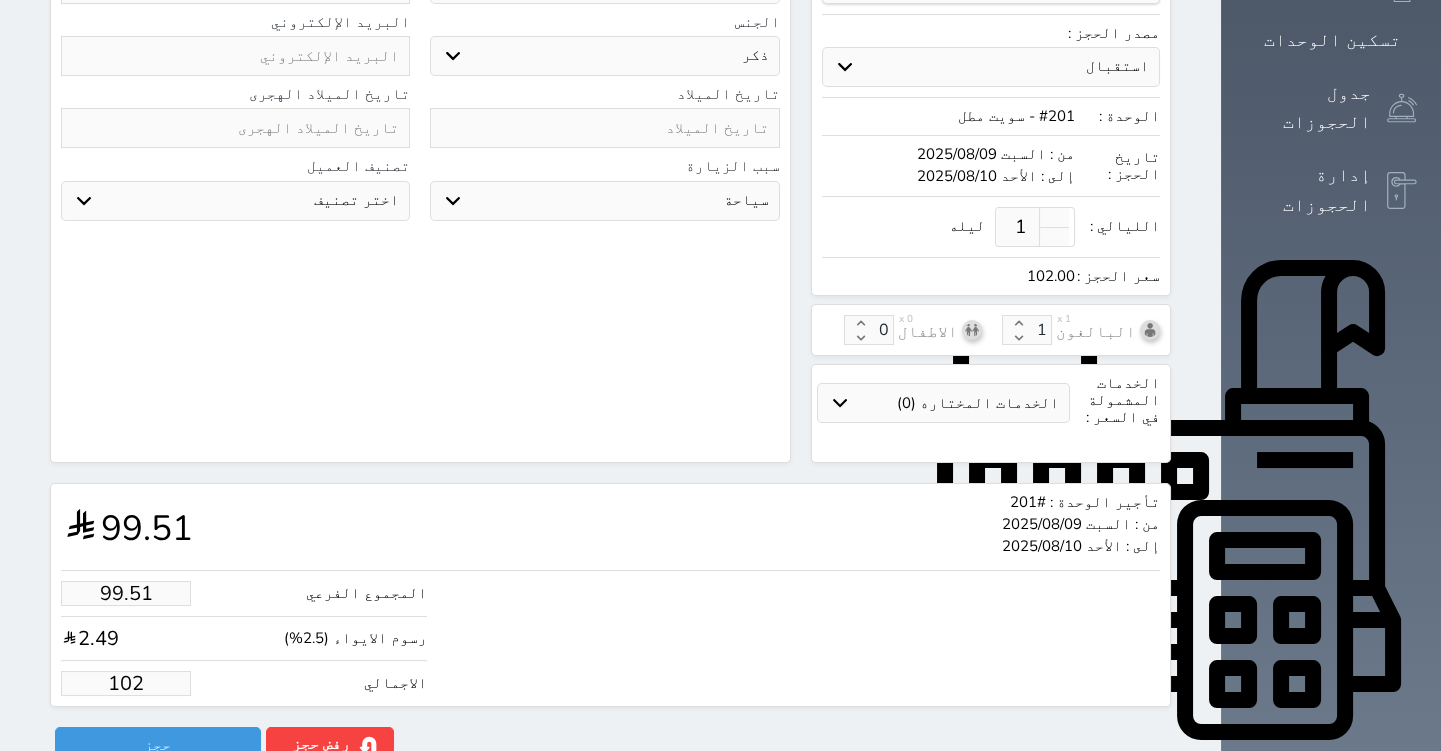 type on "9.76" 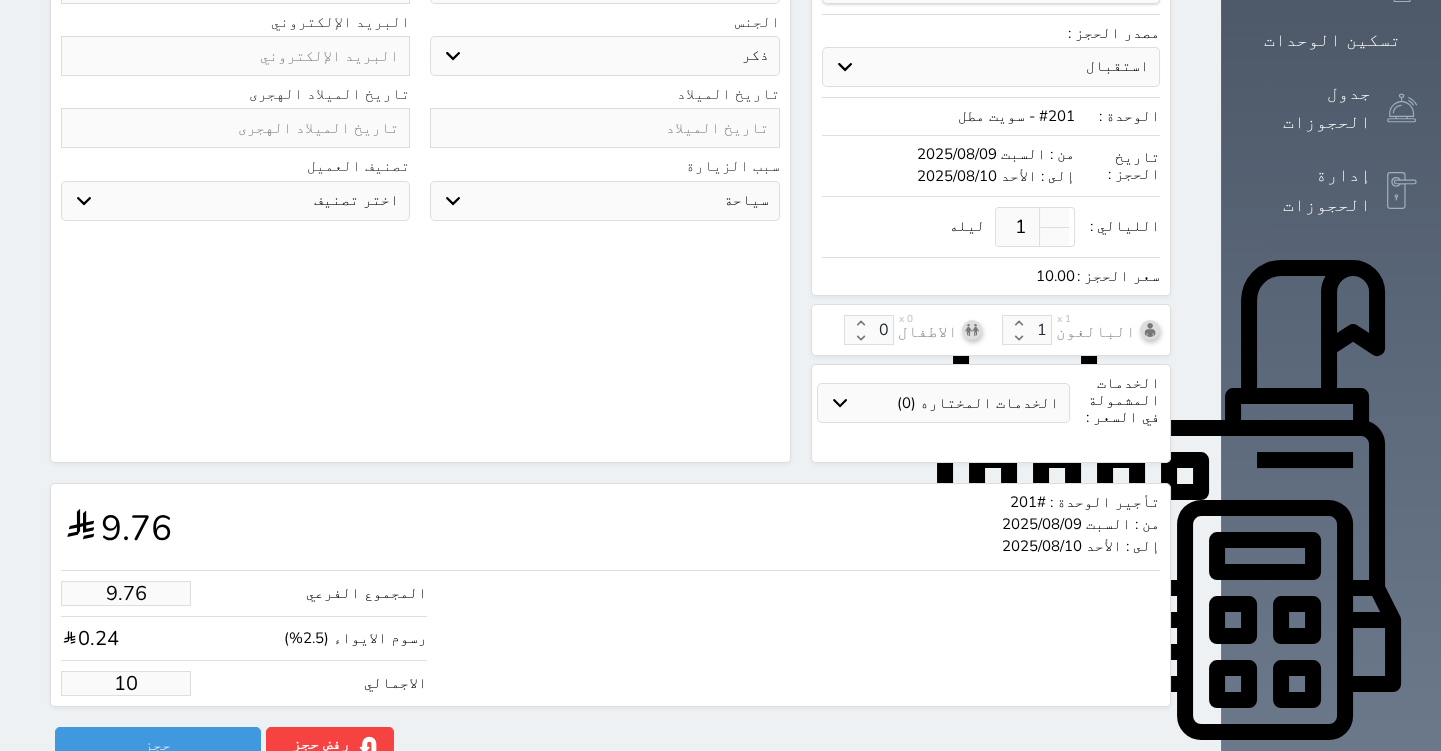 type on "1.00" 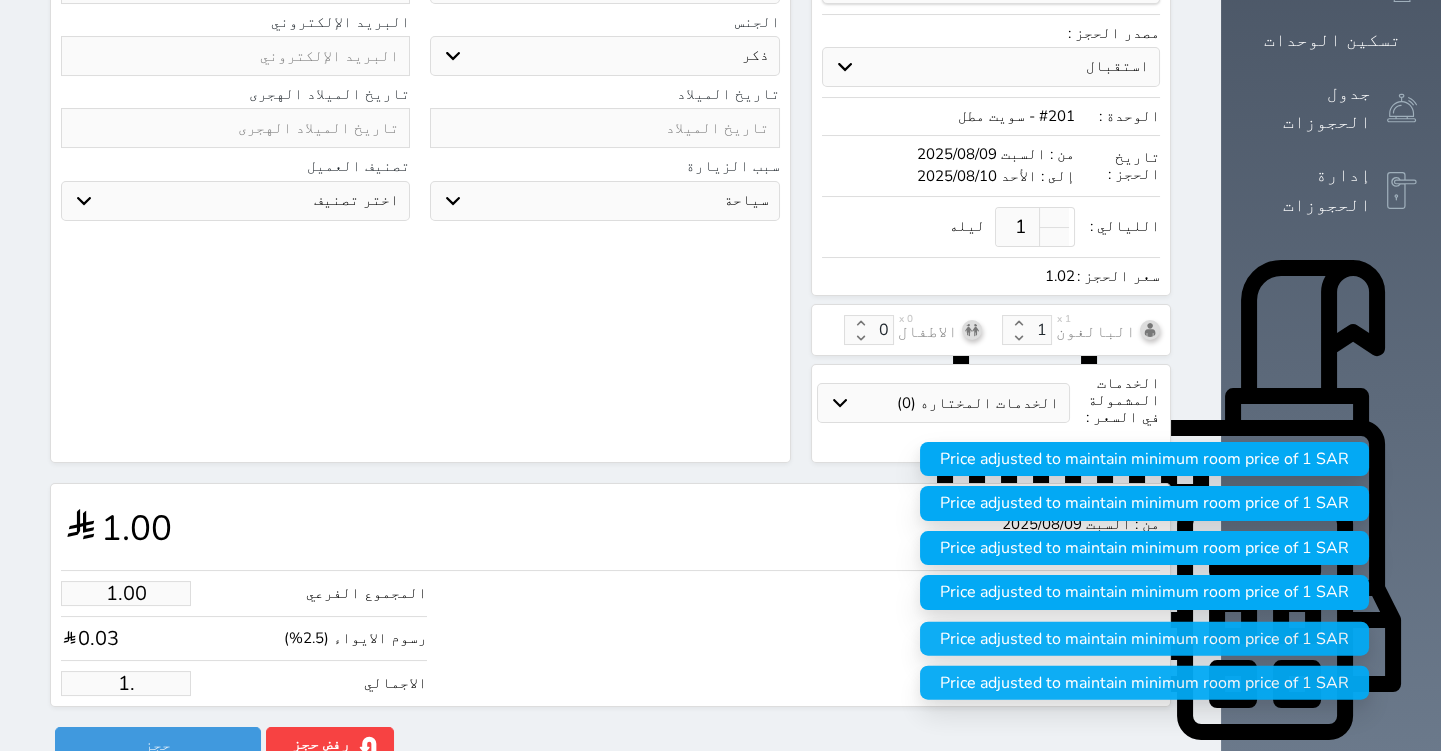 type on "1" 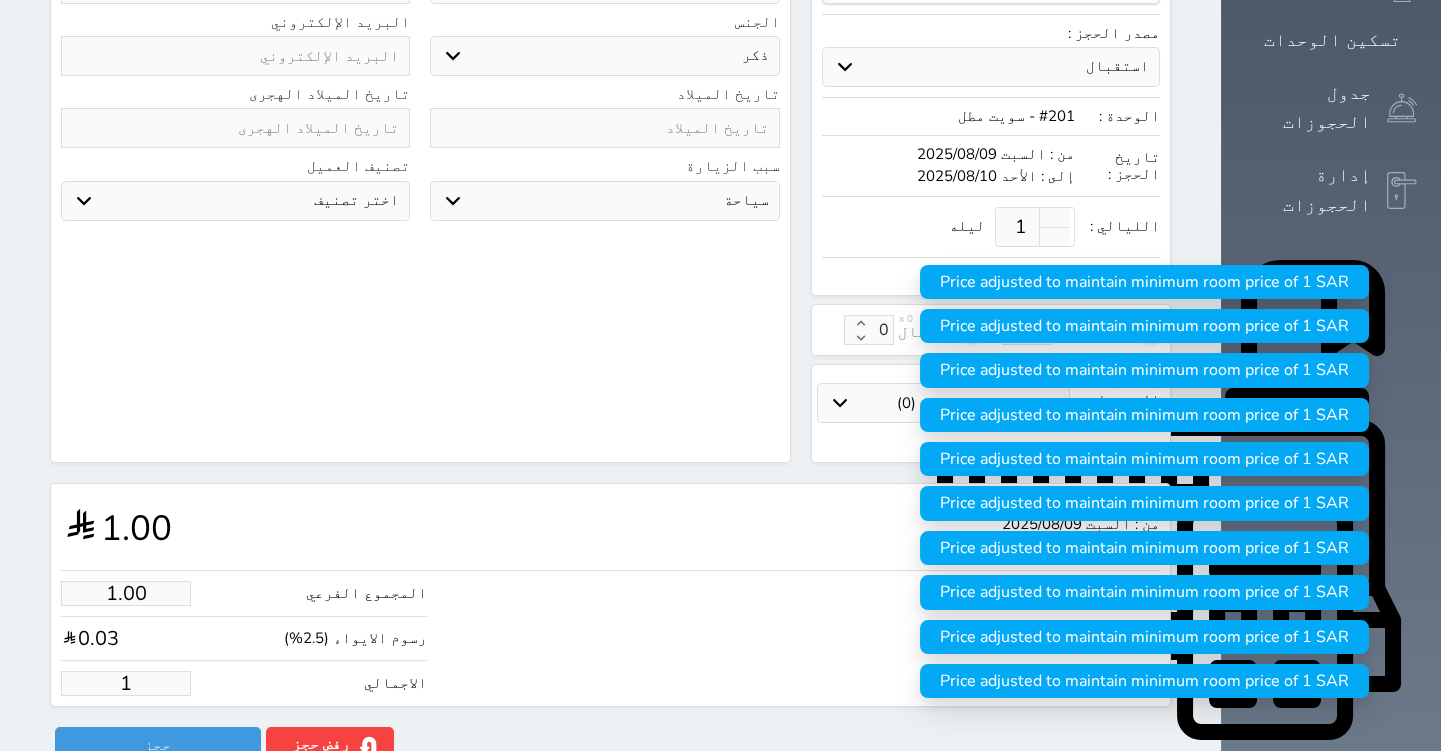 type on "11.71" 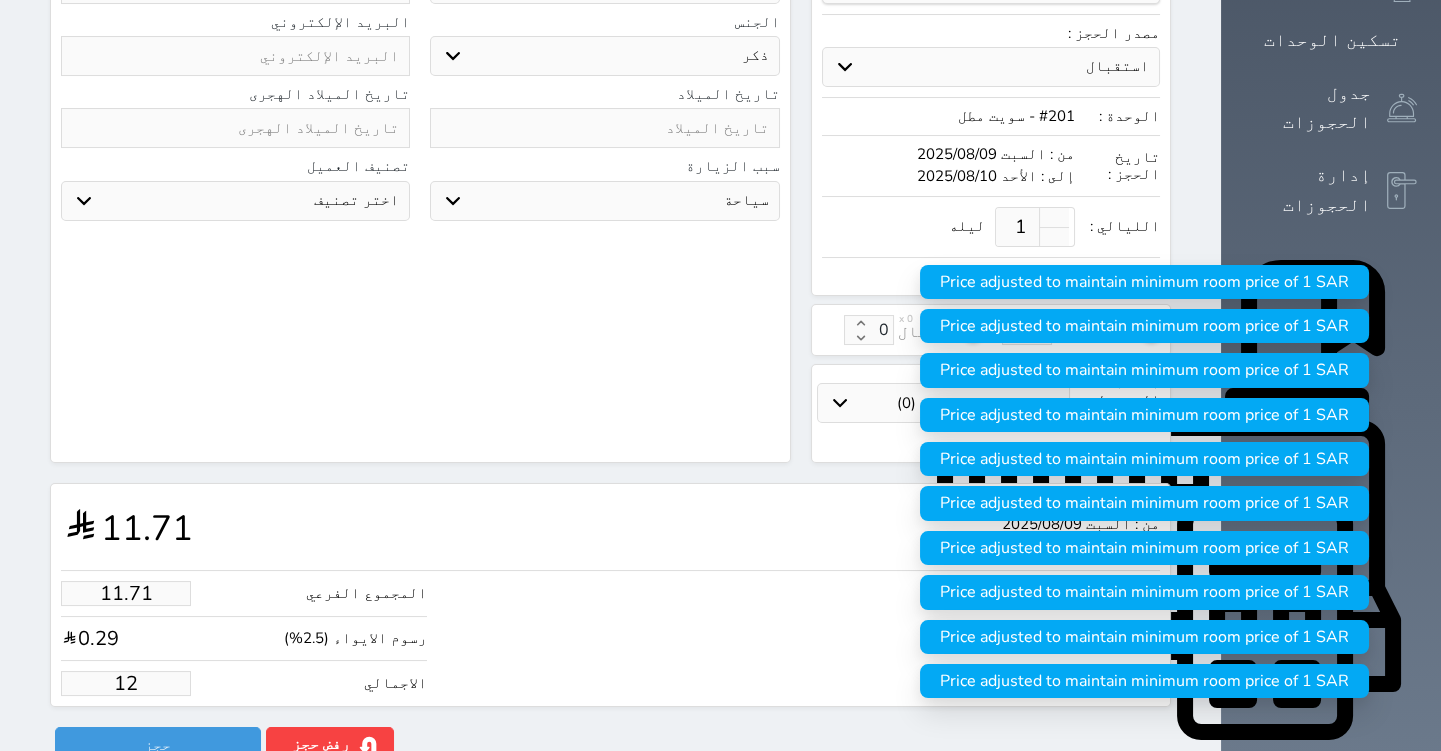 type on "117.07" 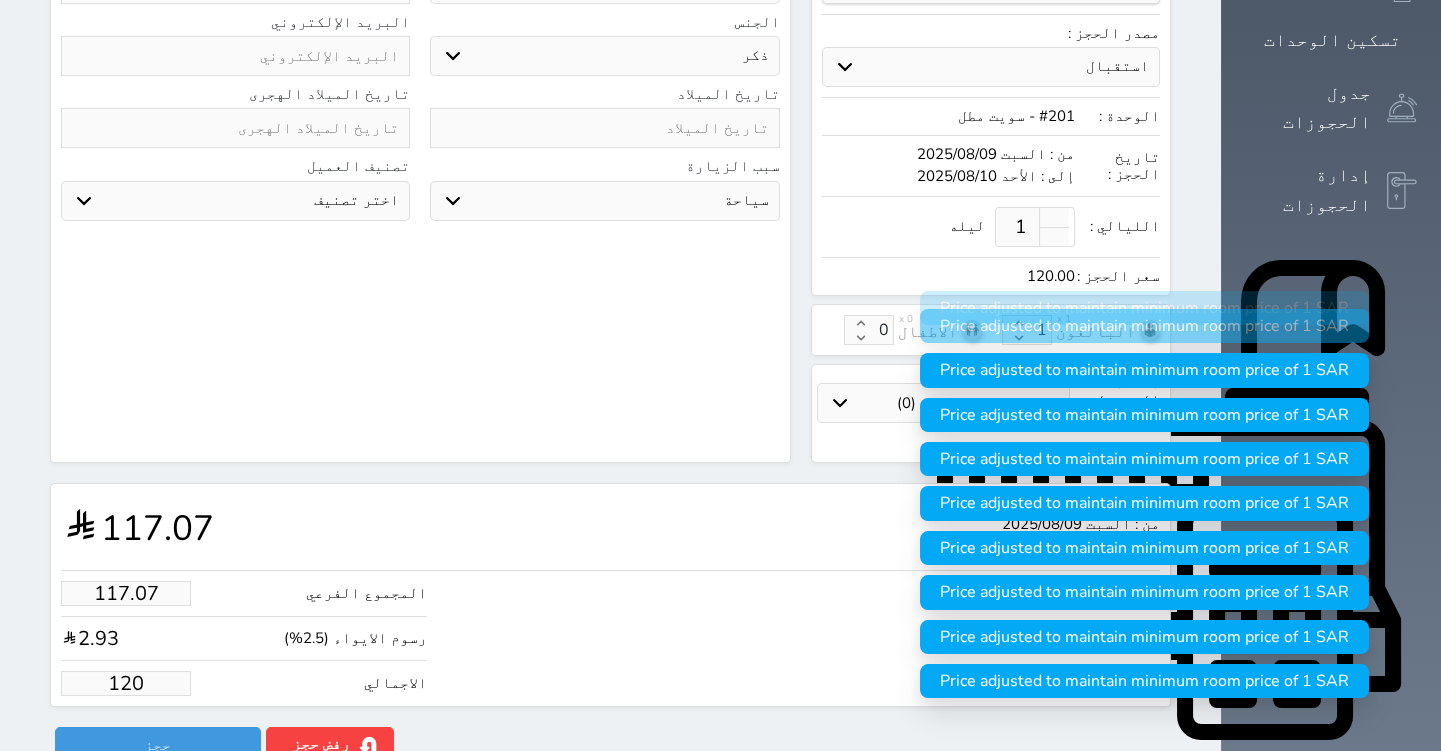type on "1170.73" 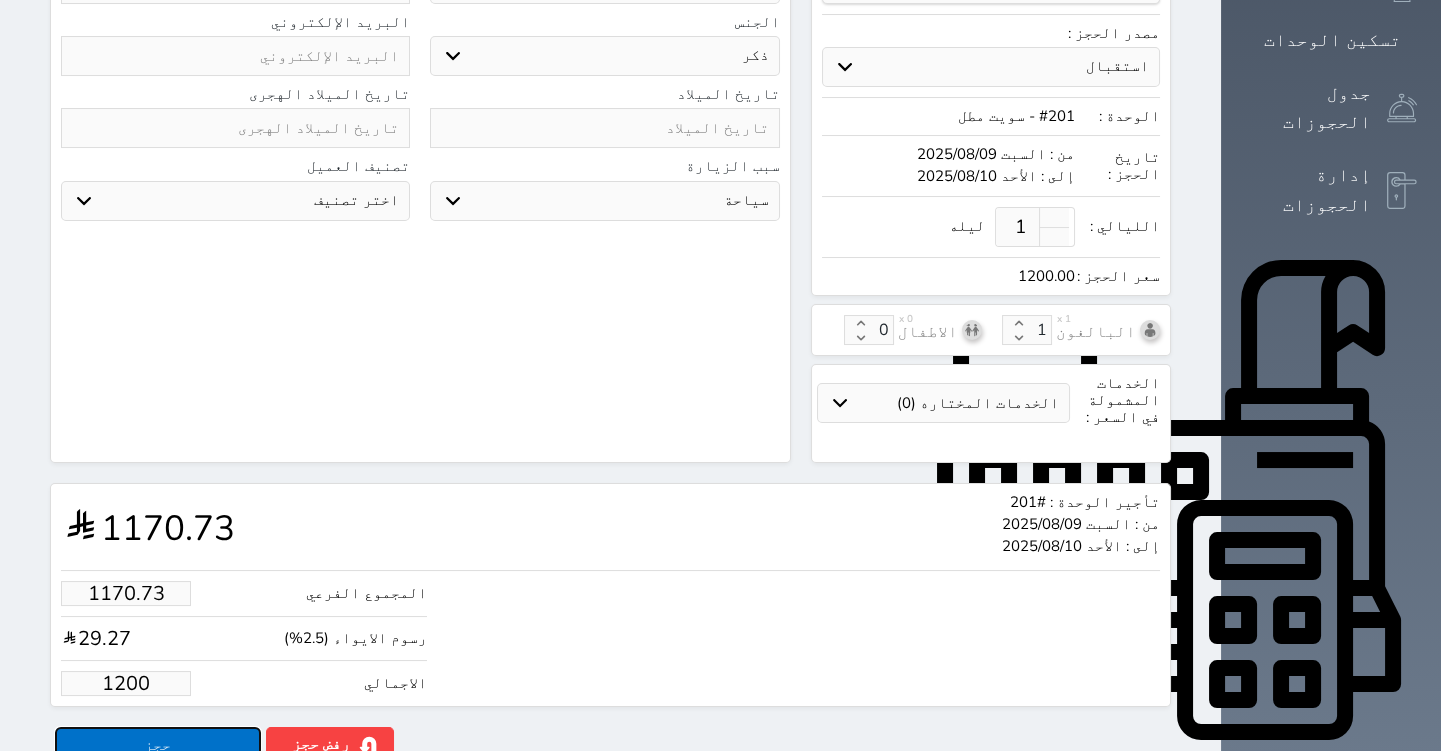 type on "1200.00" 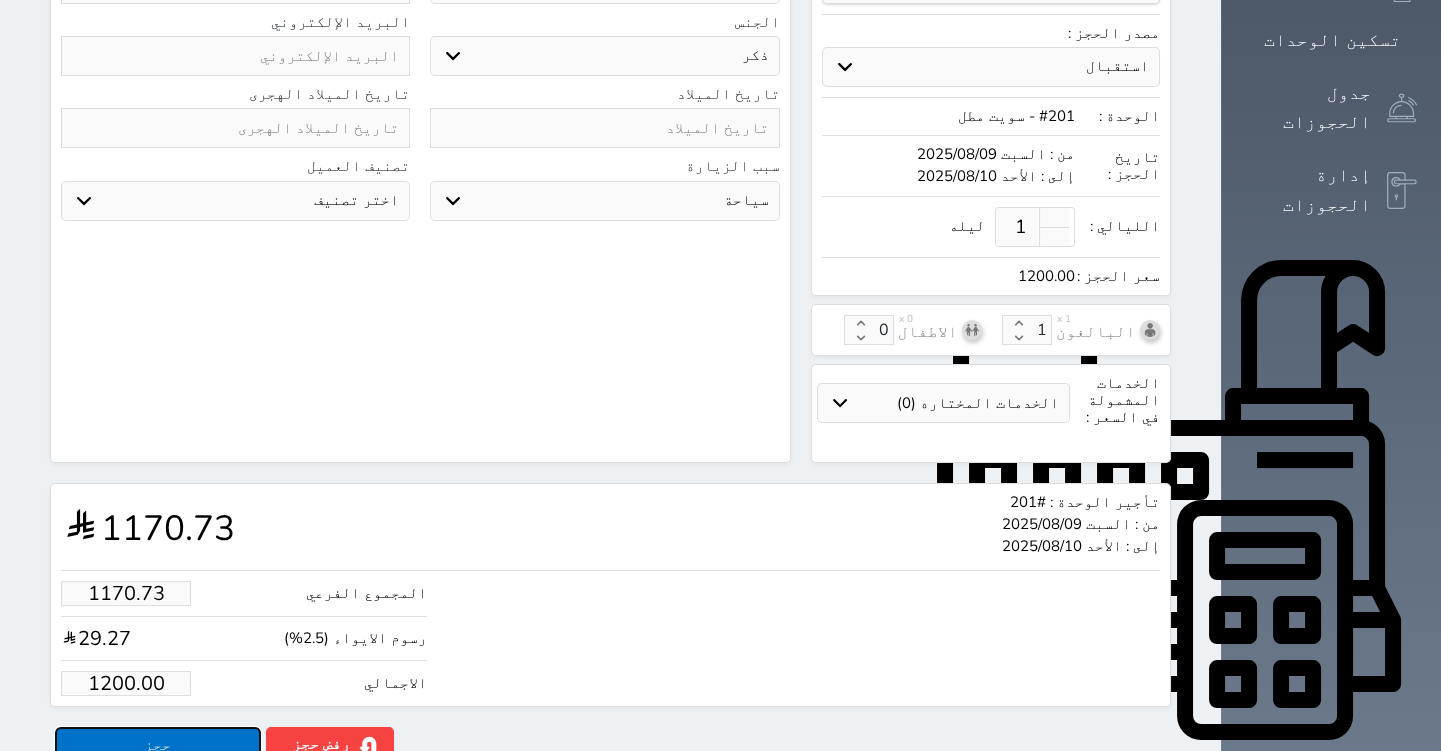click on "حجز" at bounding box center [158, 744] 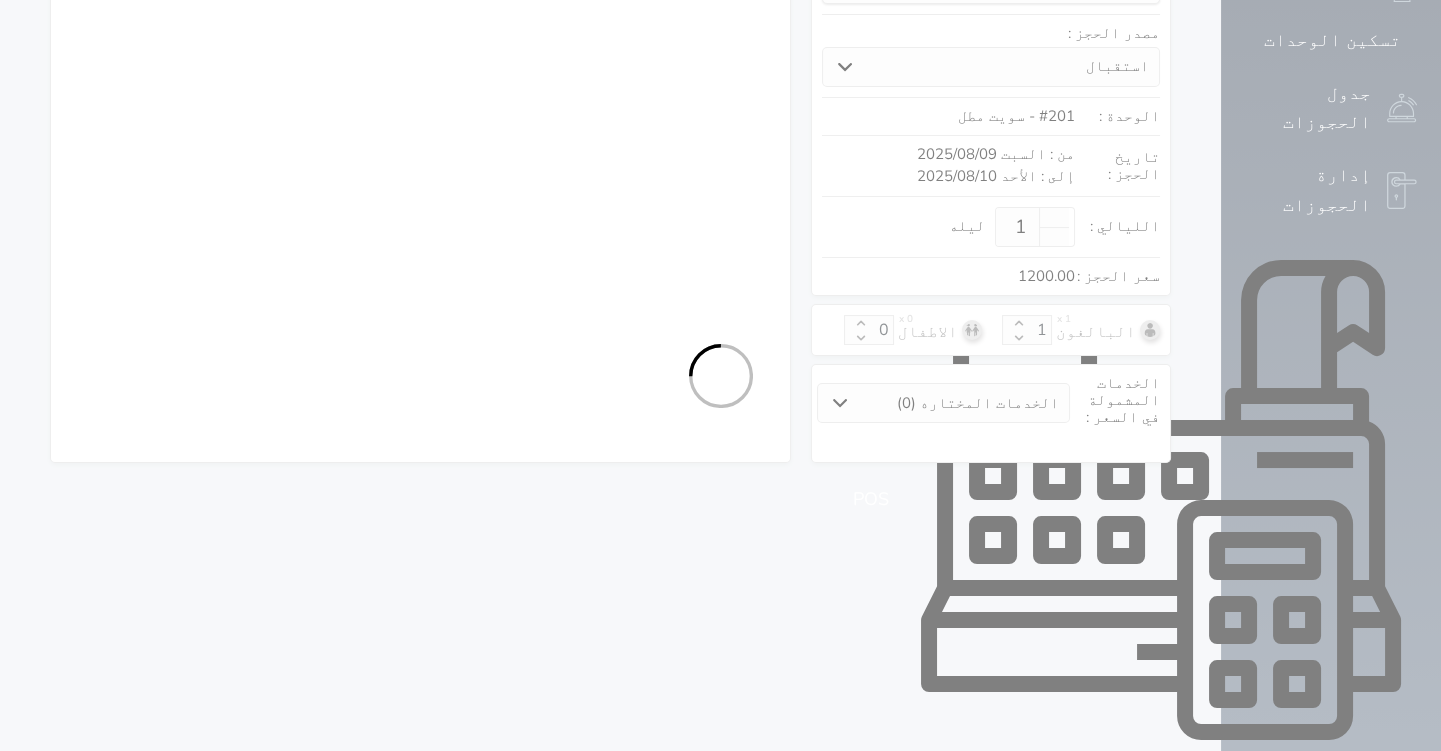 select on "1" 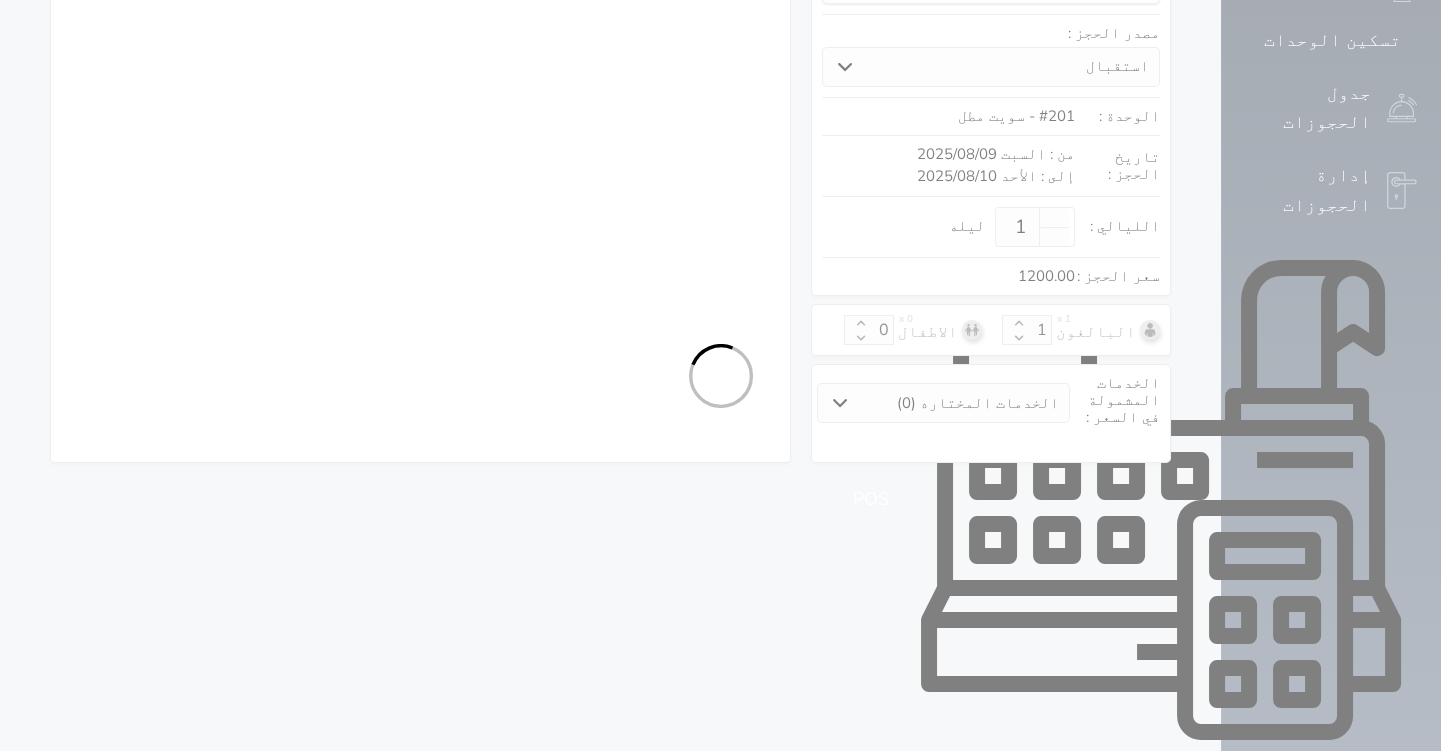select on "113" 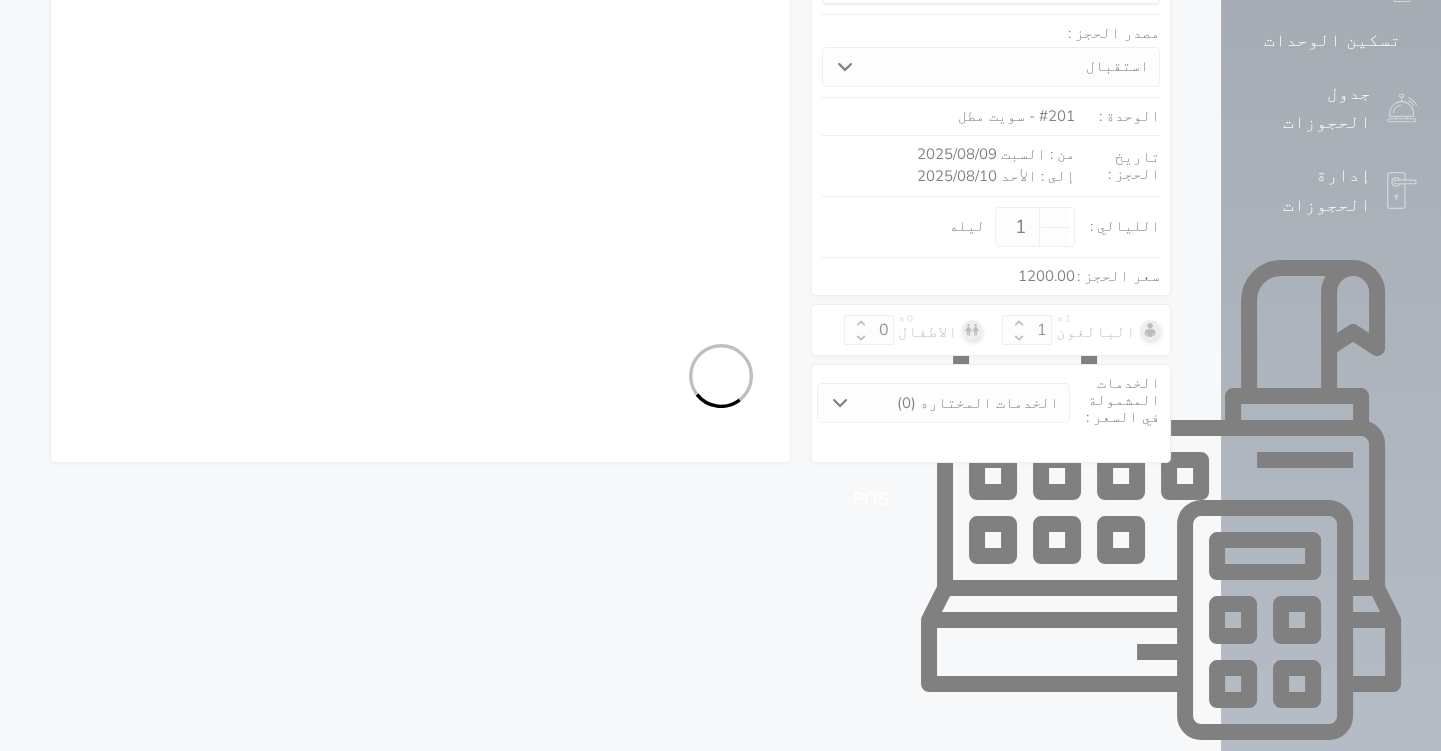 select on "1" 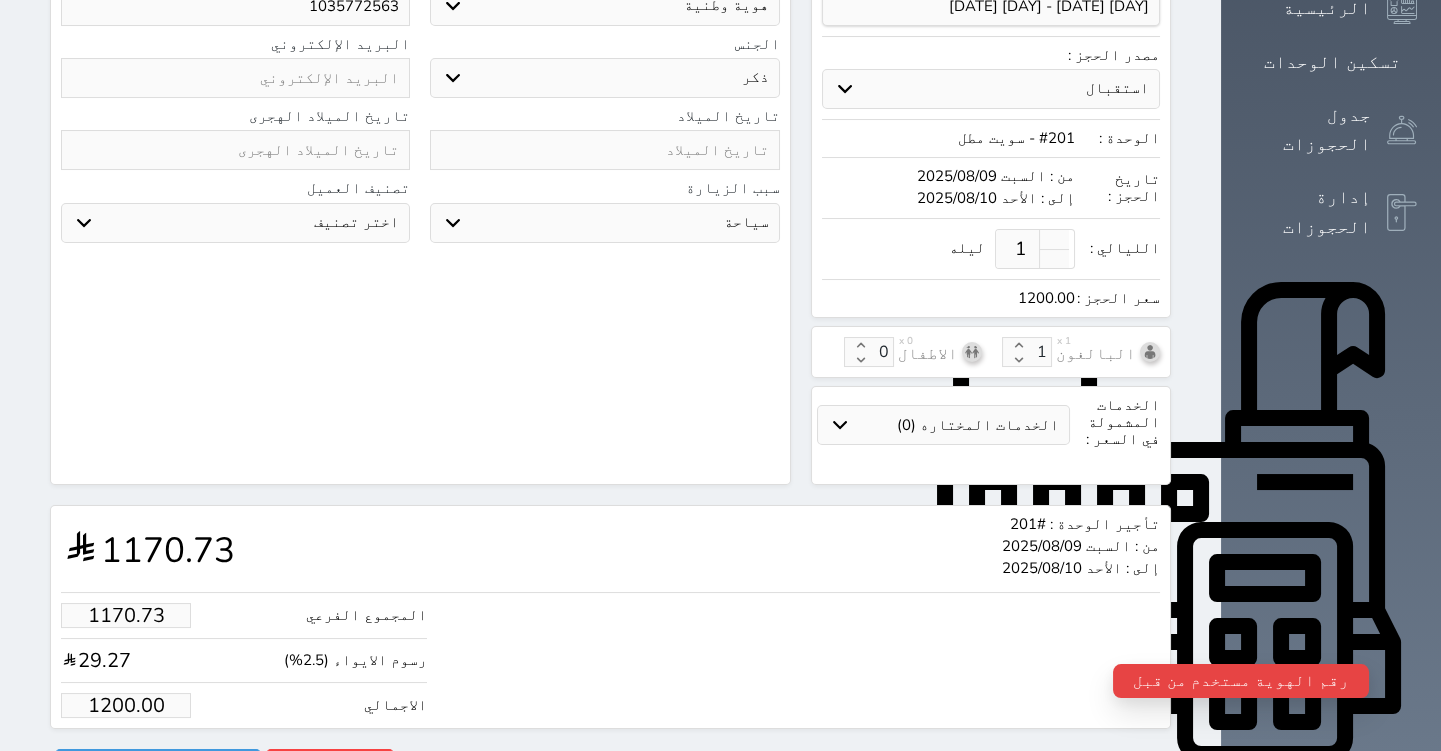 scroll, scrollTop: 0, scrollLeft: 0, axis: both 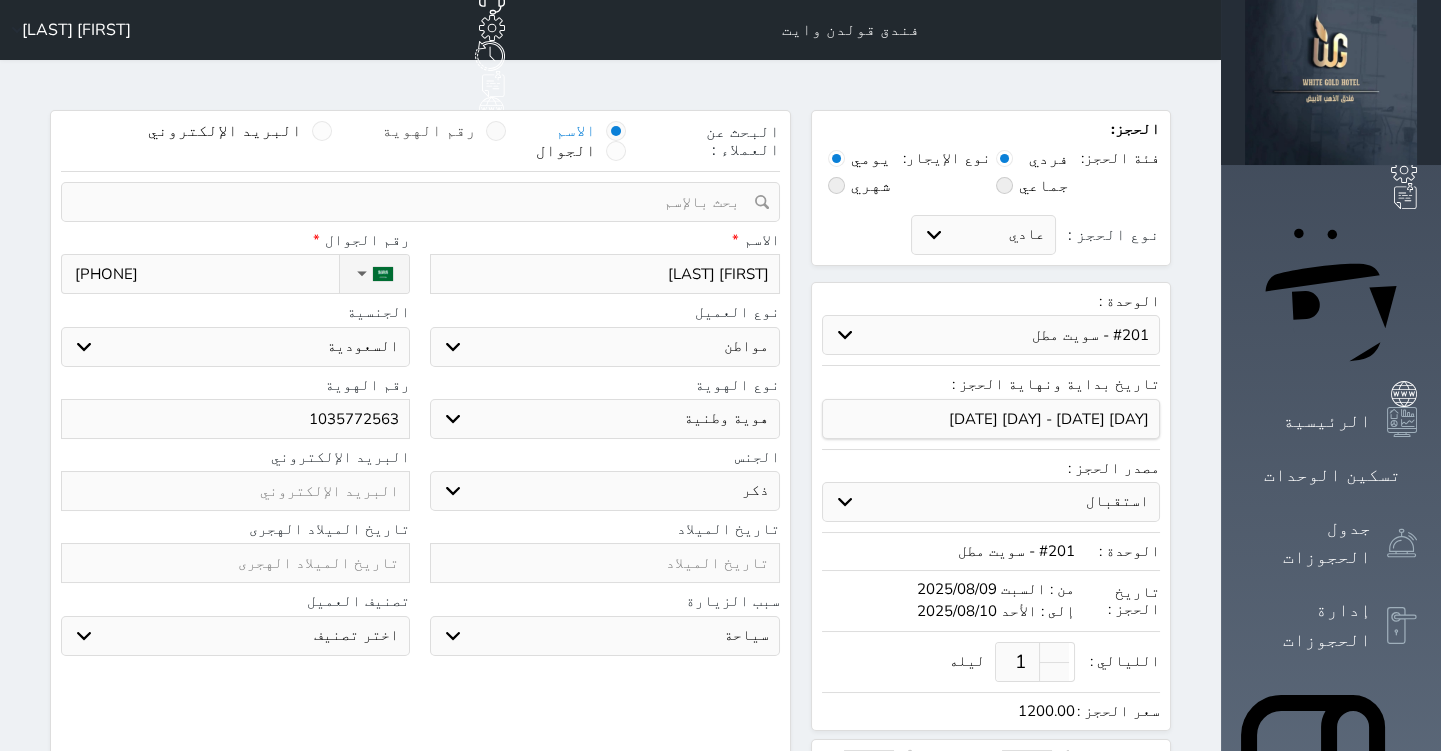 click at bounding box center [496, 131] 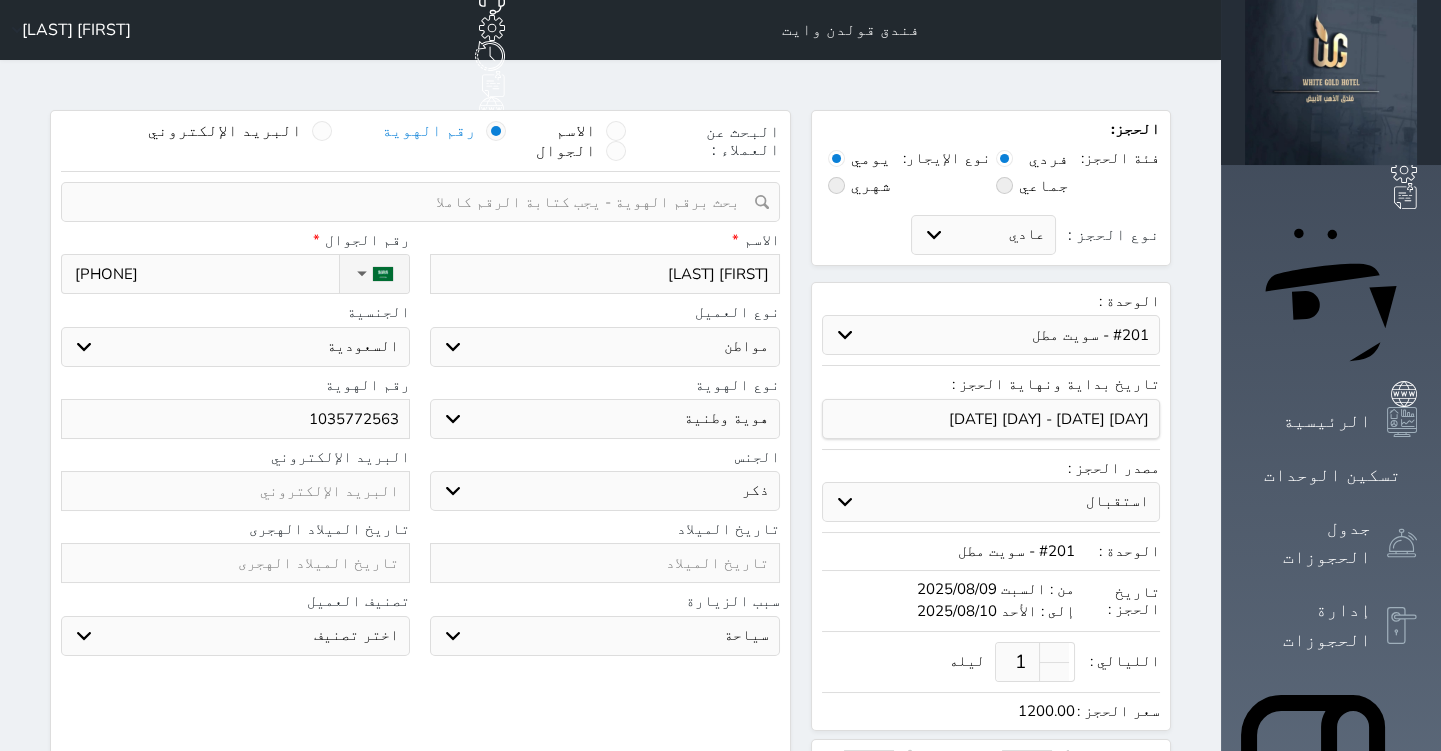 click at bounding box center (413, 202) 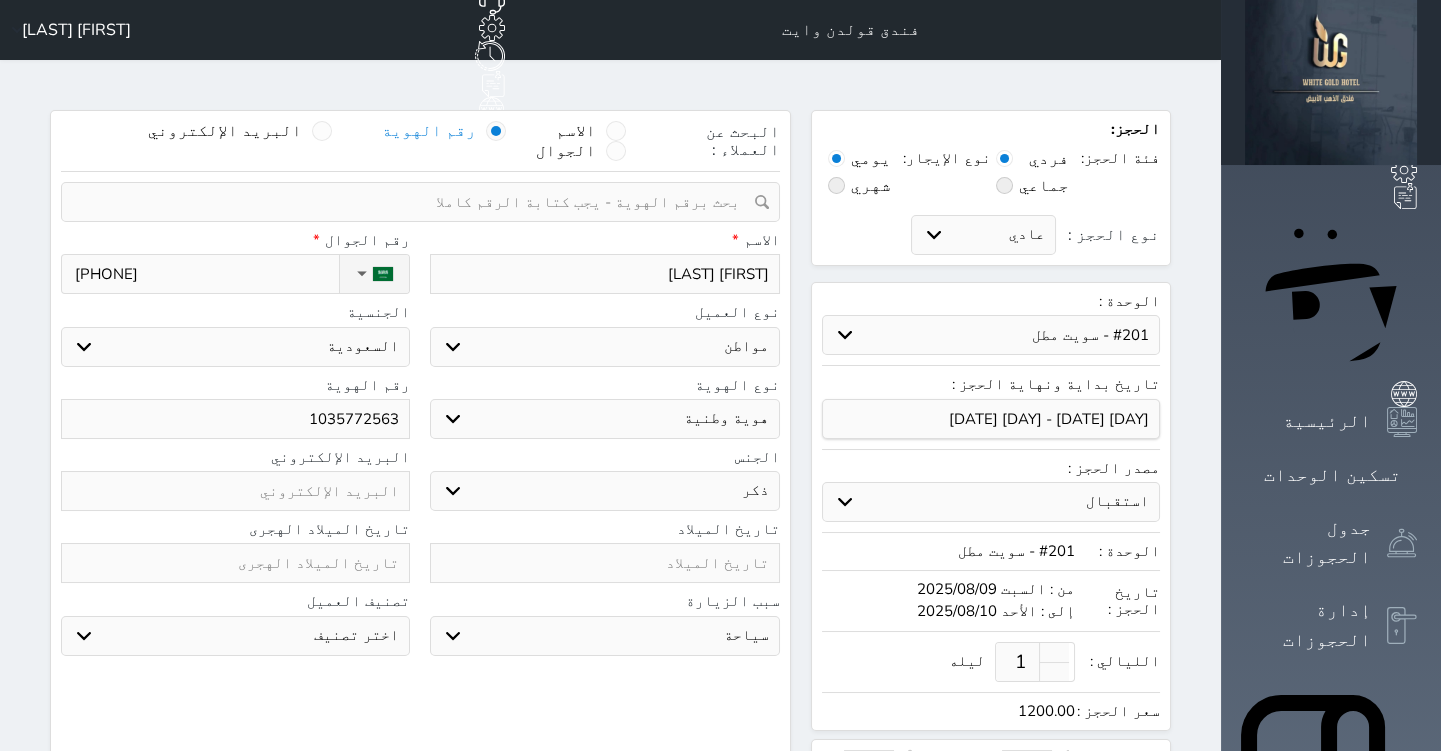 drag, startPoint x: 333, startPoint y: 364, endPoint x: 413, endPoint y: 364, distance: 80 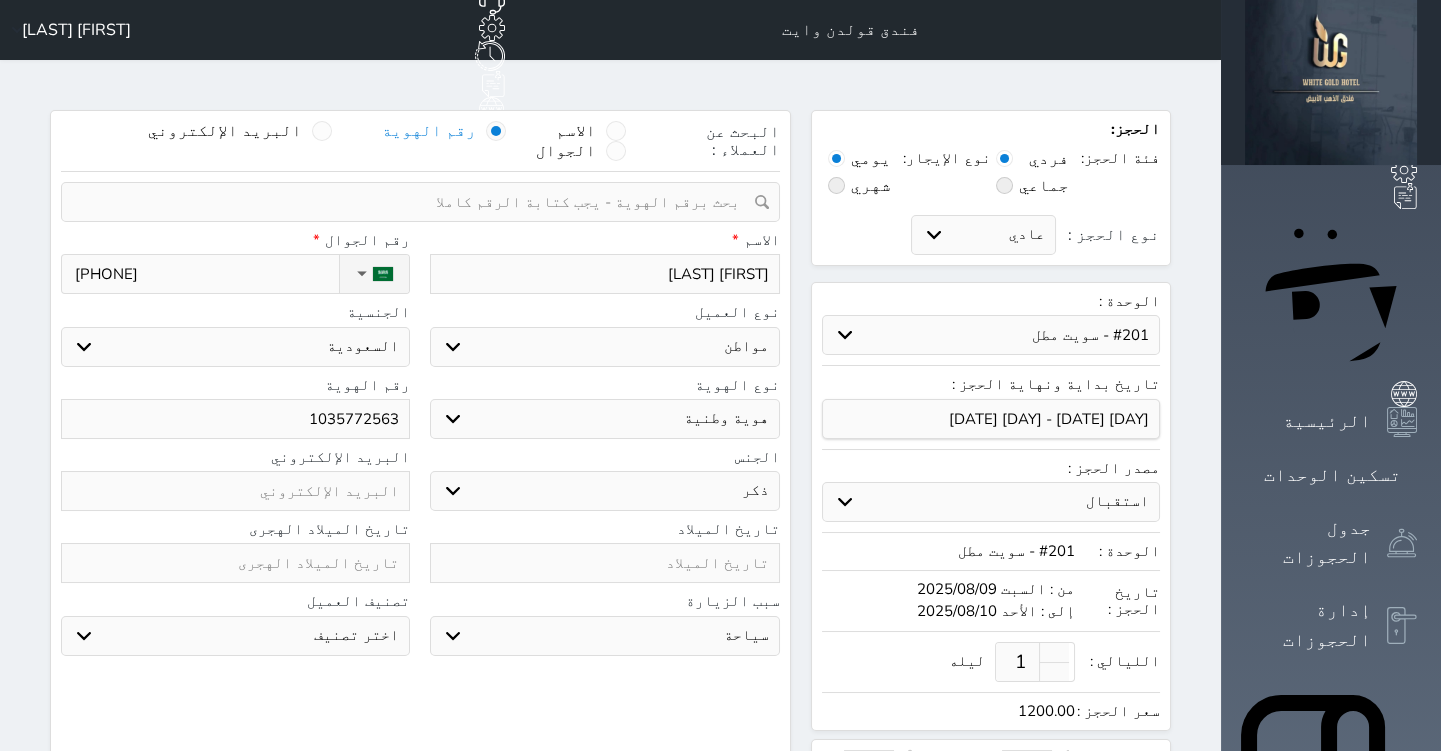 click on "1035772563" at bounding box center (235, 419) 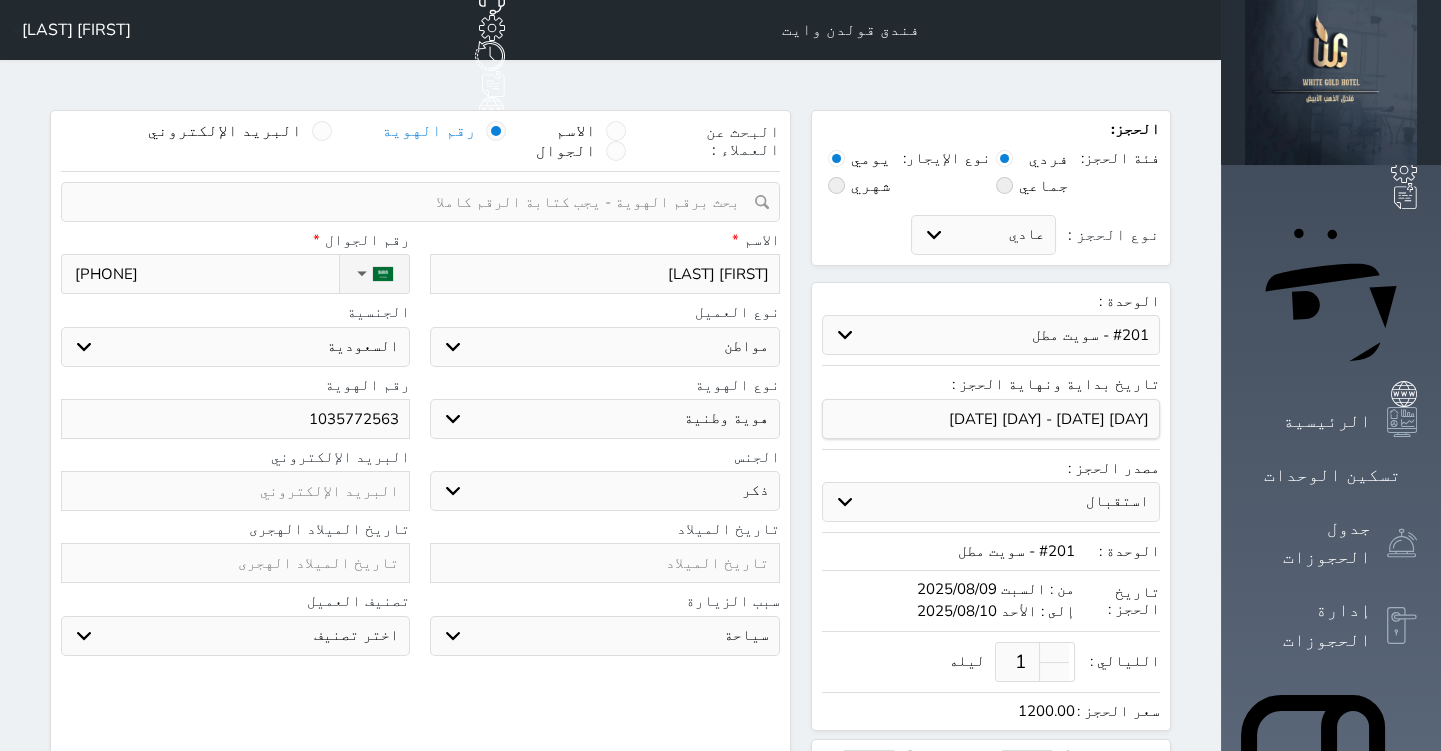 paste on "1035772563" 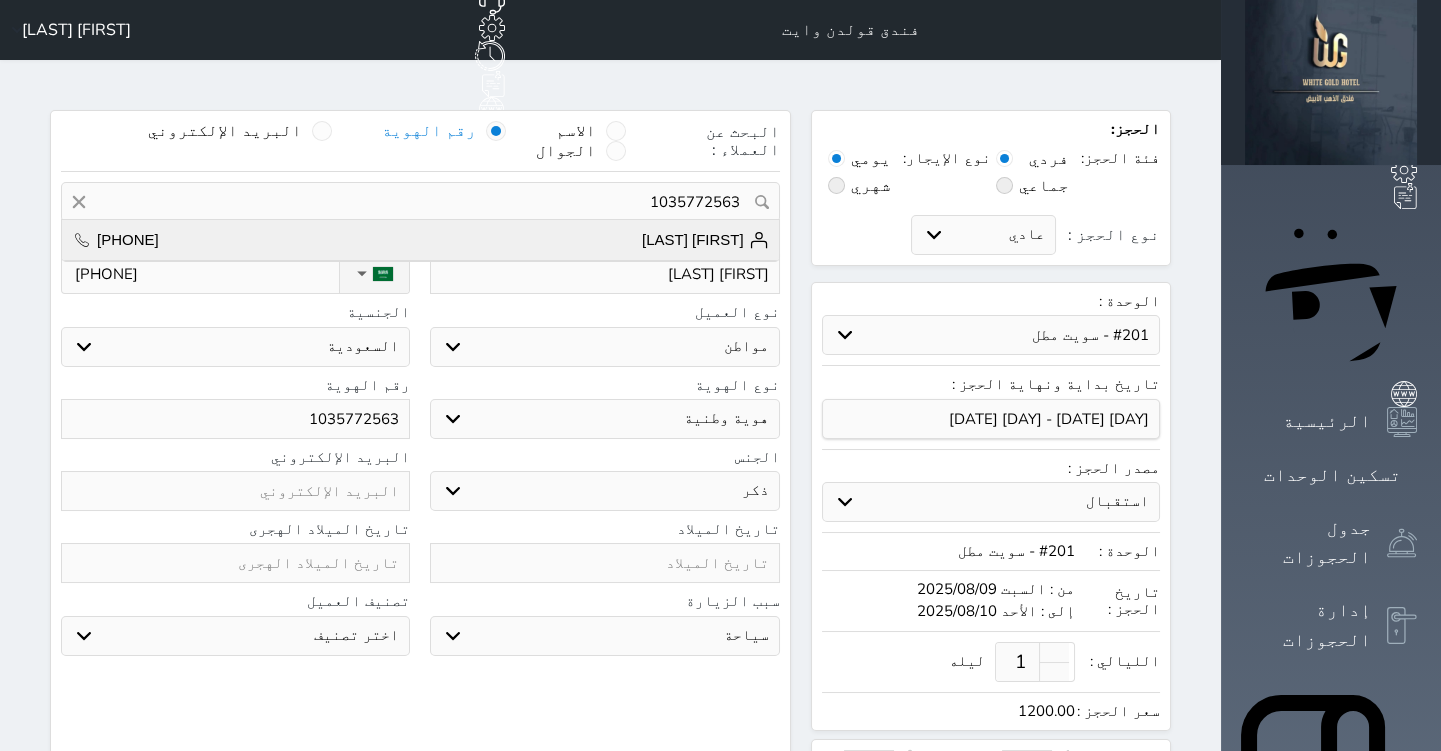 click on "[FIRST] [LAST]   [PHONE]" at bounding box center (420, 240) 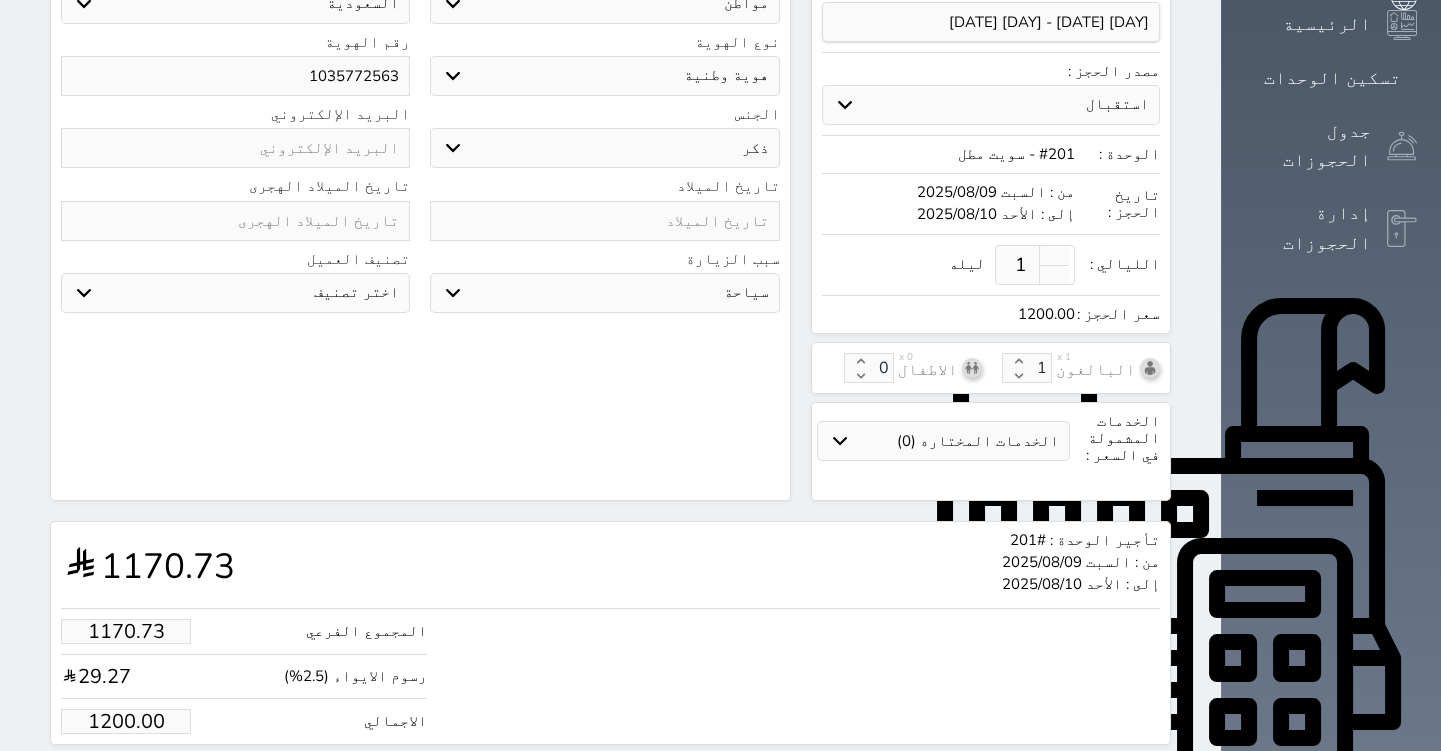 scroll, scrollTop: 435, scrollLeft: 0, axis: vertical 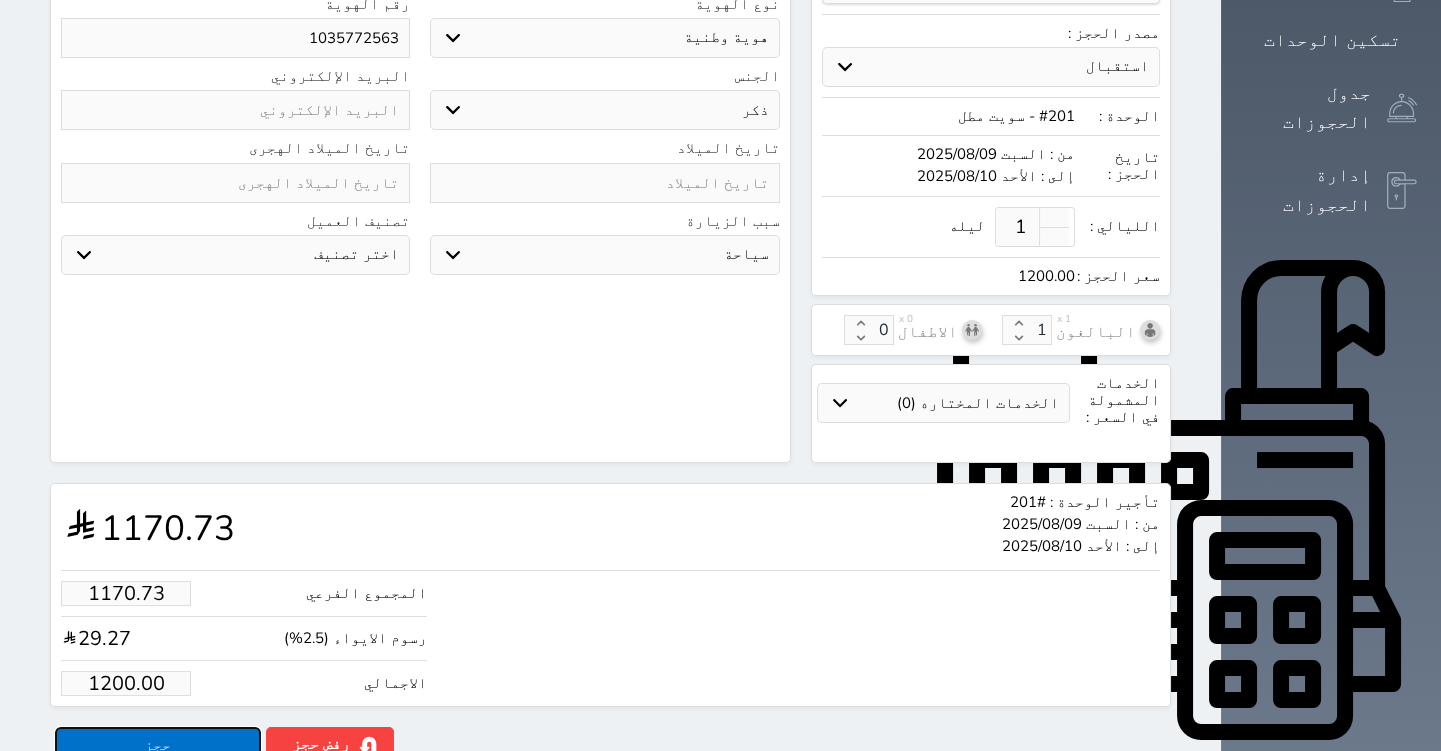 click on "حجز" at bounding box center [158, 744] 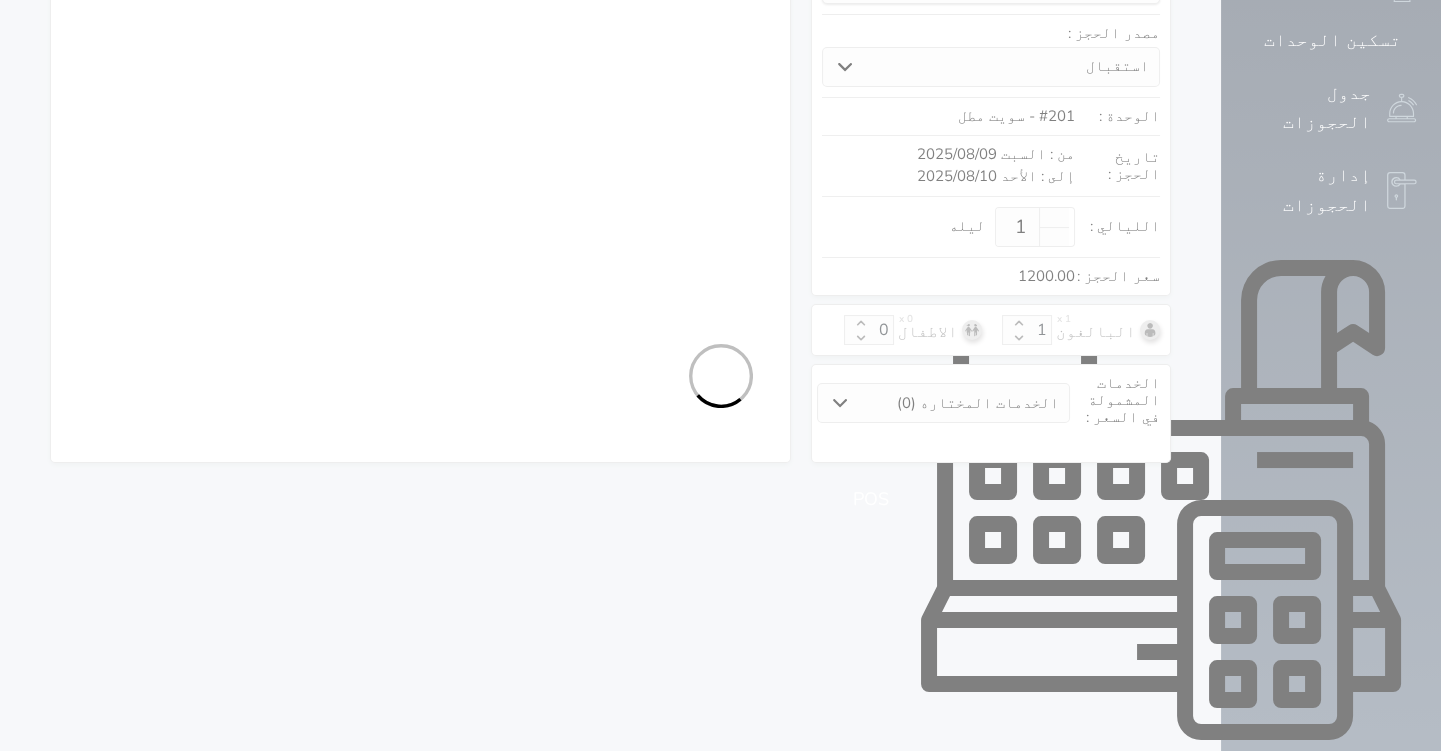 select on "1" 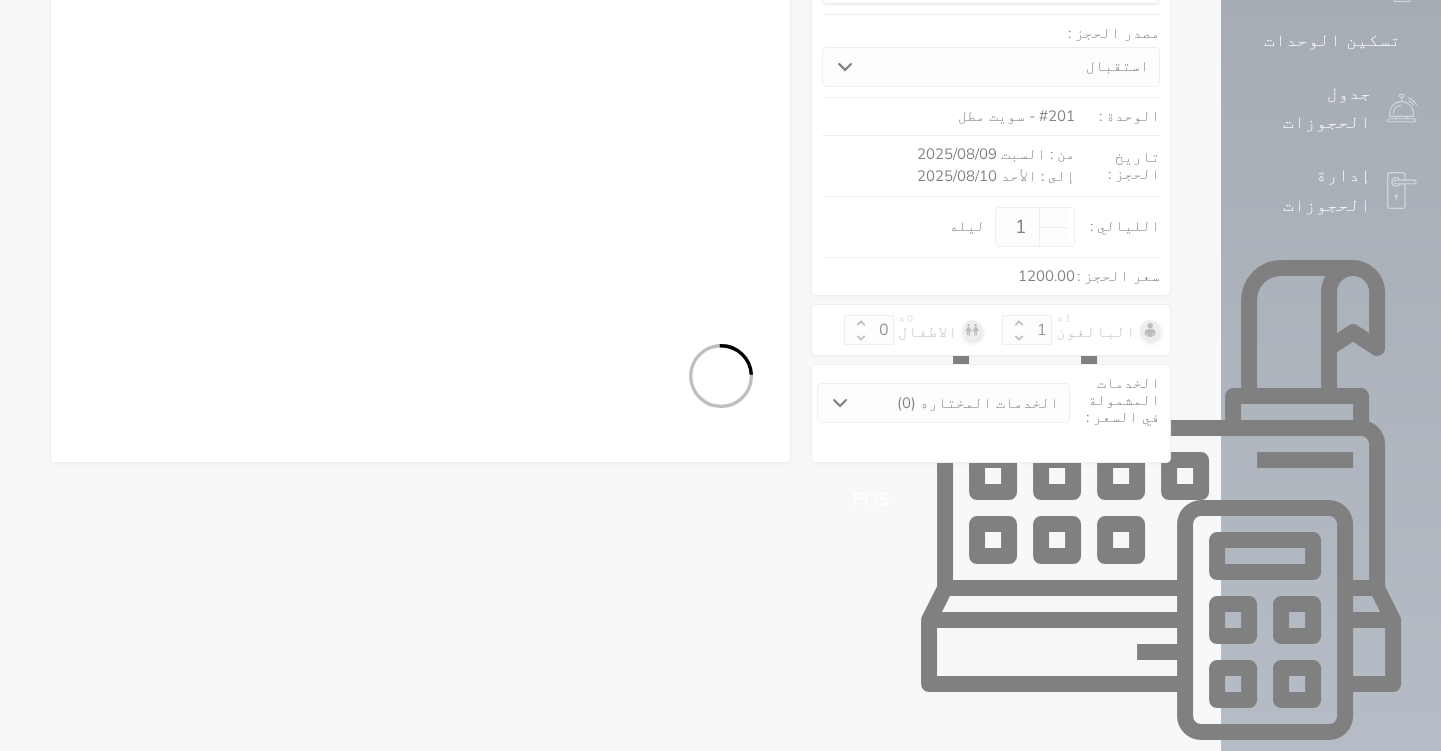 select on "113" 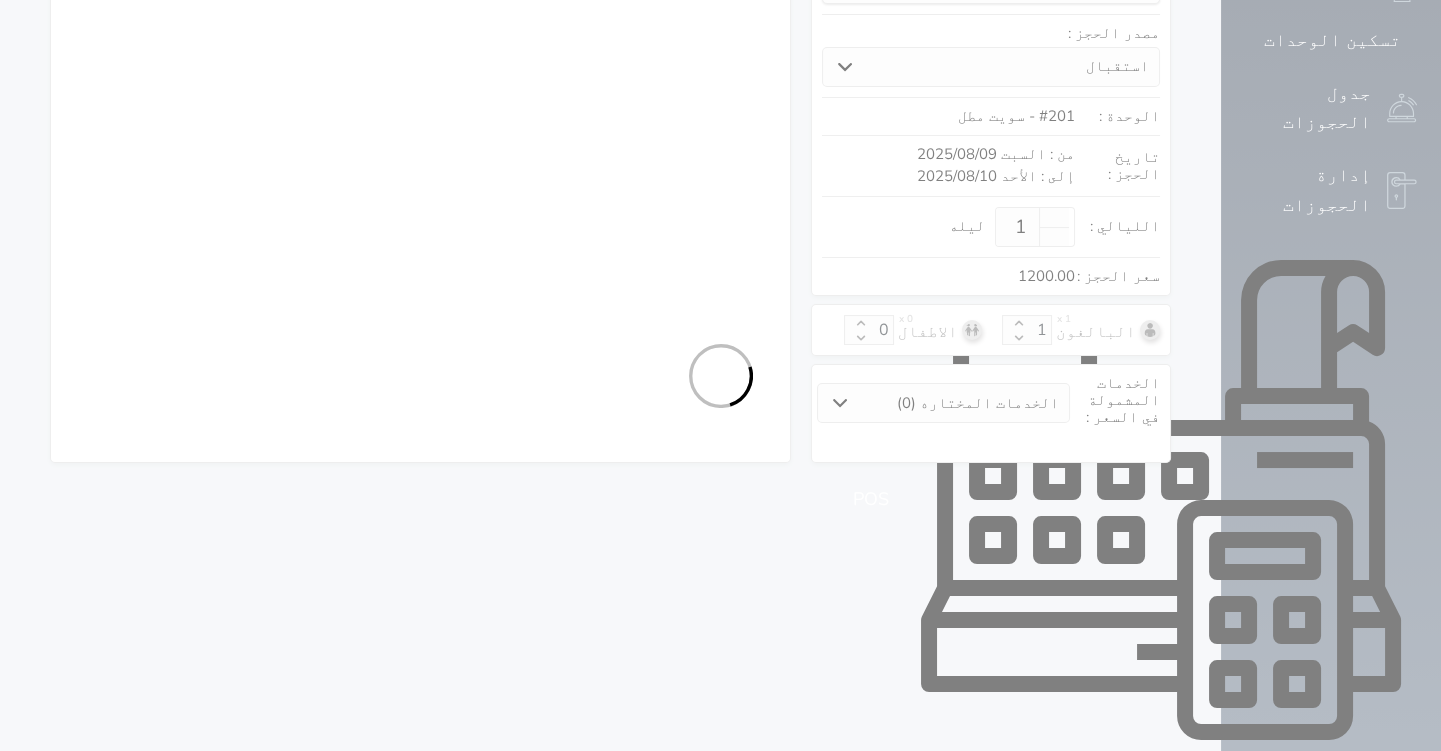 select on "1" 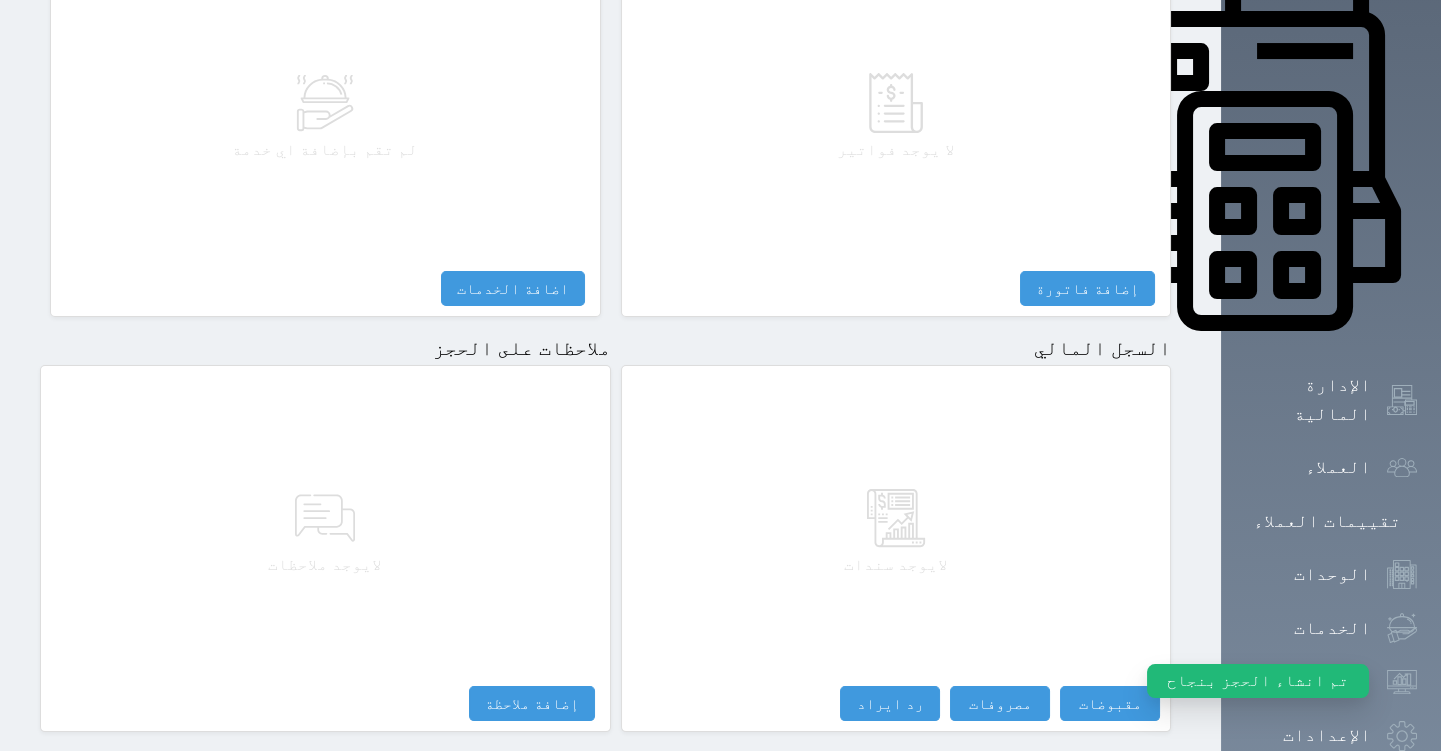 scroll, scrollTop: 895, scrollLeft: 0, axis: vertical 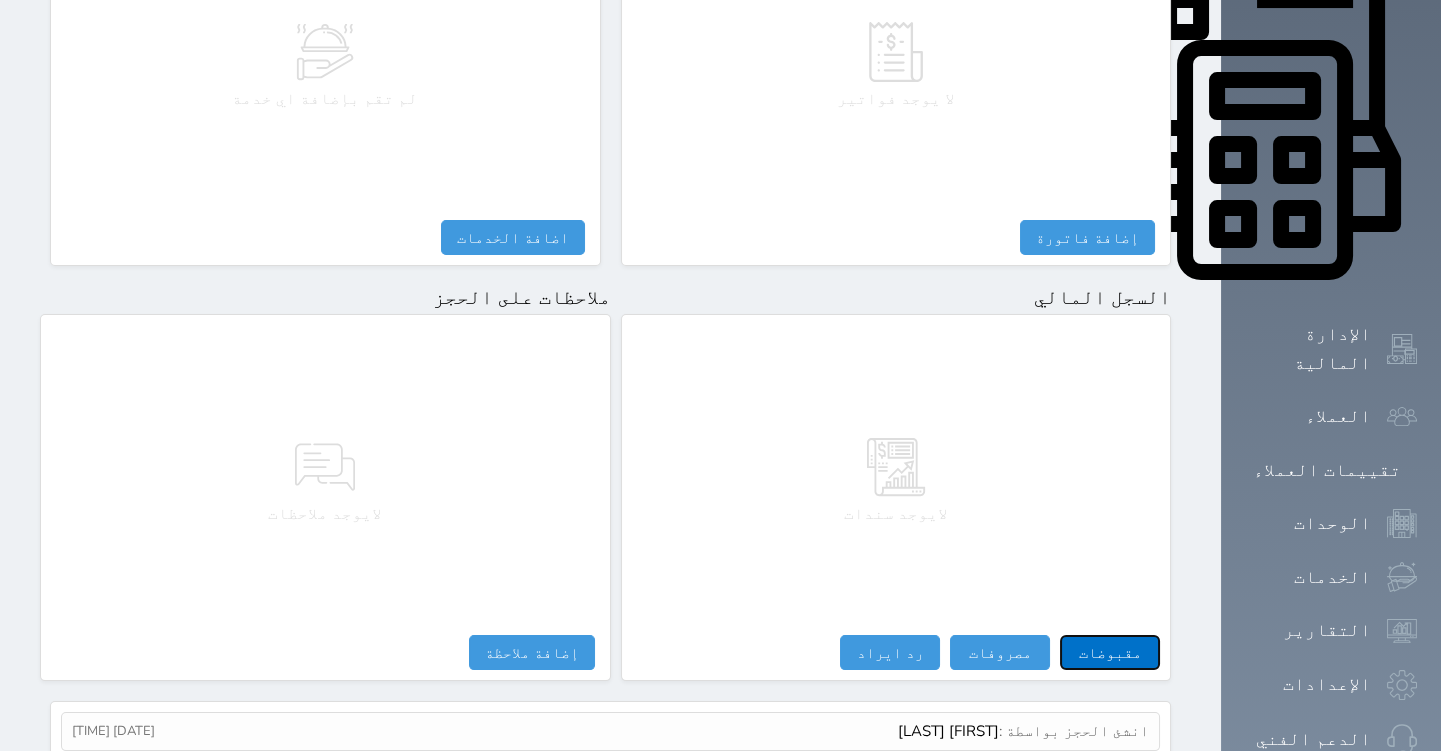 click on "مقبوضات" at bounding box center (1110, 652) 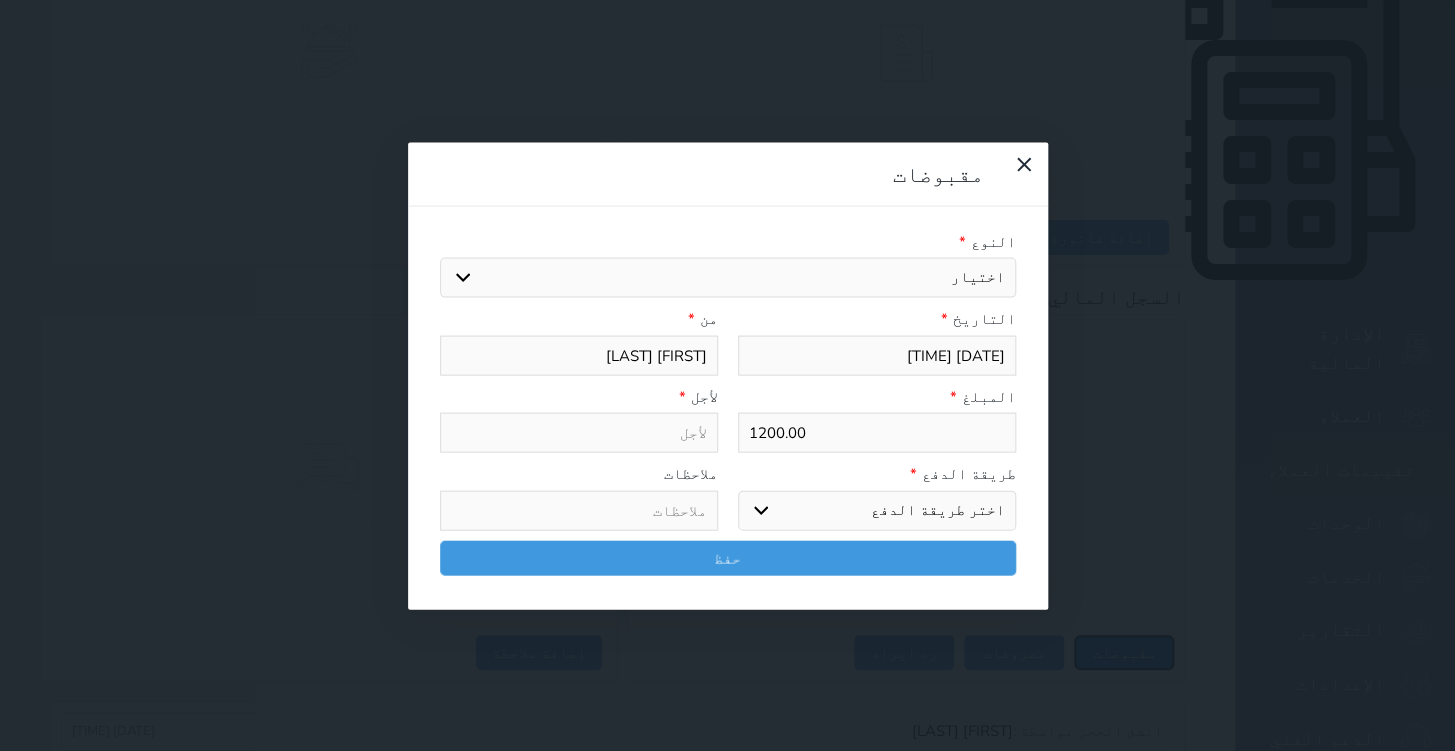 select 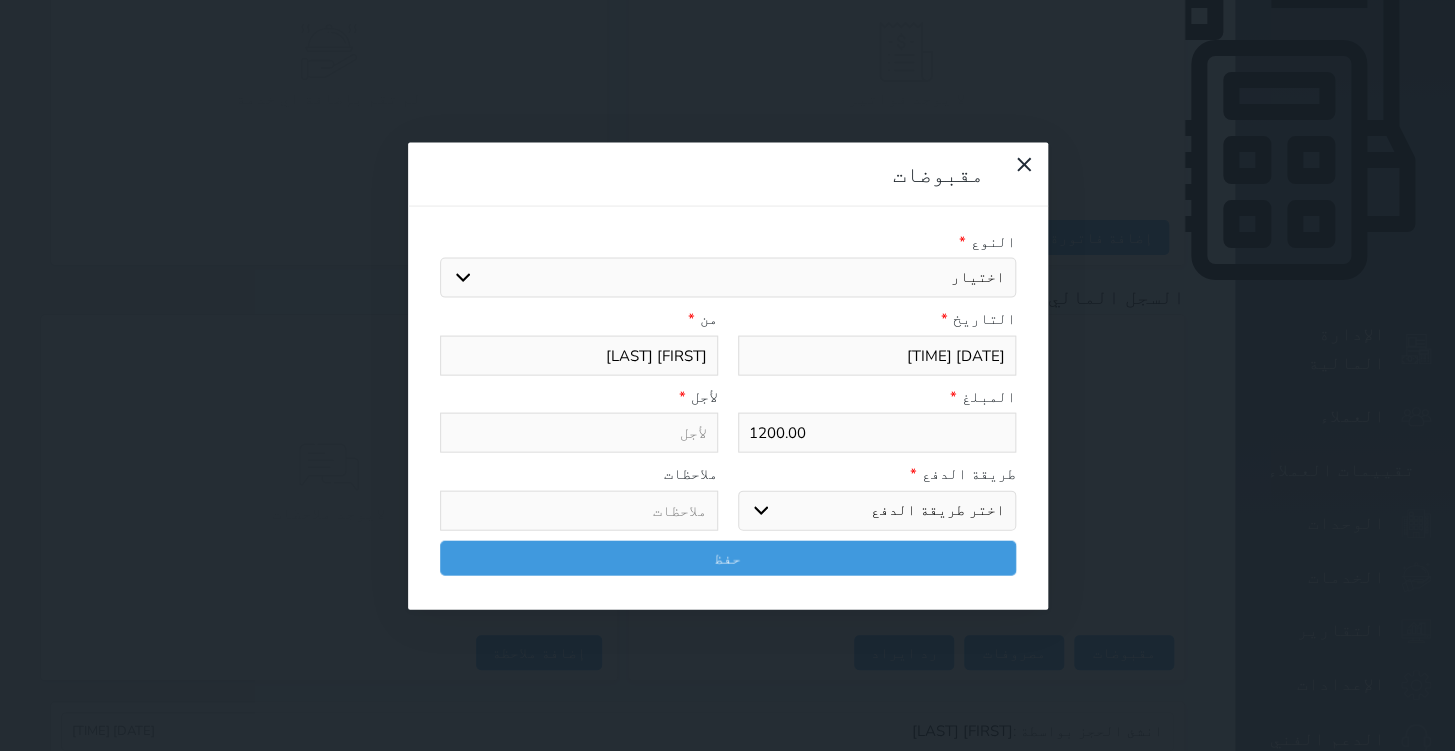 drag, startPoint x: 932, startPoint y: 121, endPoint x: 930, endPoint y: 133, distance: 12.165525 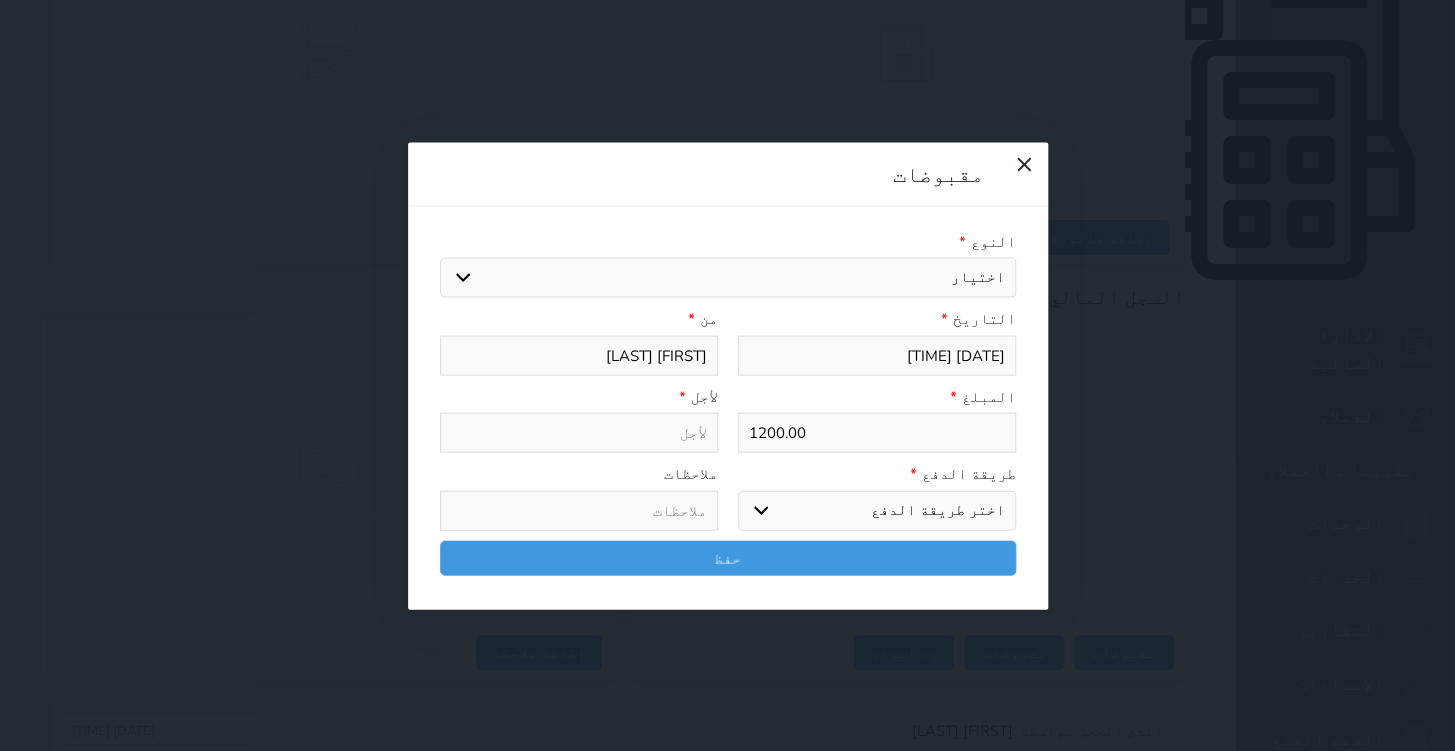 select on "90107" 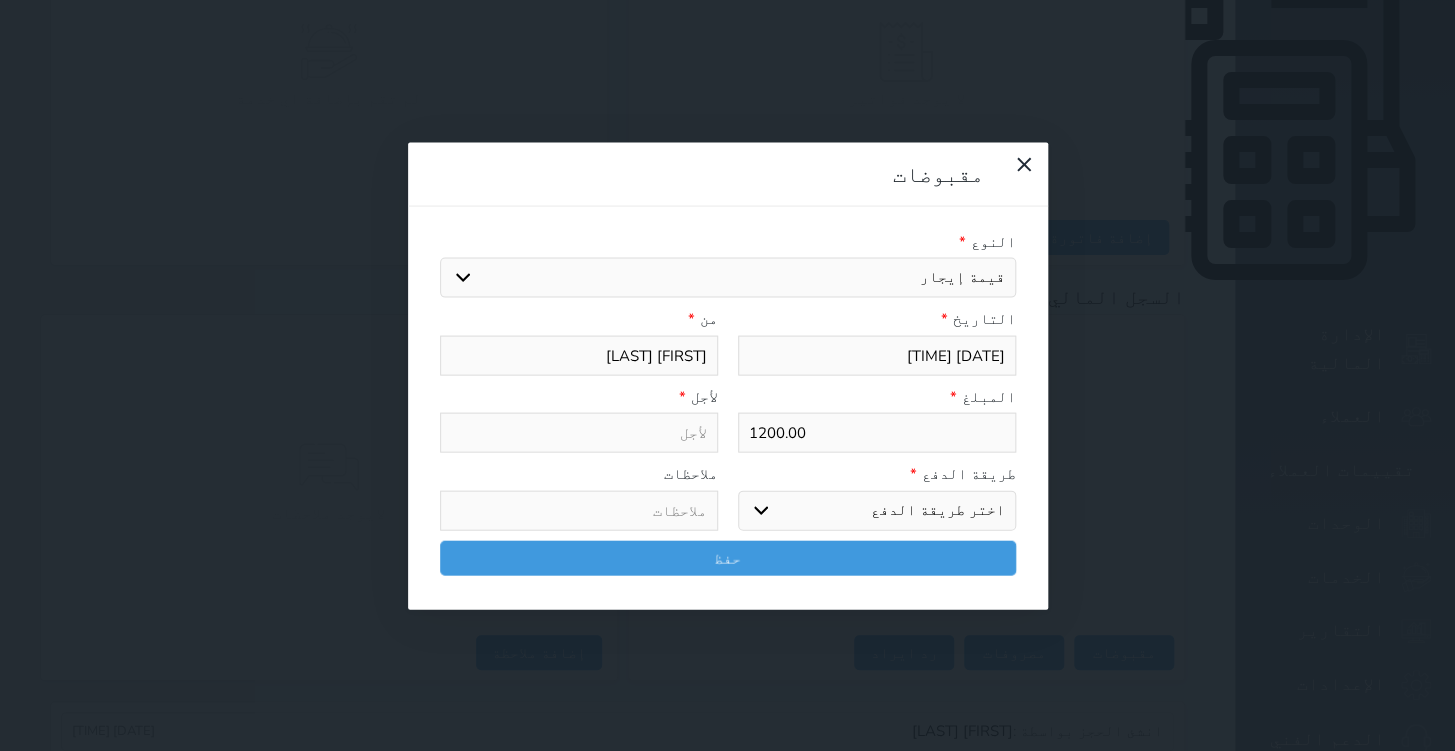 click on "اختيار   مقبوضات عامة قيمة إيجار فواتير تامين عربون لا ينطبق آخر مغسلة واي فاي - الإنترنت مواقف السيارات طعام الأغذية والمشروبات مشروبات المشروبات الباردة المشروبات الساخنة الإفطار غداء عشاء مخبز و كعك حمام سباحة الصالة الرياضية سبا و خدمات الجمال اختيار وإسقاط (خدمات النقل) ميني بار كابل - تلفزيون سرير إضافي تصفيف الشعر التسوق خدمات الجولات السياحية المنظمة خدمات الدليل السياحي" at bounding box center [728, 278] 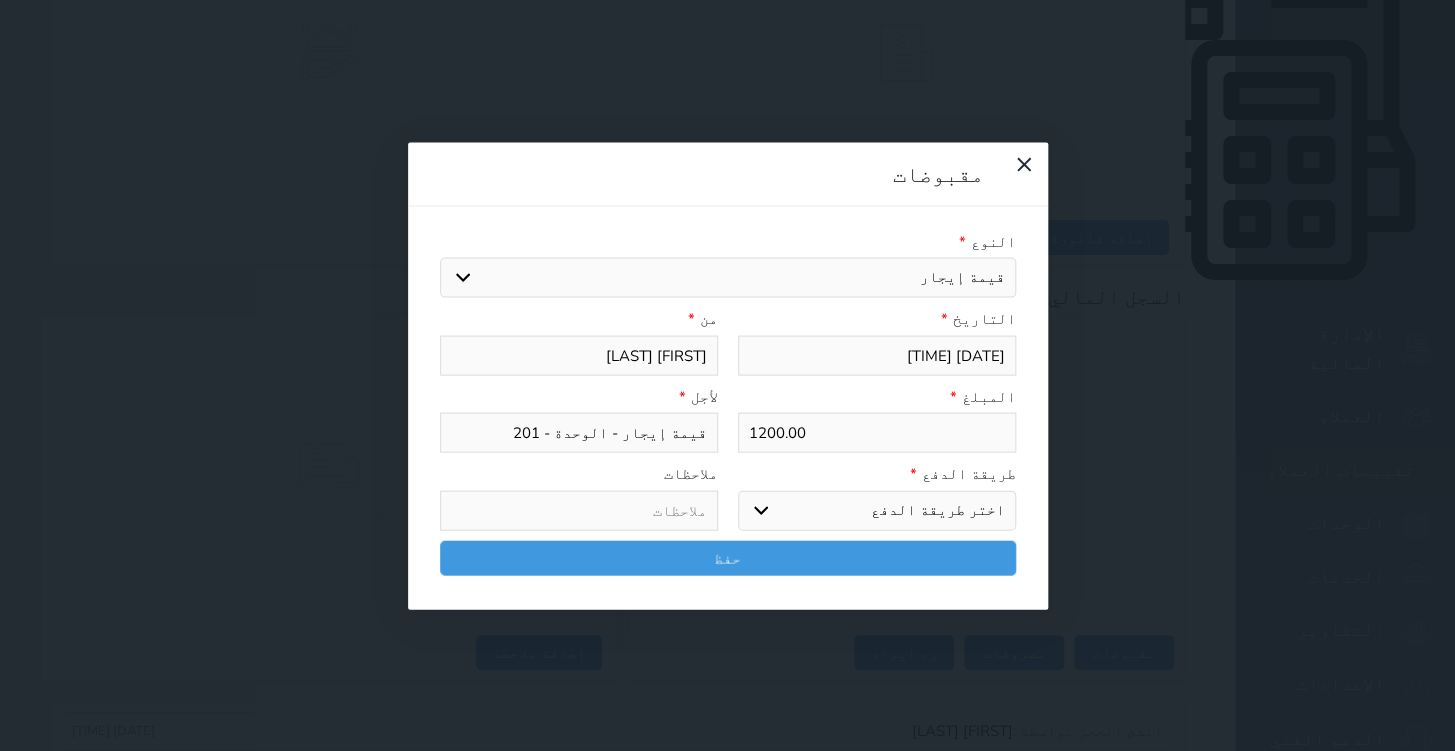 click on "اختر طريقة الدفع   دفع نقدى   تحويل بنكى   مدى   بطاقة ائتمان   آجل" at bounding box center [877, 510] 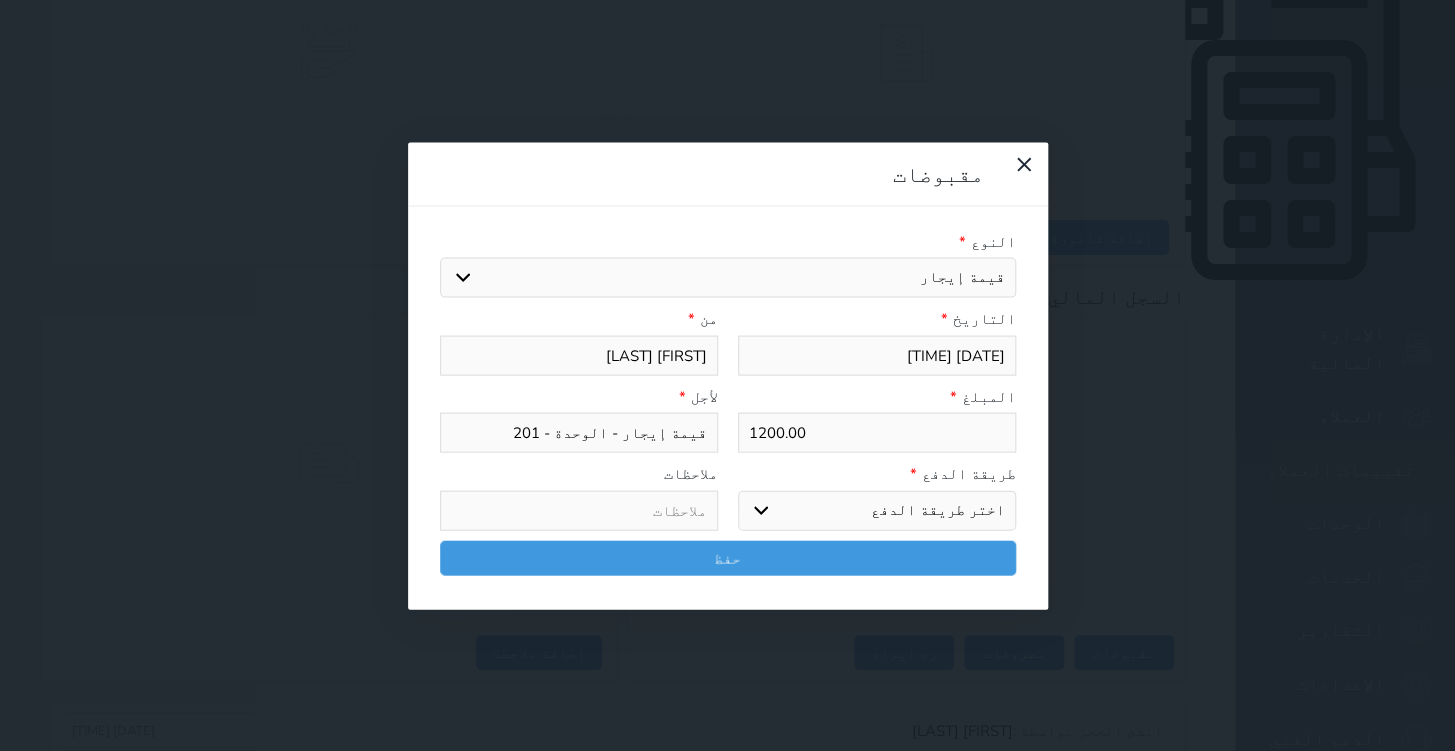 select on "bank-transfer" 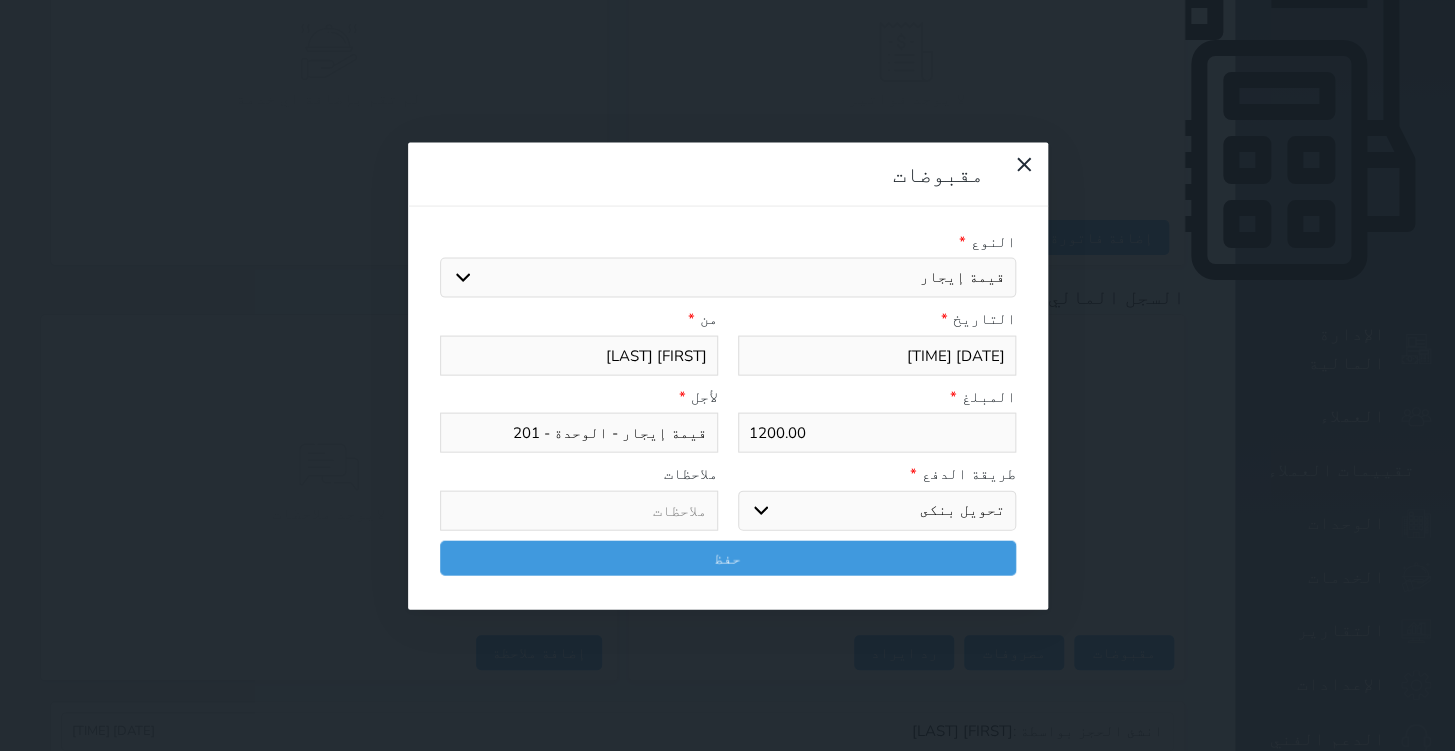 click on "اختر طريقة الدفع   دفع نقدى   تحويل بنكى   مدى   بطاقة ائتمان   آجل" at bounding box center (877, 510) 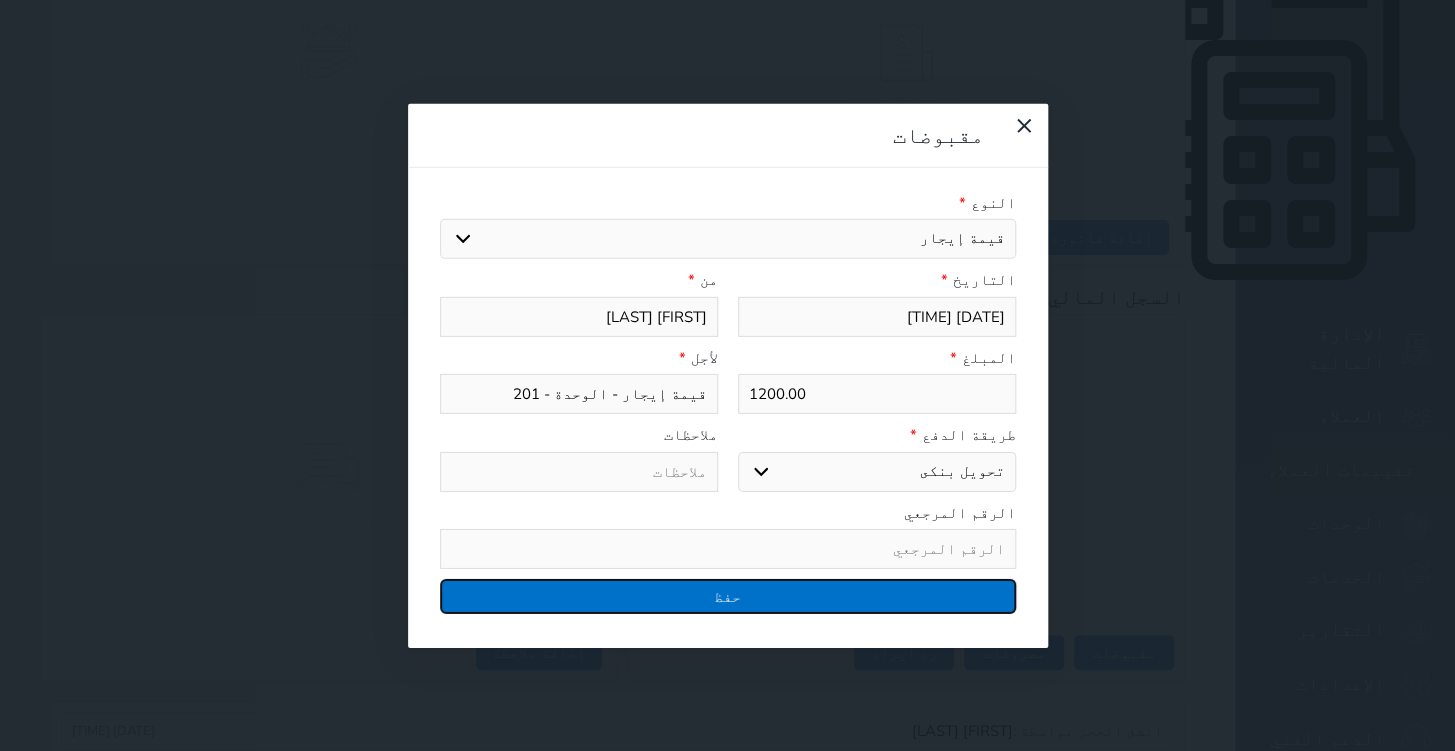 click on "حفظ" at bounding box center (728, 596) 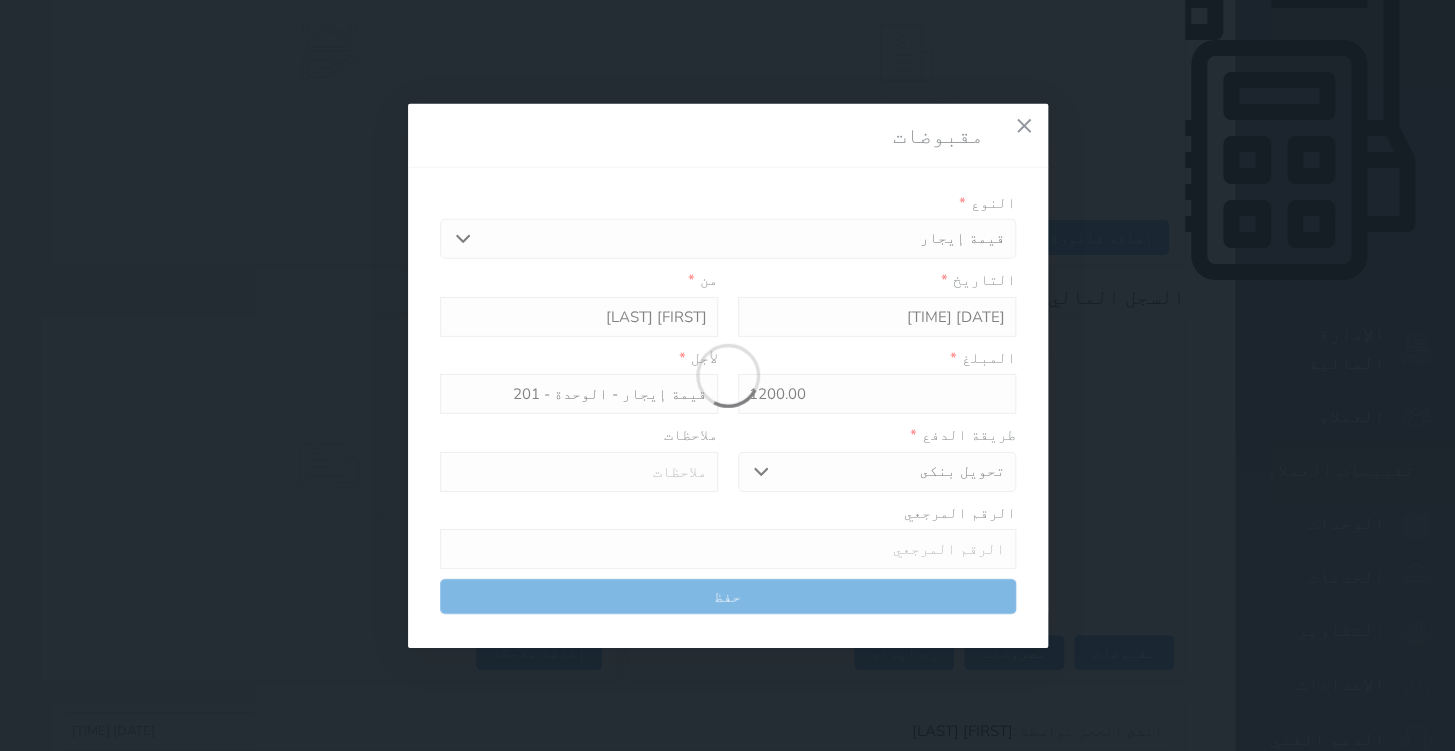 select 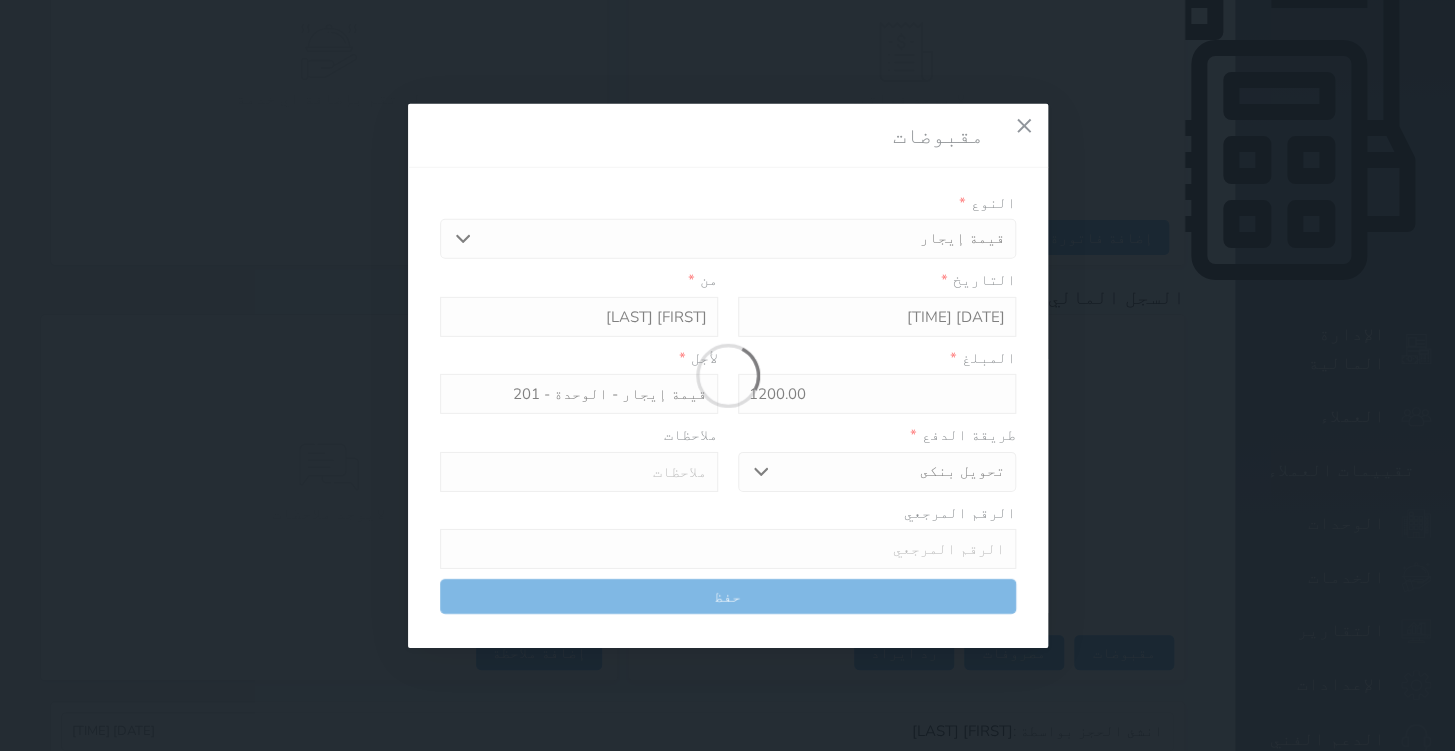 type 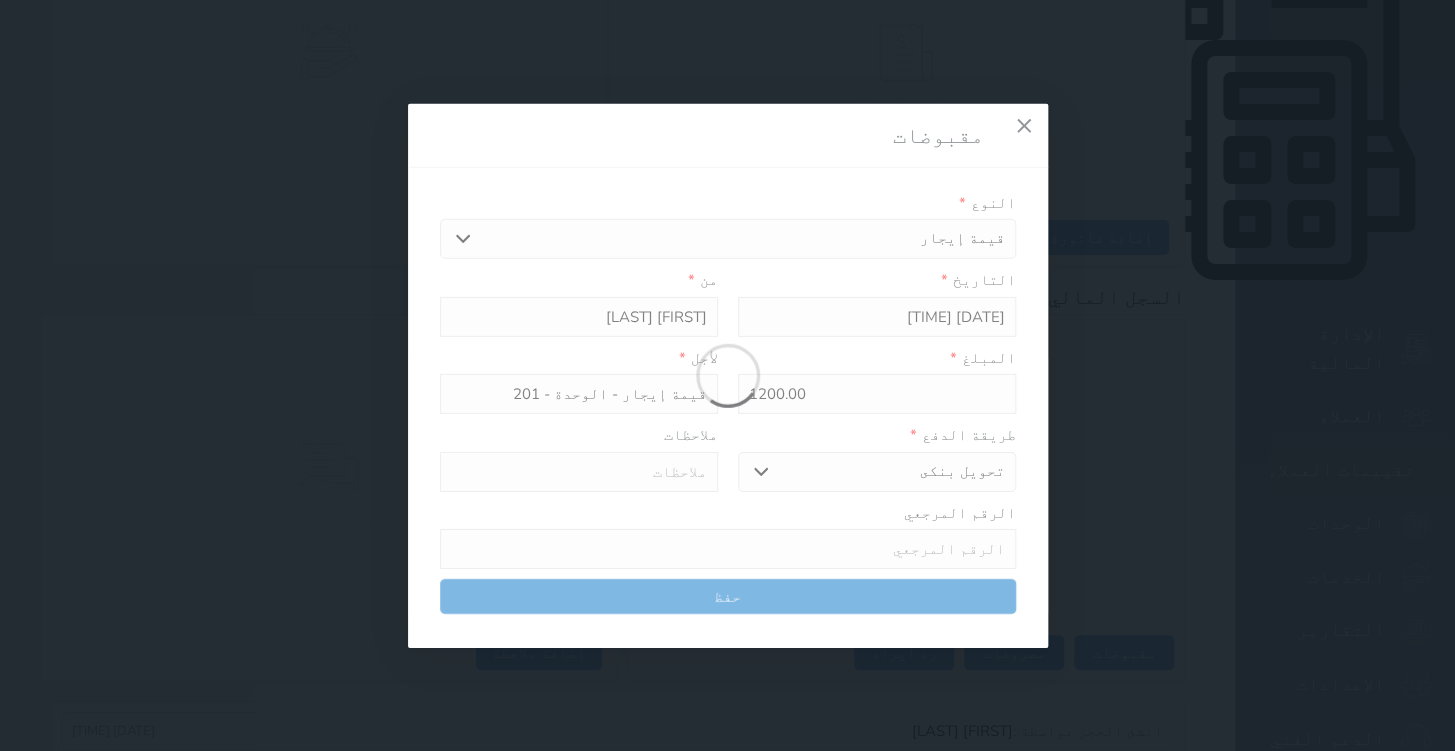 type on "0" 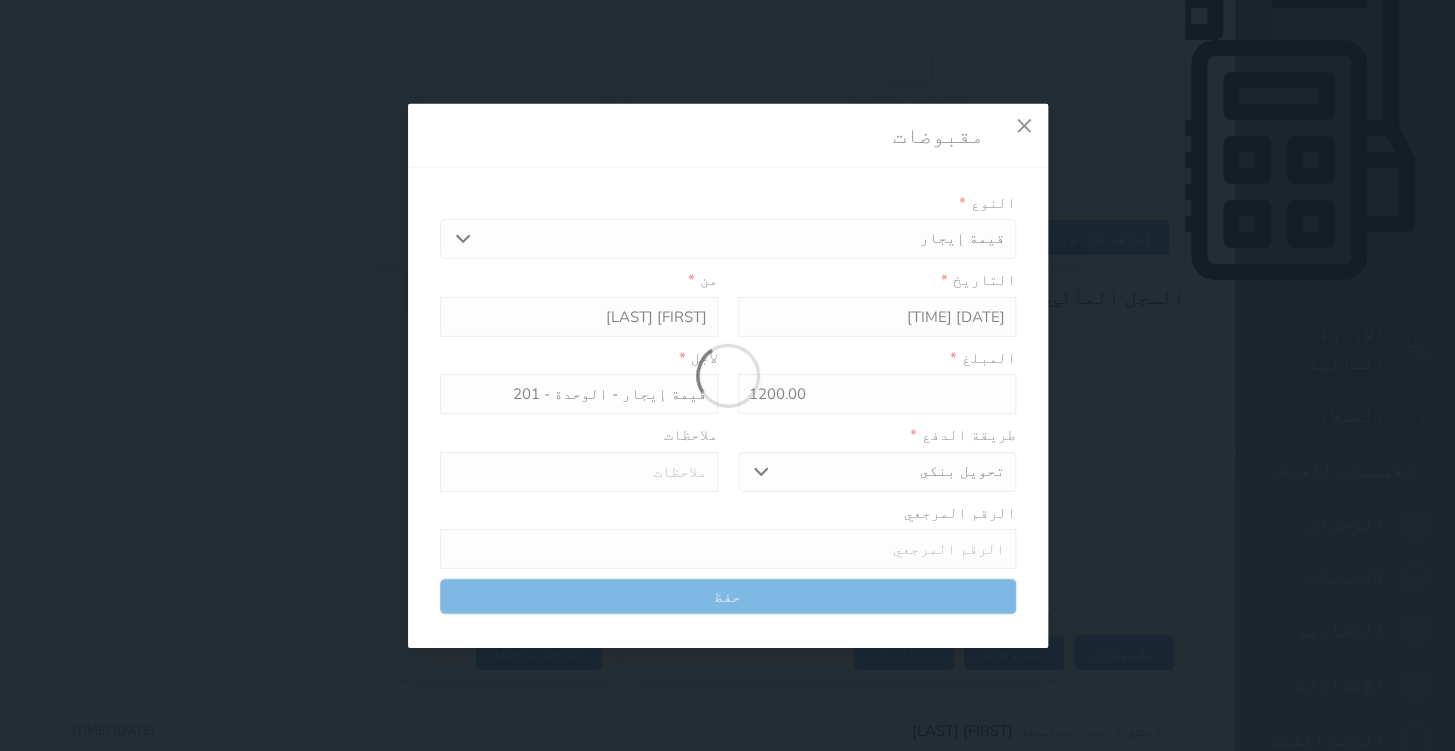 select 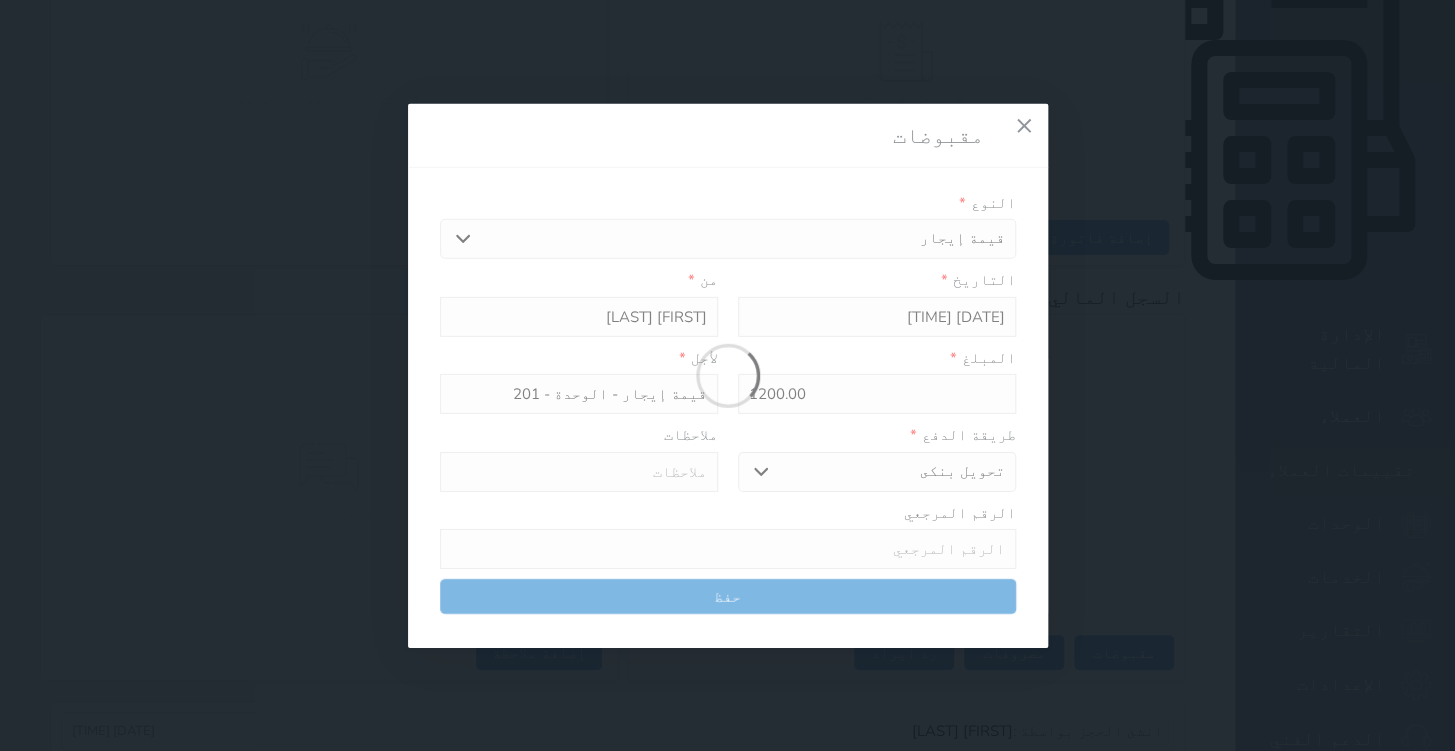 type on "0" 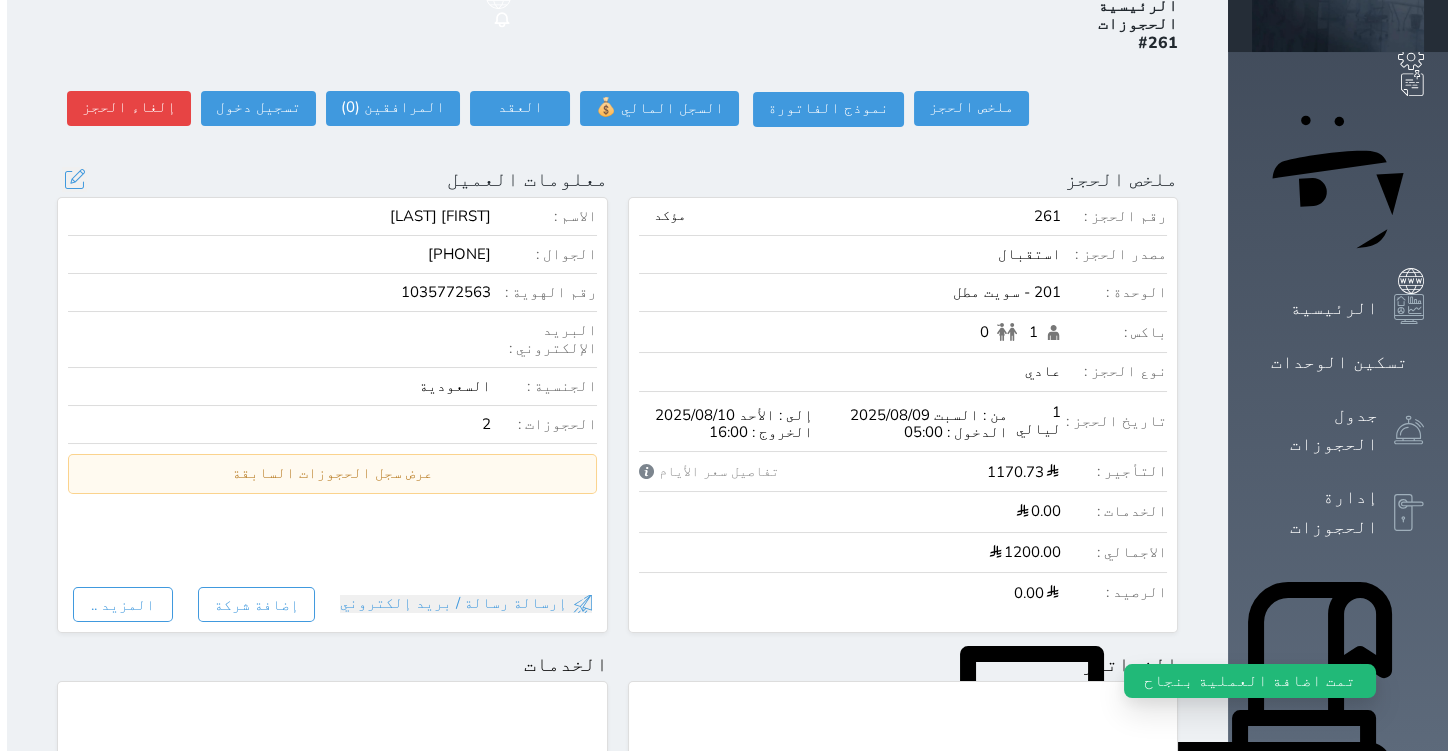 scroll, scrollTop: 0, scrollLeft: 0, axis: both 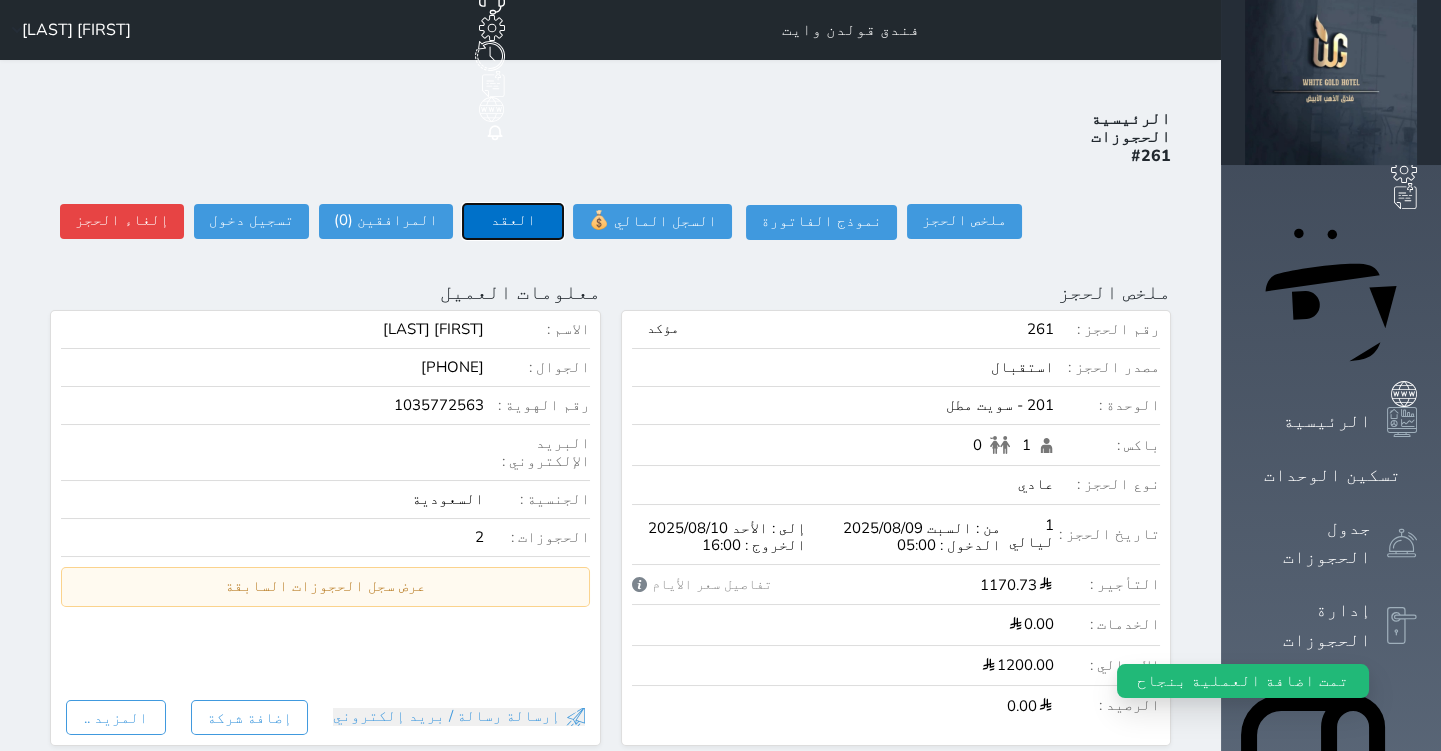 click on "العقد" at bounding box center (513, 221) 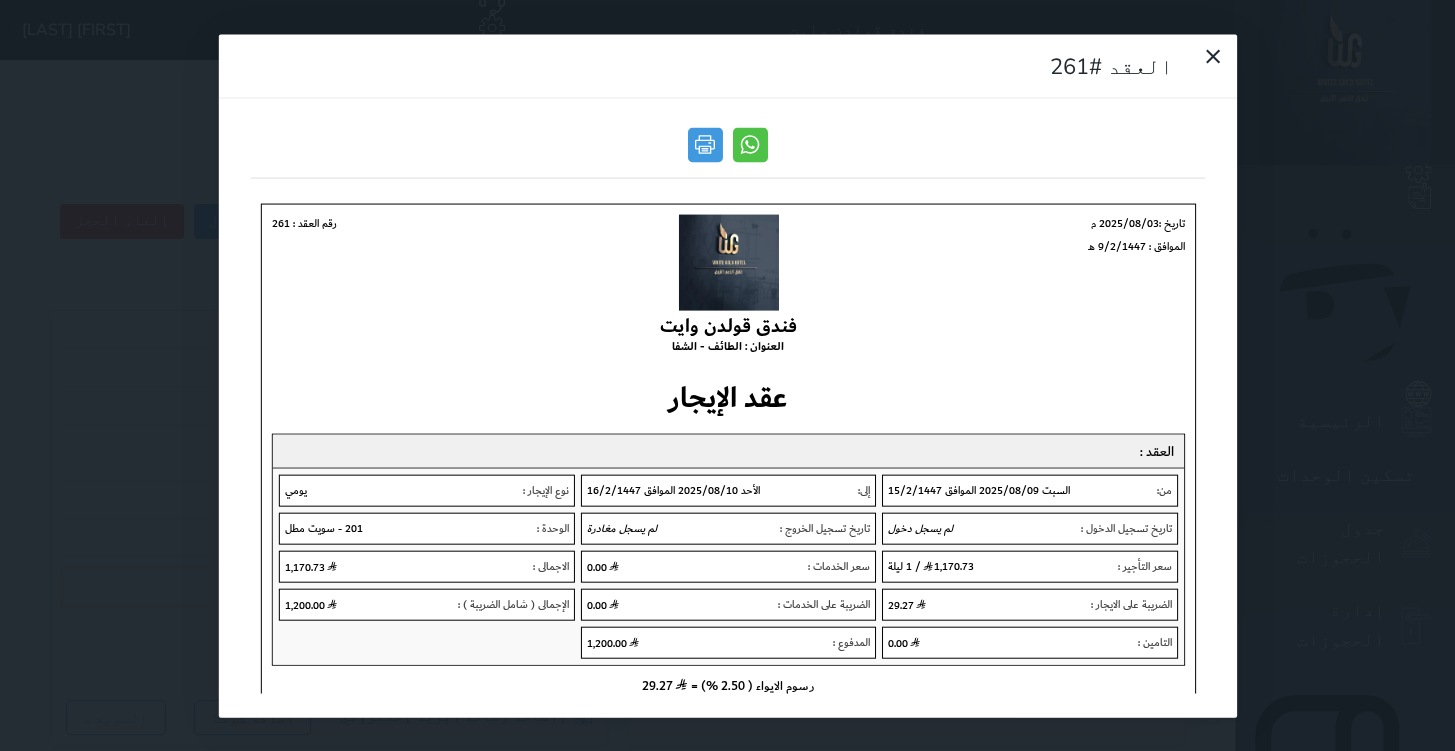 scroll, scrollTop: 0, scrollLeft: 0, axis: both 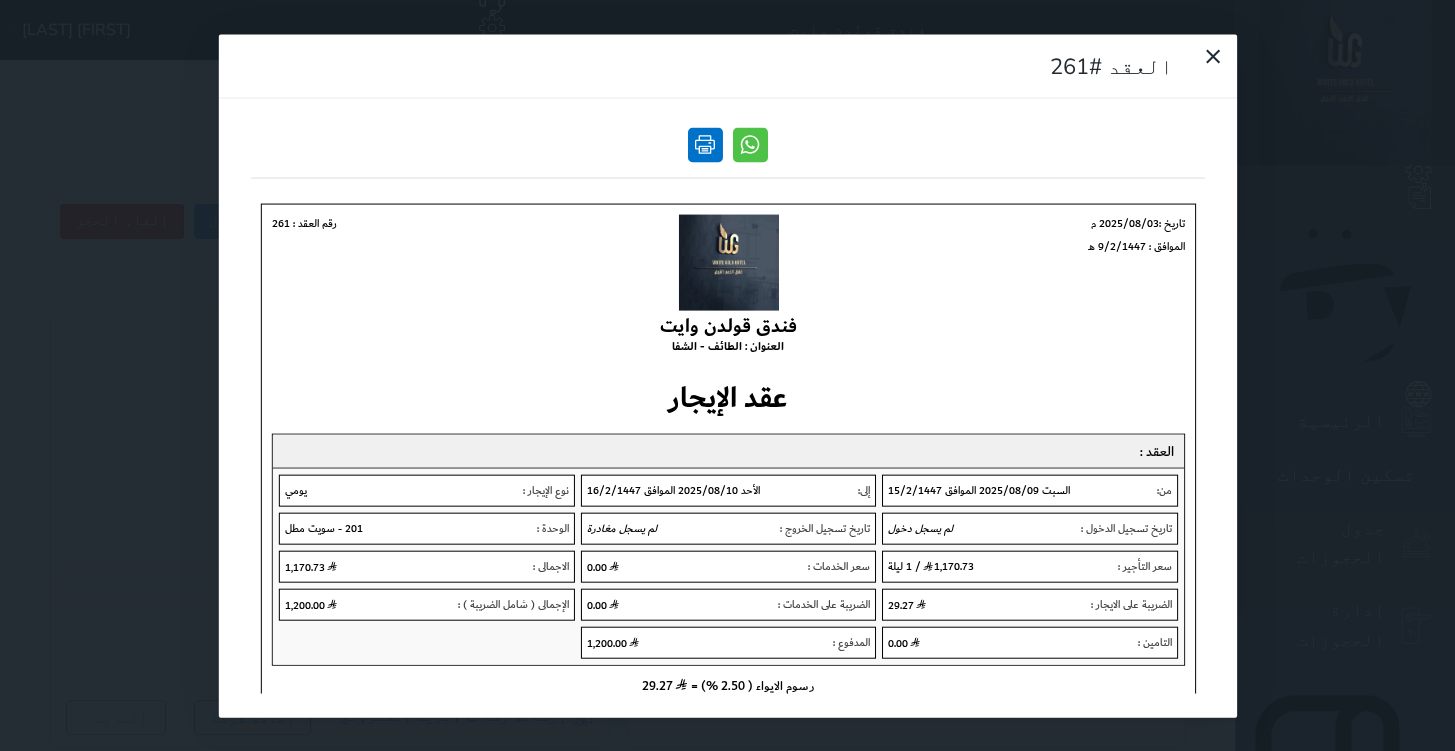 click at bounding box center [705, 144] 